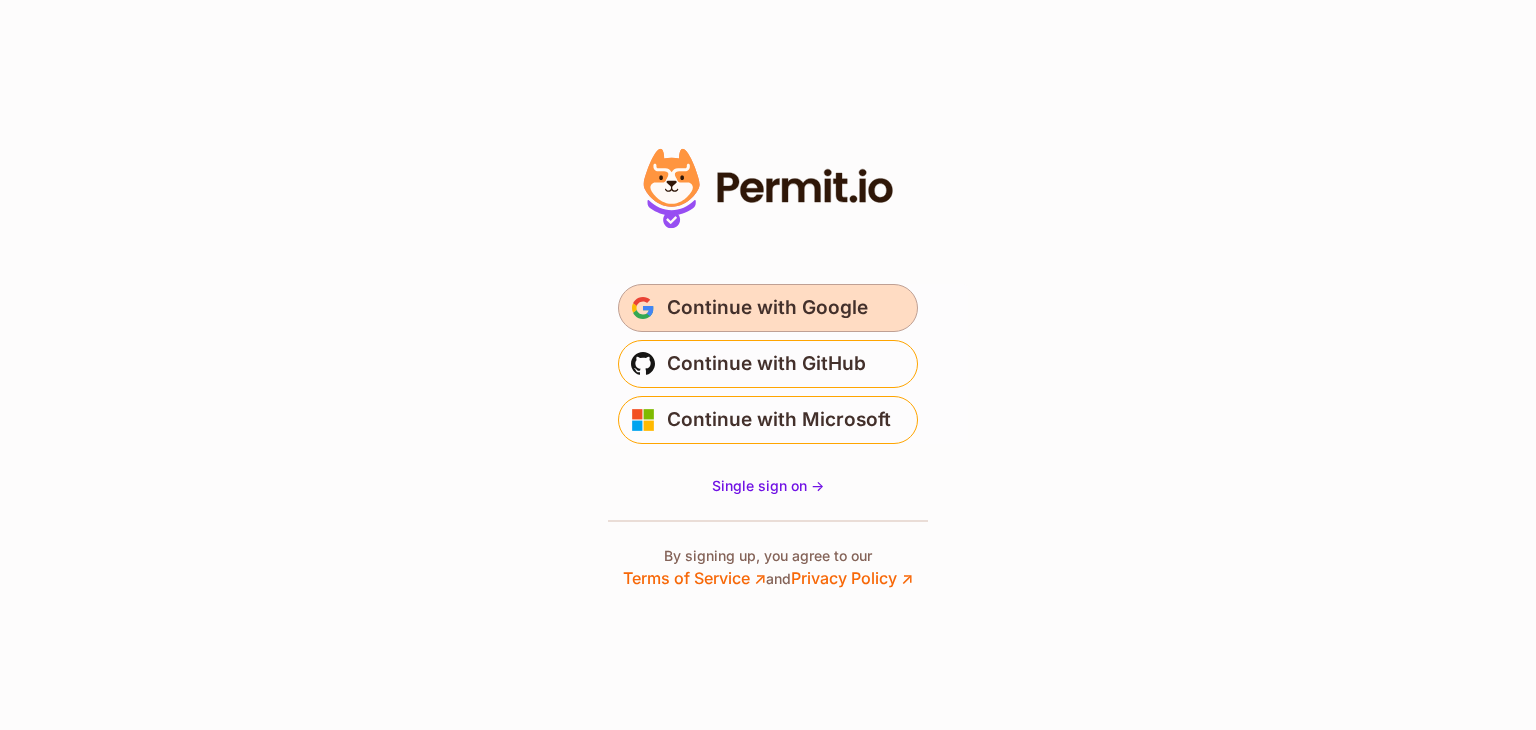 scroll, scrollTop: 0, scrollLeft: 0, axis: both 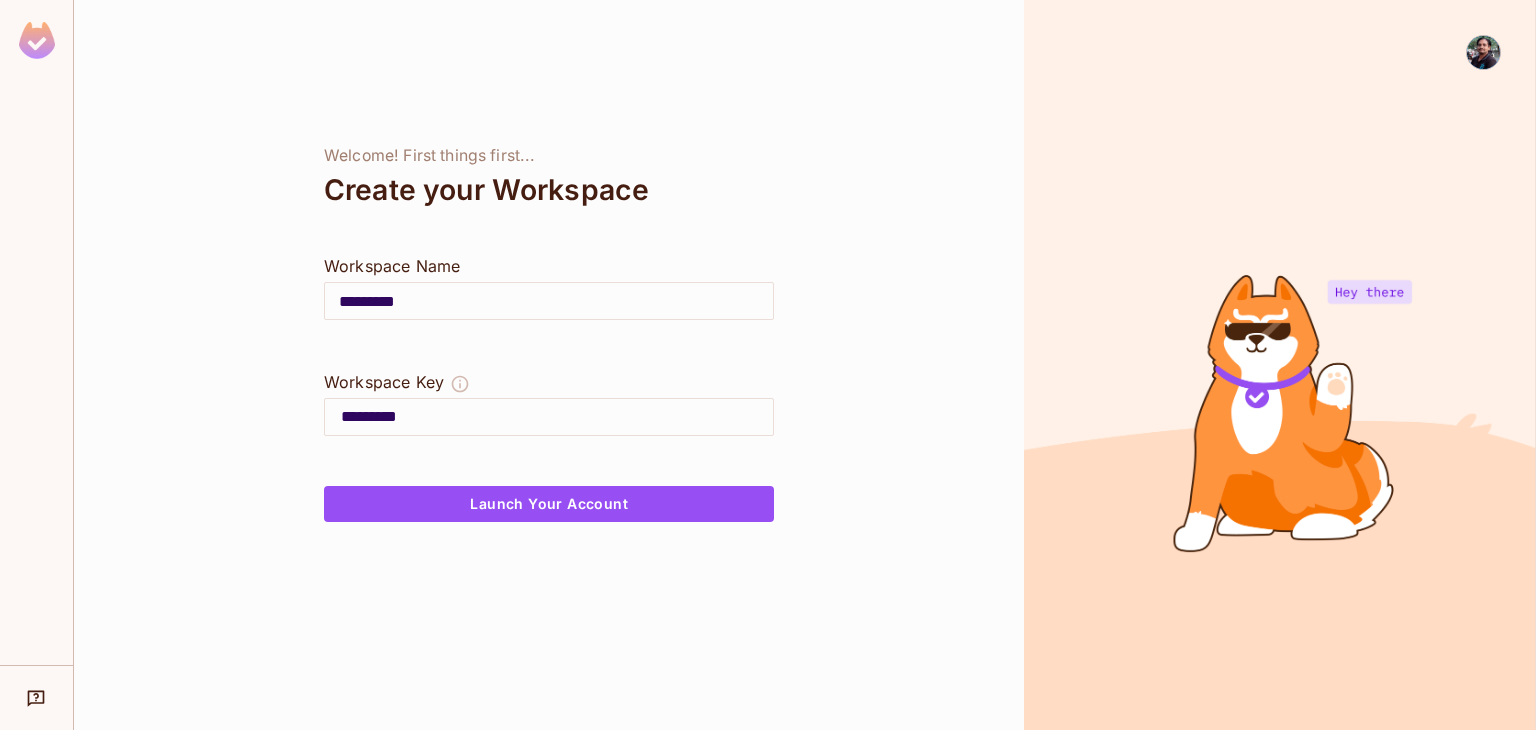 click at bounding box center (1483, 52) 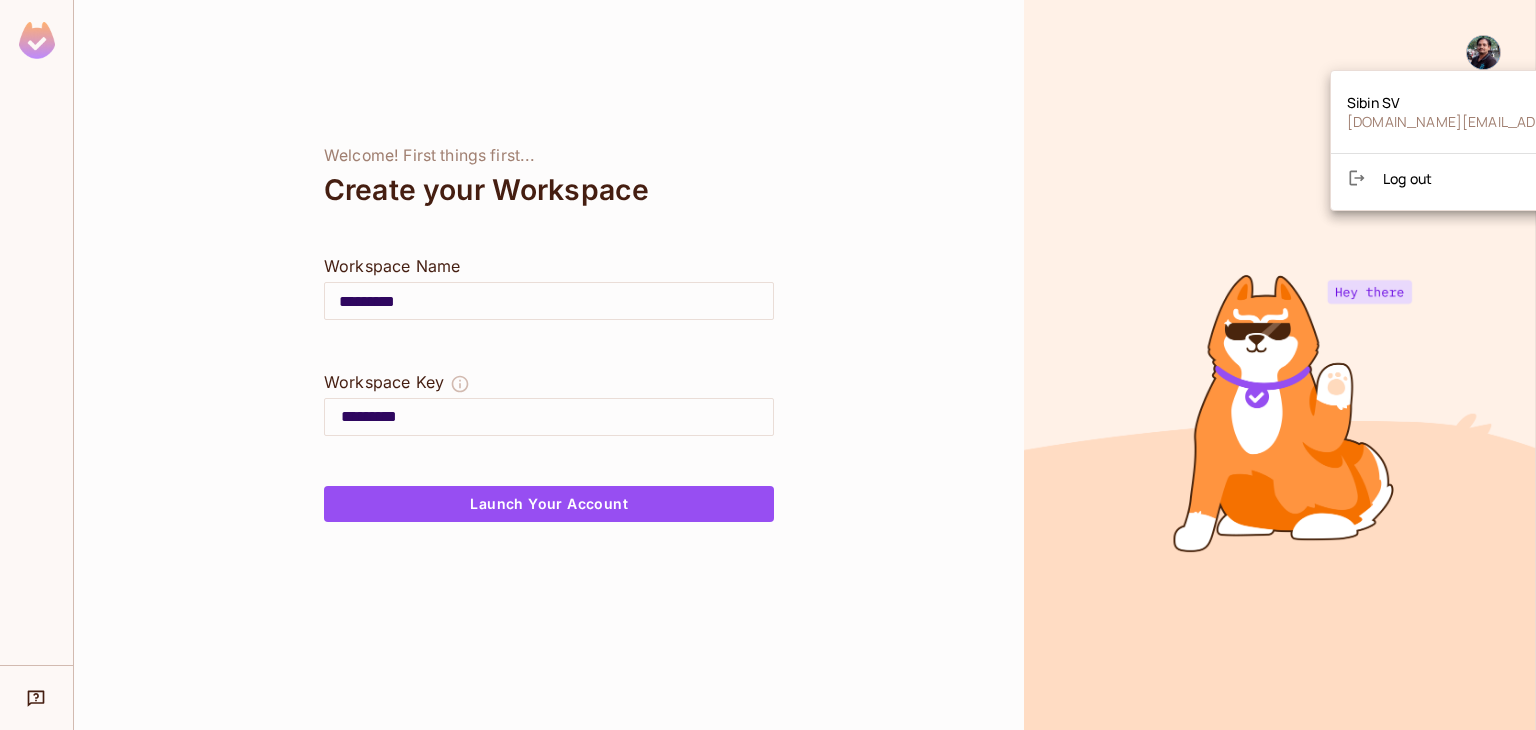click on "Sibin   SV sibin.sv@gmail.com Log out" at bounding box center [1523, 140] 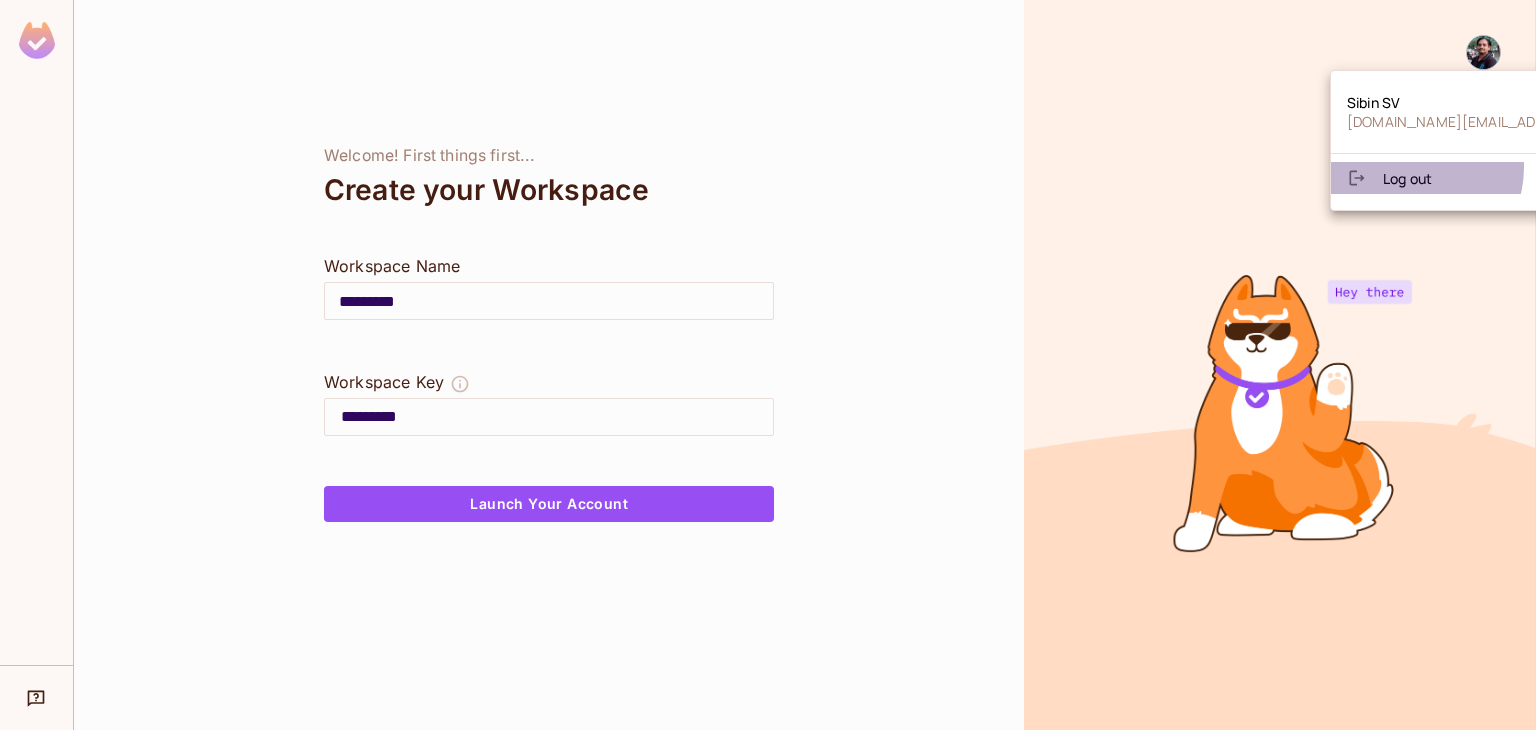 click on "Log out" at bounding box center [1407, 178] 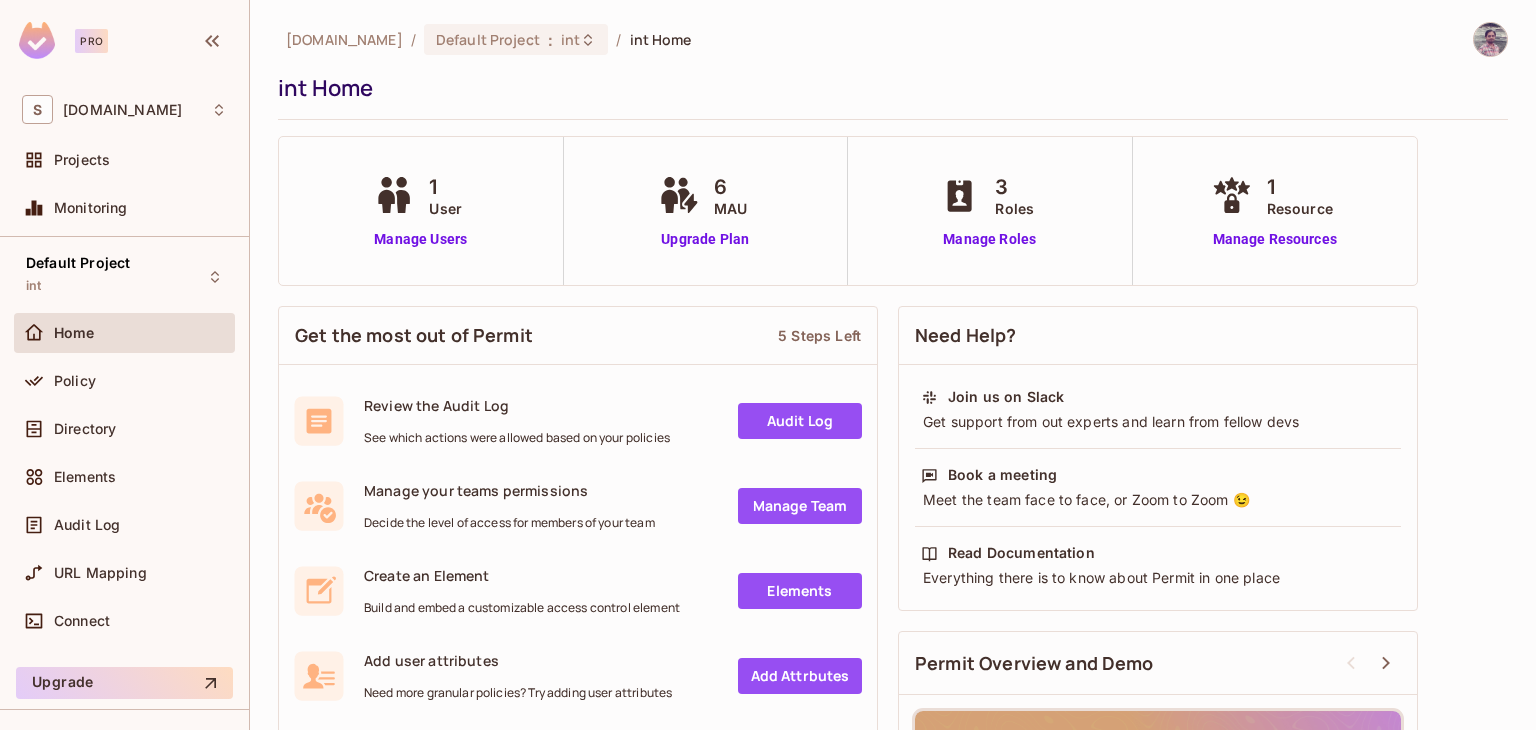 scroll, scrollTop: 0, scrollLeft: 0, axis: both 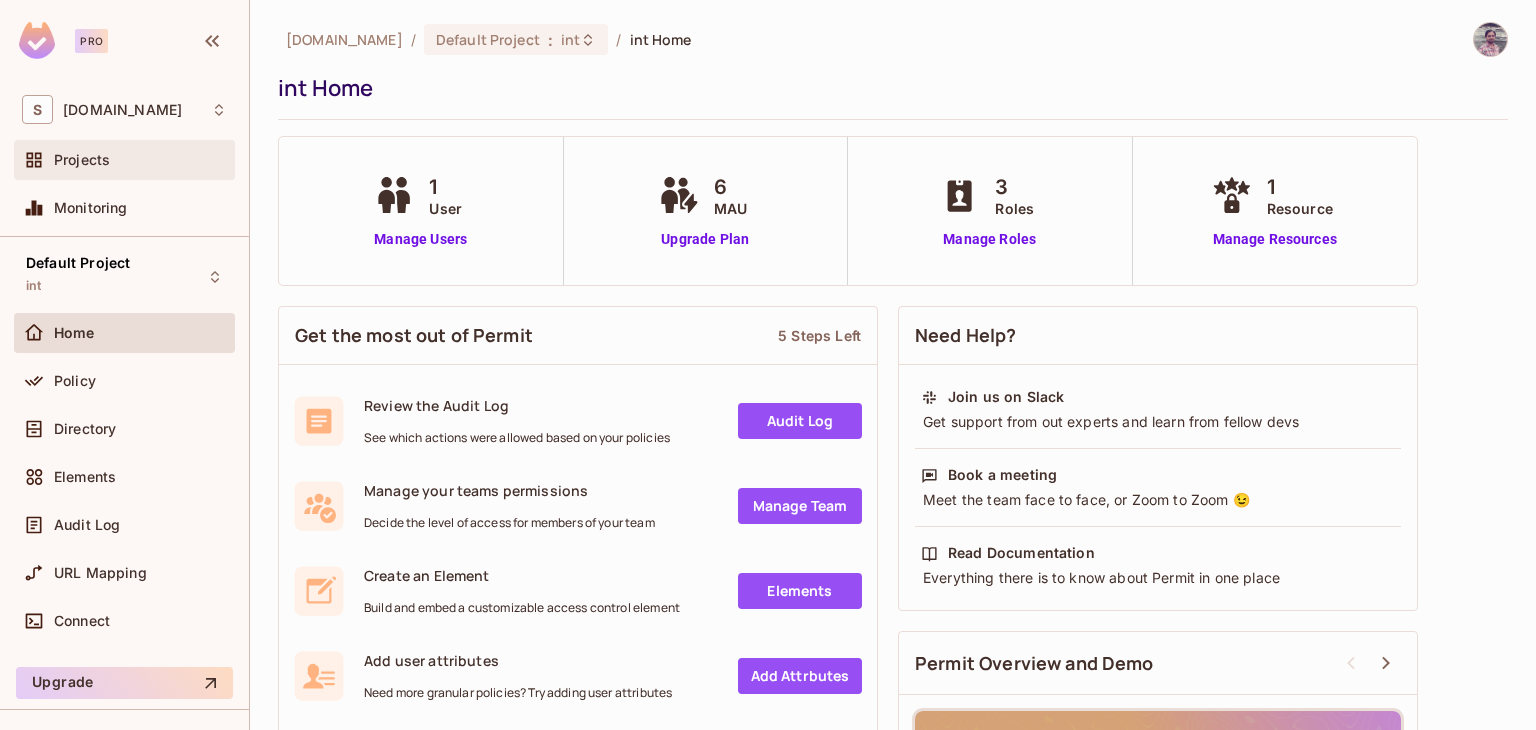 click on "Projects" at bounding box center (140, 160) 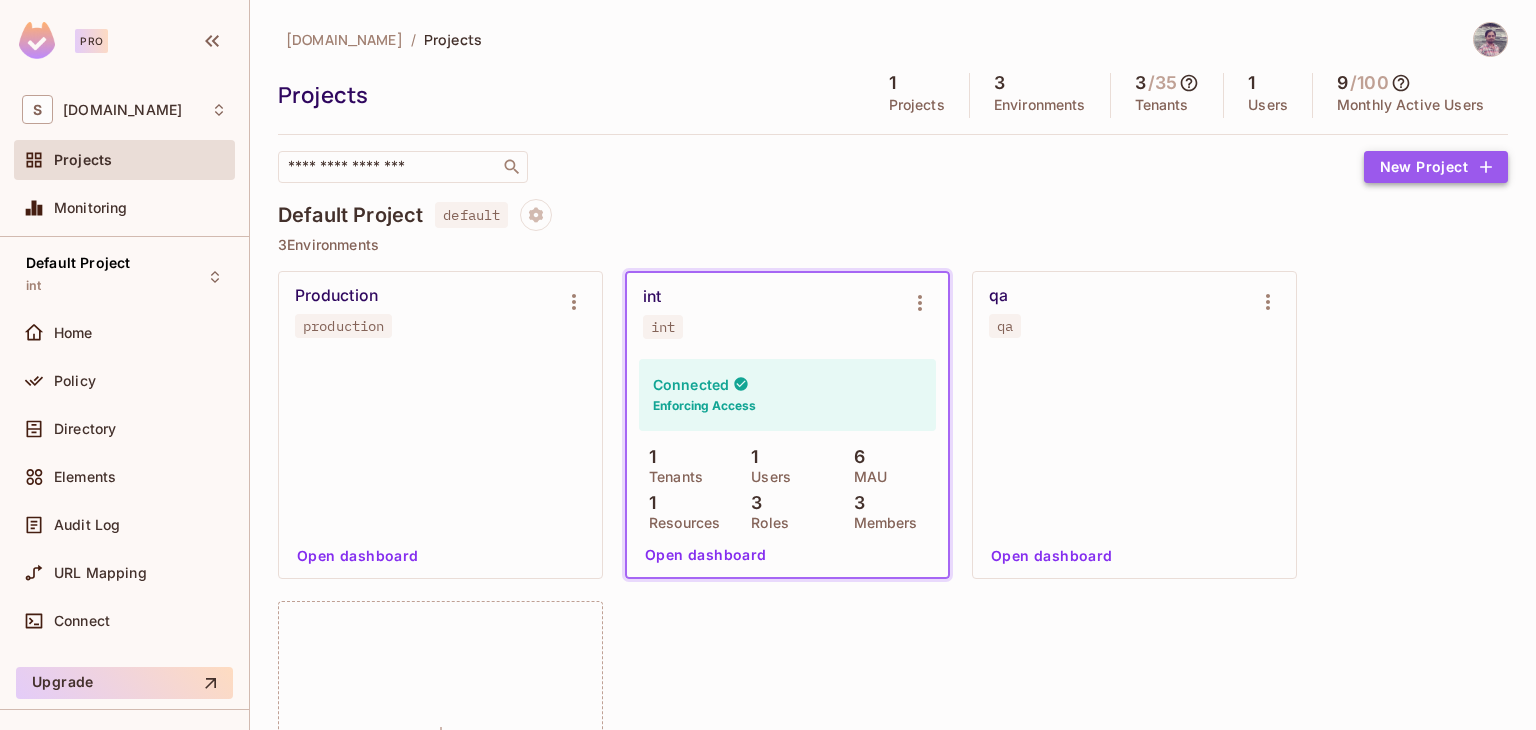 click 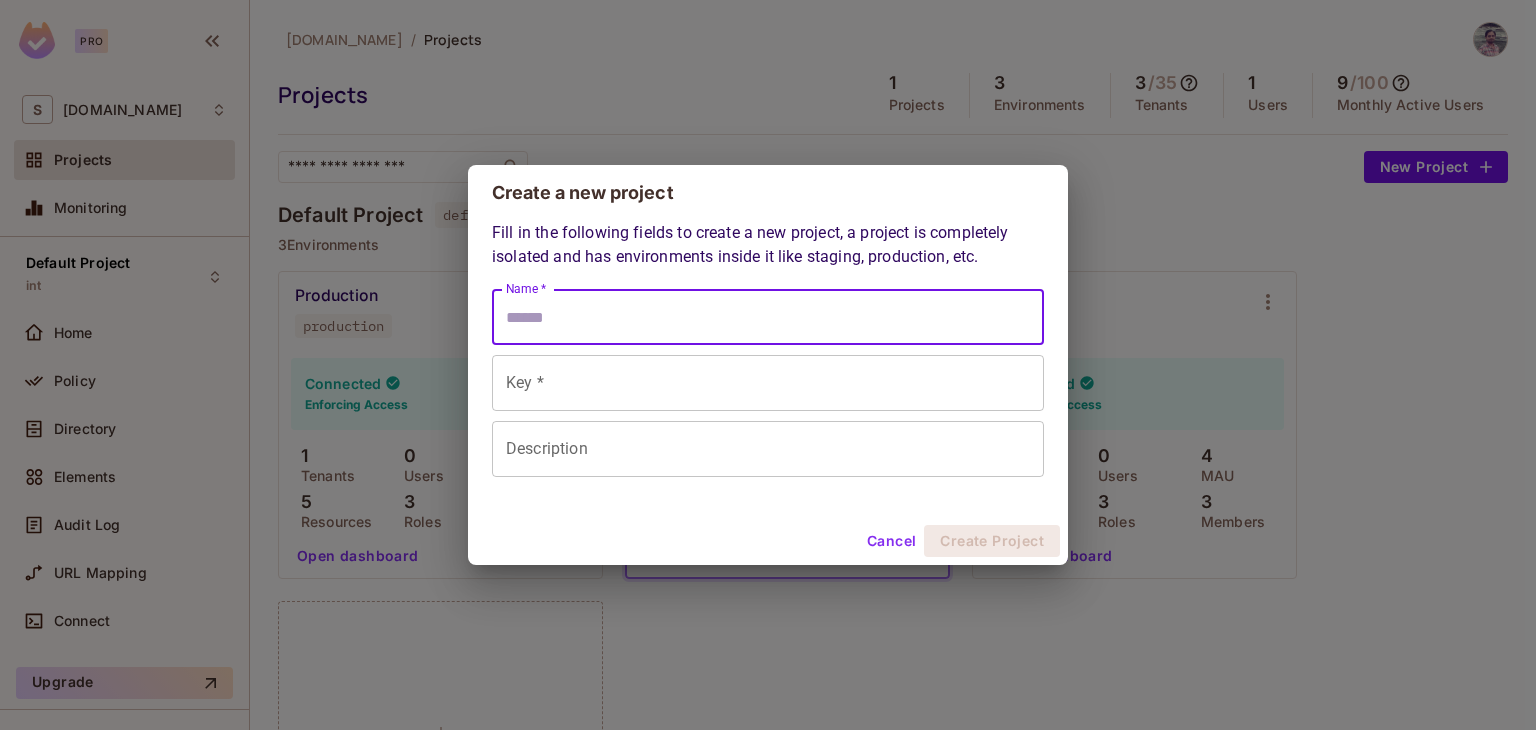 click on "Name *" at bounding box center [768, 317] 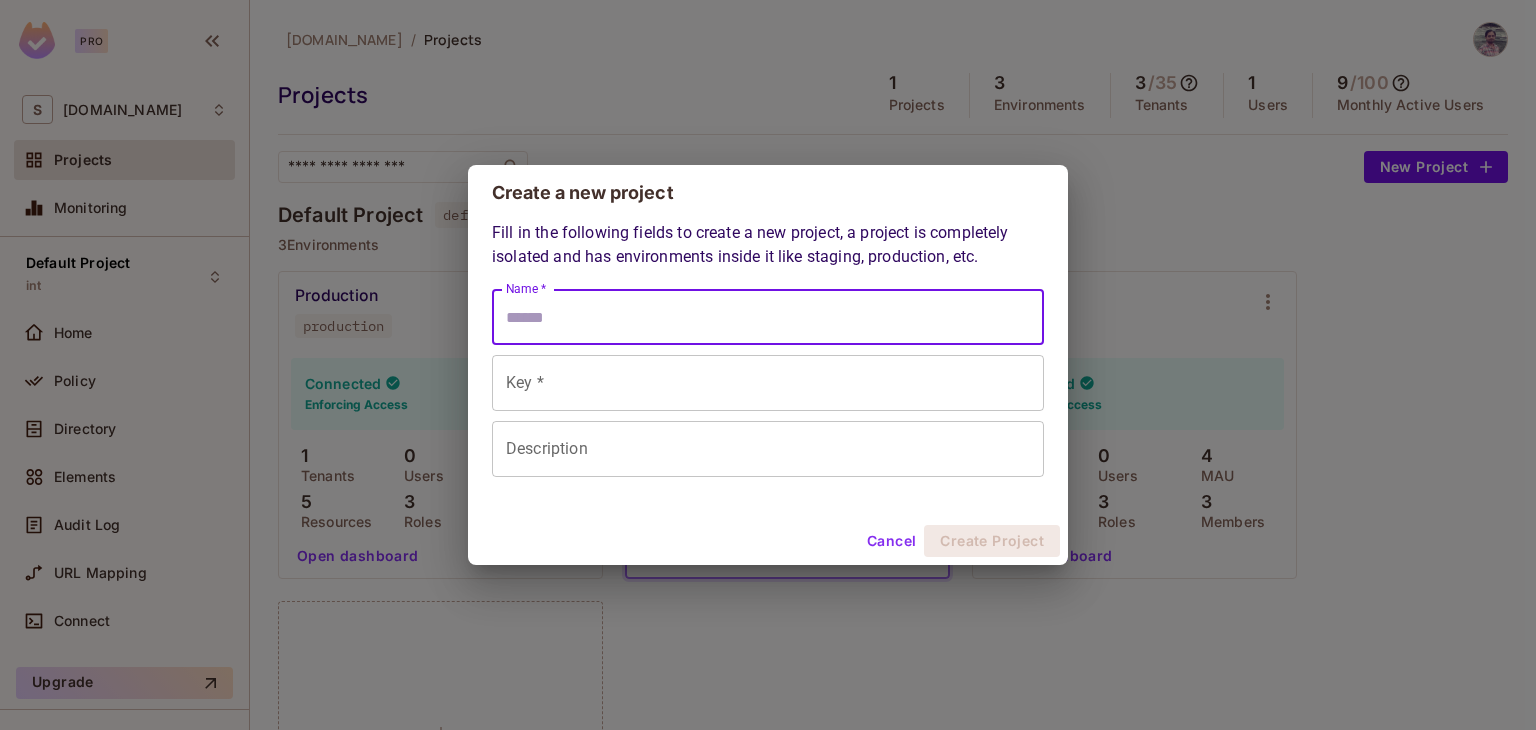 type on "*" 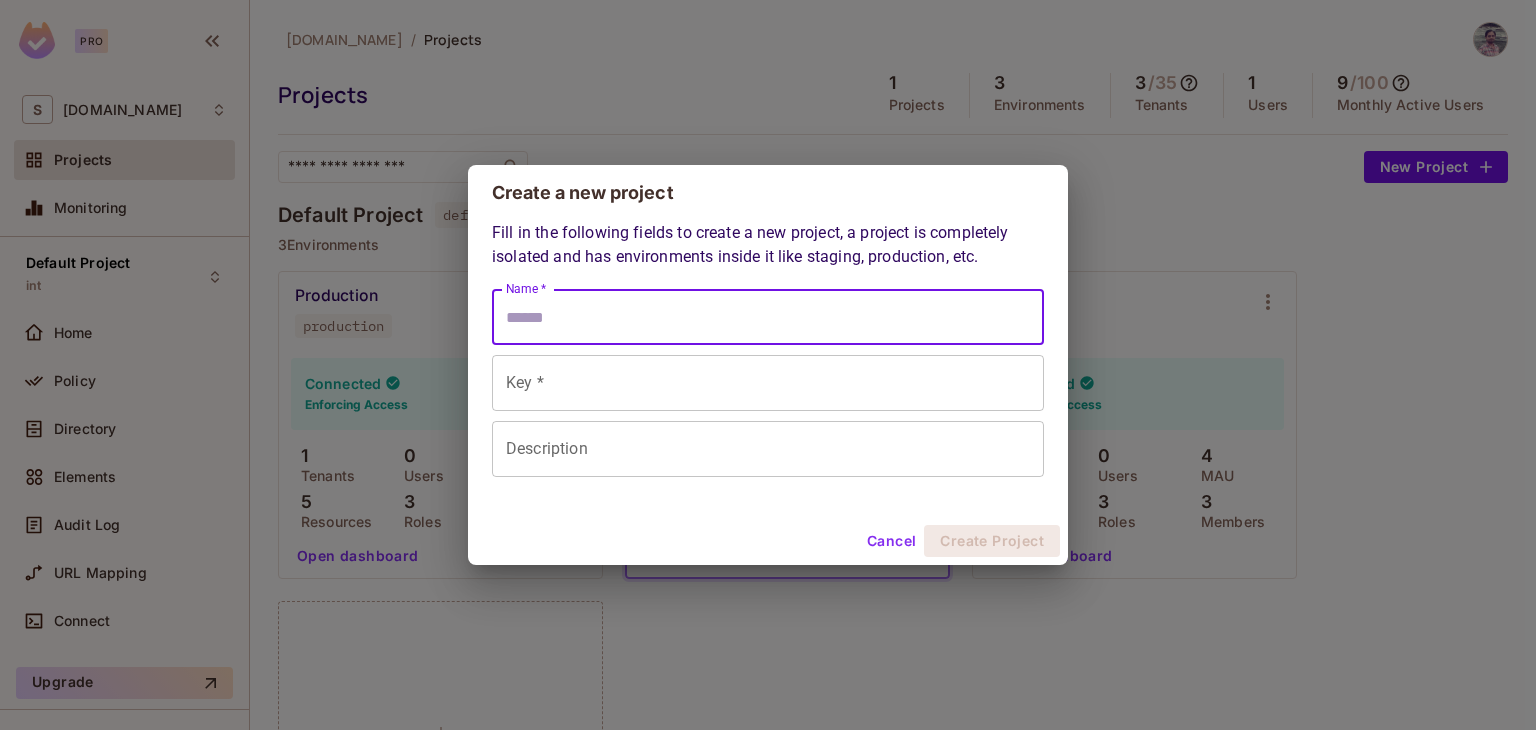 type on "*" 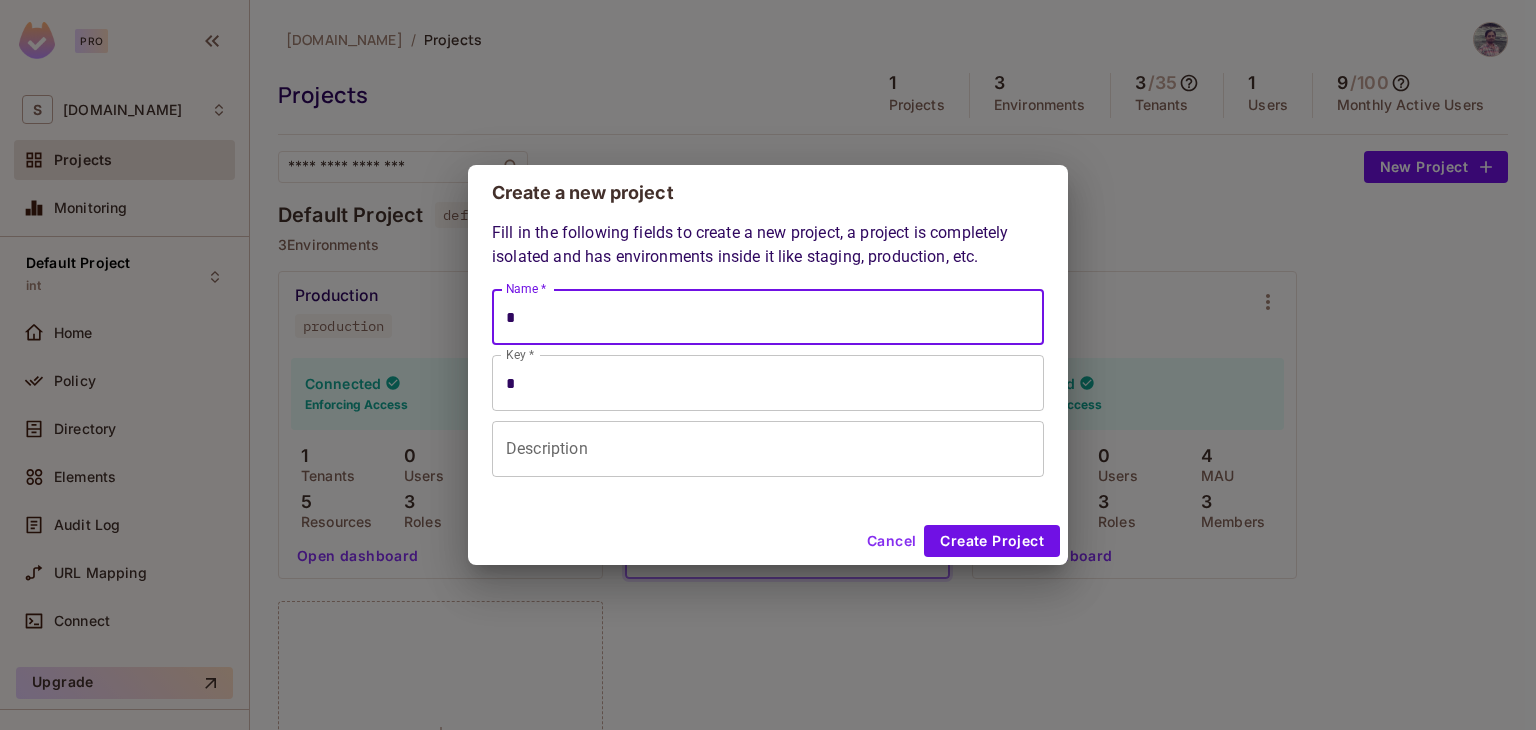 type on "**" 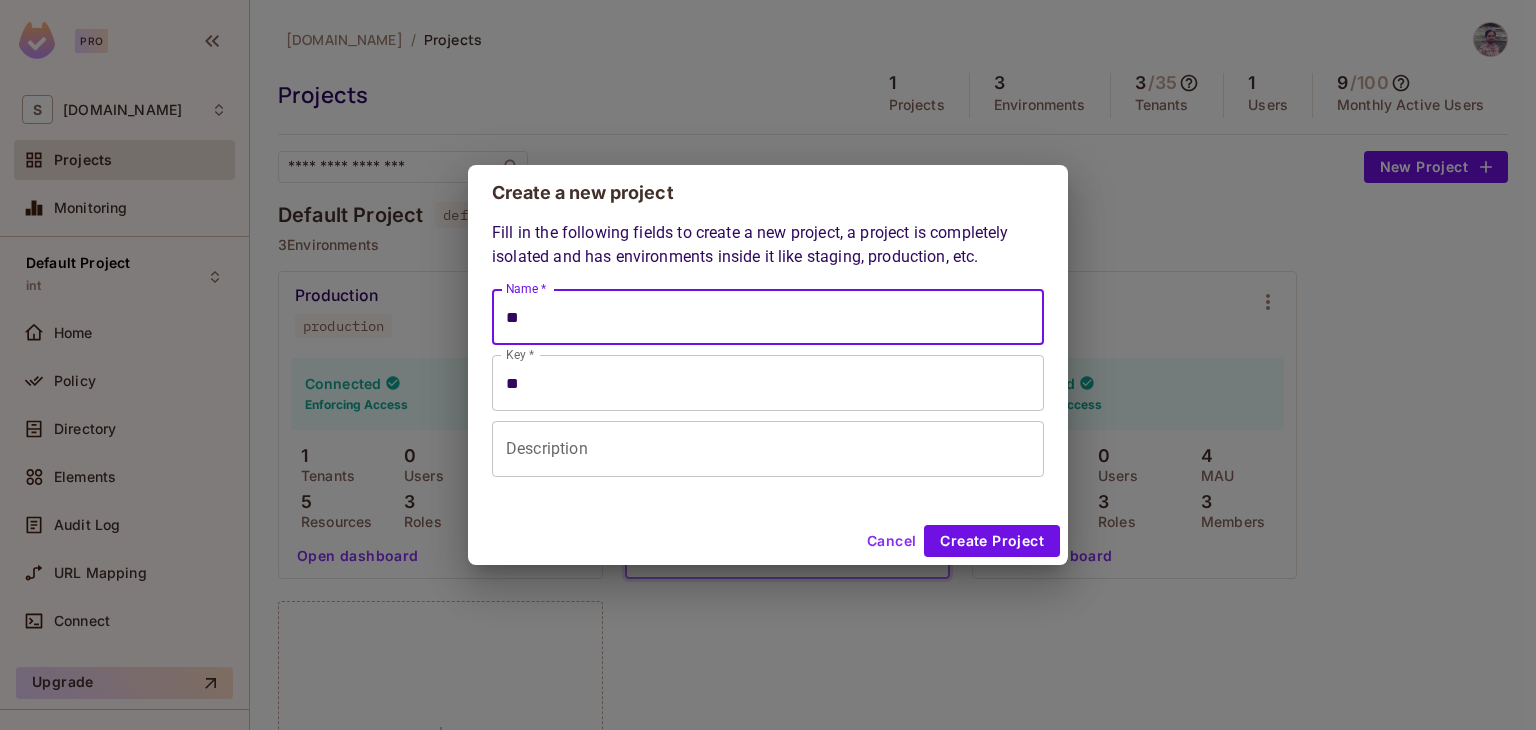type on "***" 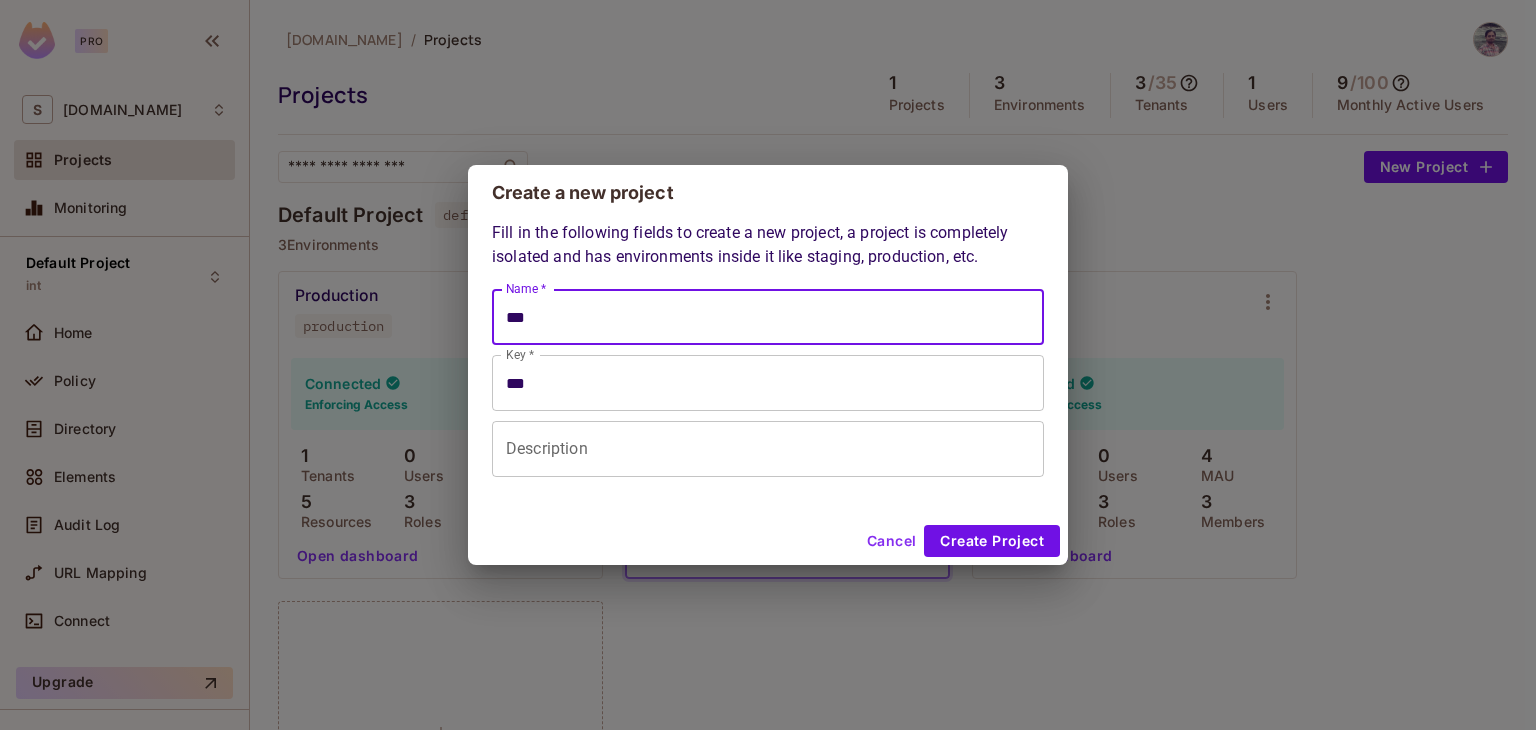 type on "****" 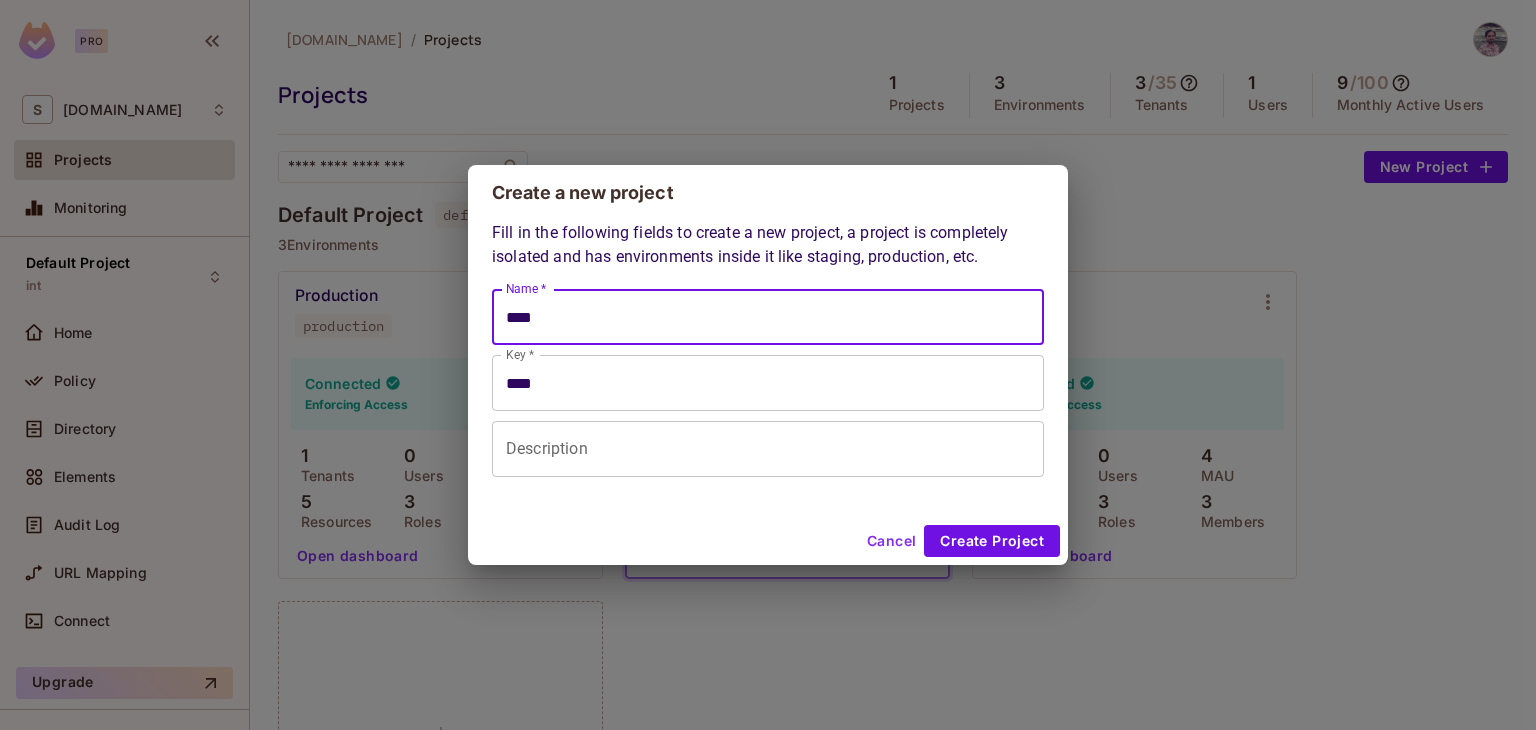 type on "****" 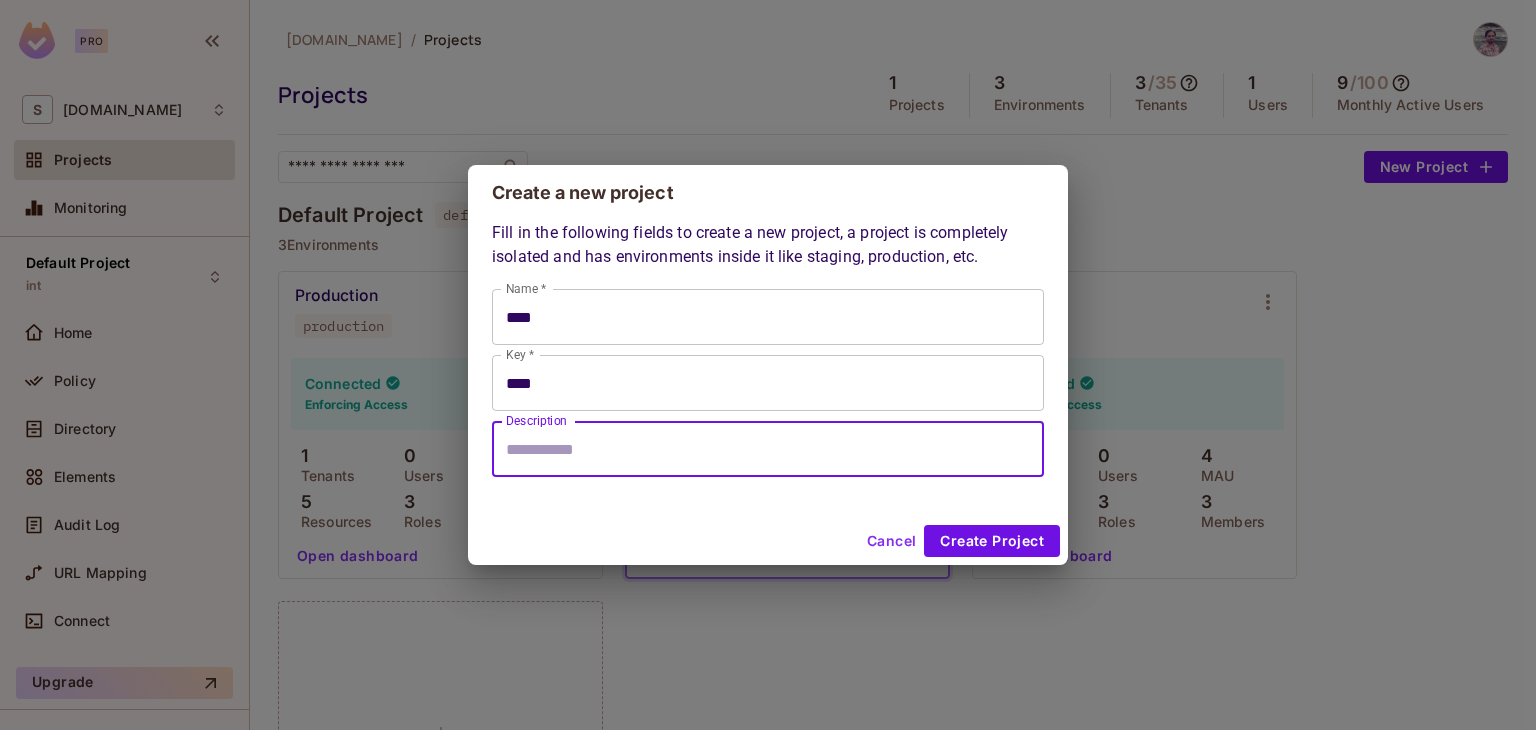 click on "Description" at bounding box center [768, 449] 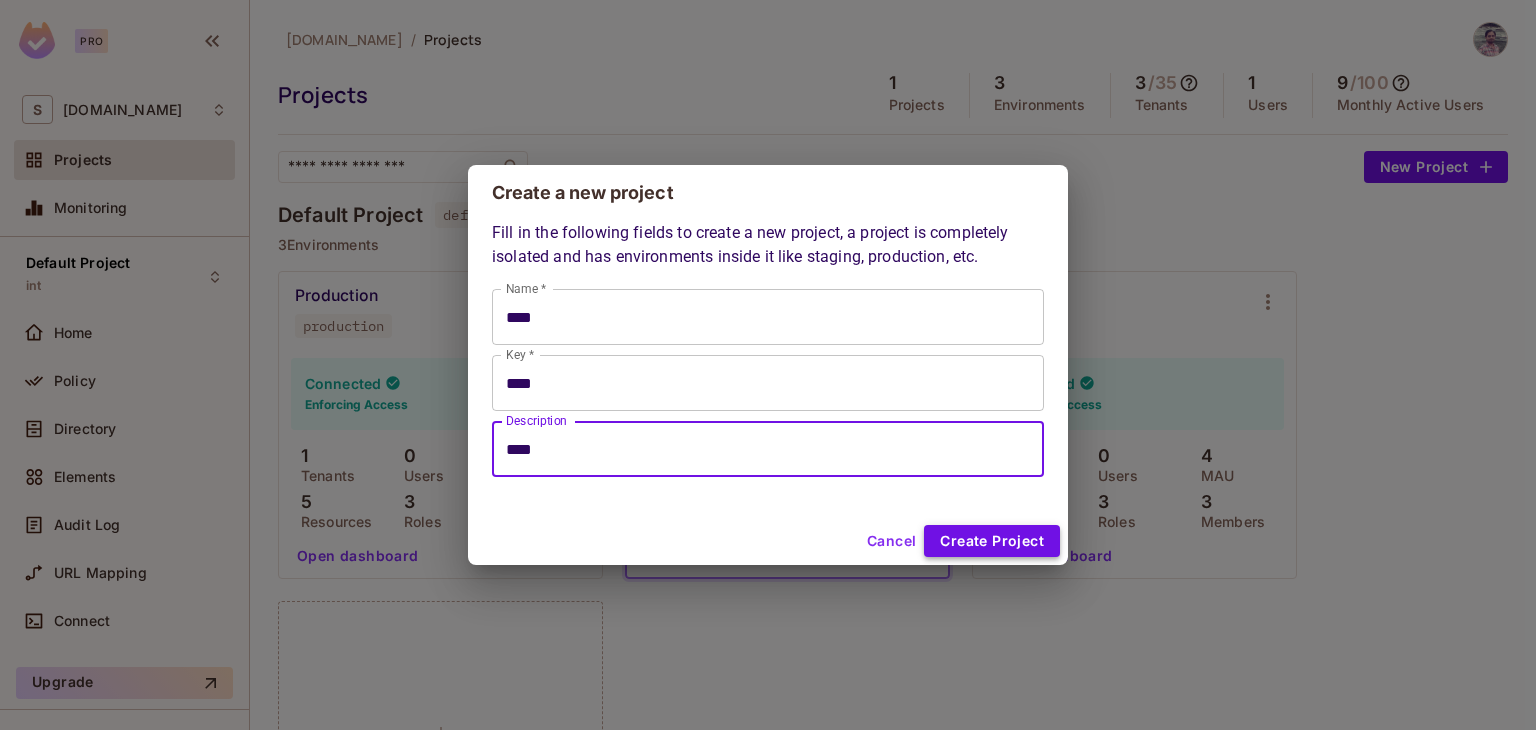 type on "****" 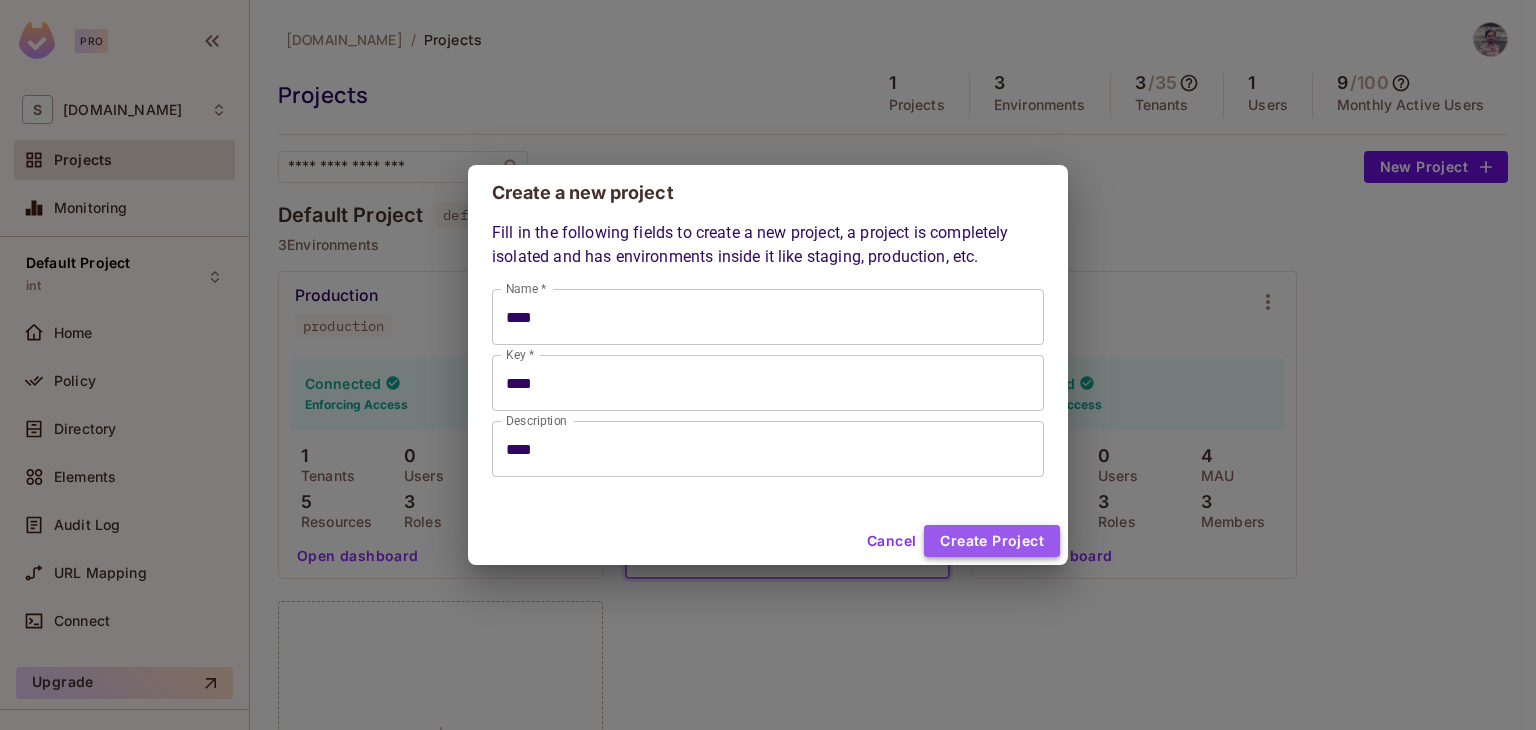 click on "Create Project" at bounding box center [992, 541] 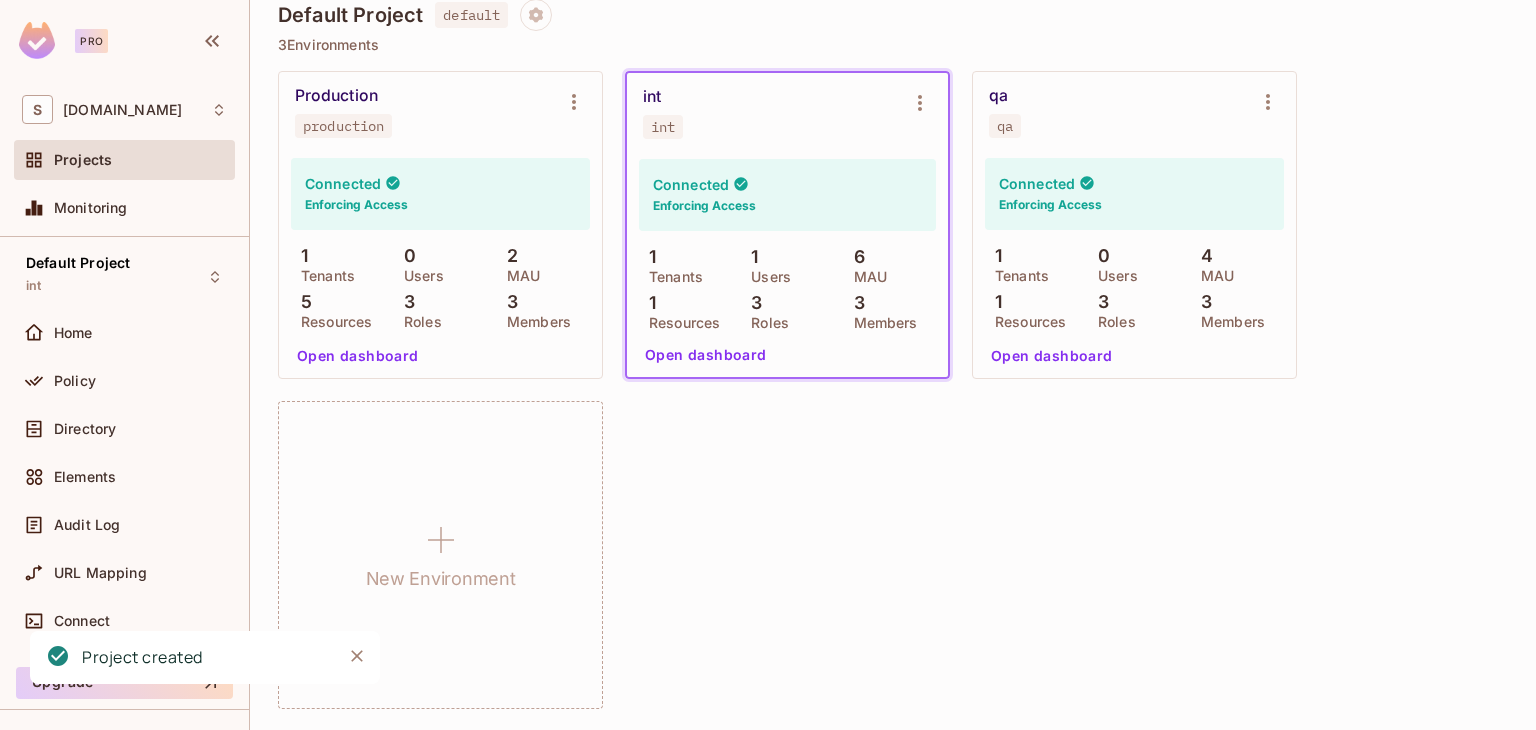 scroll, scrollTop: 603, scrollLeft: 0, axis: vertical 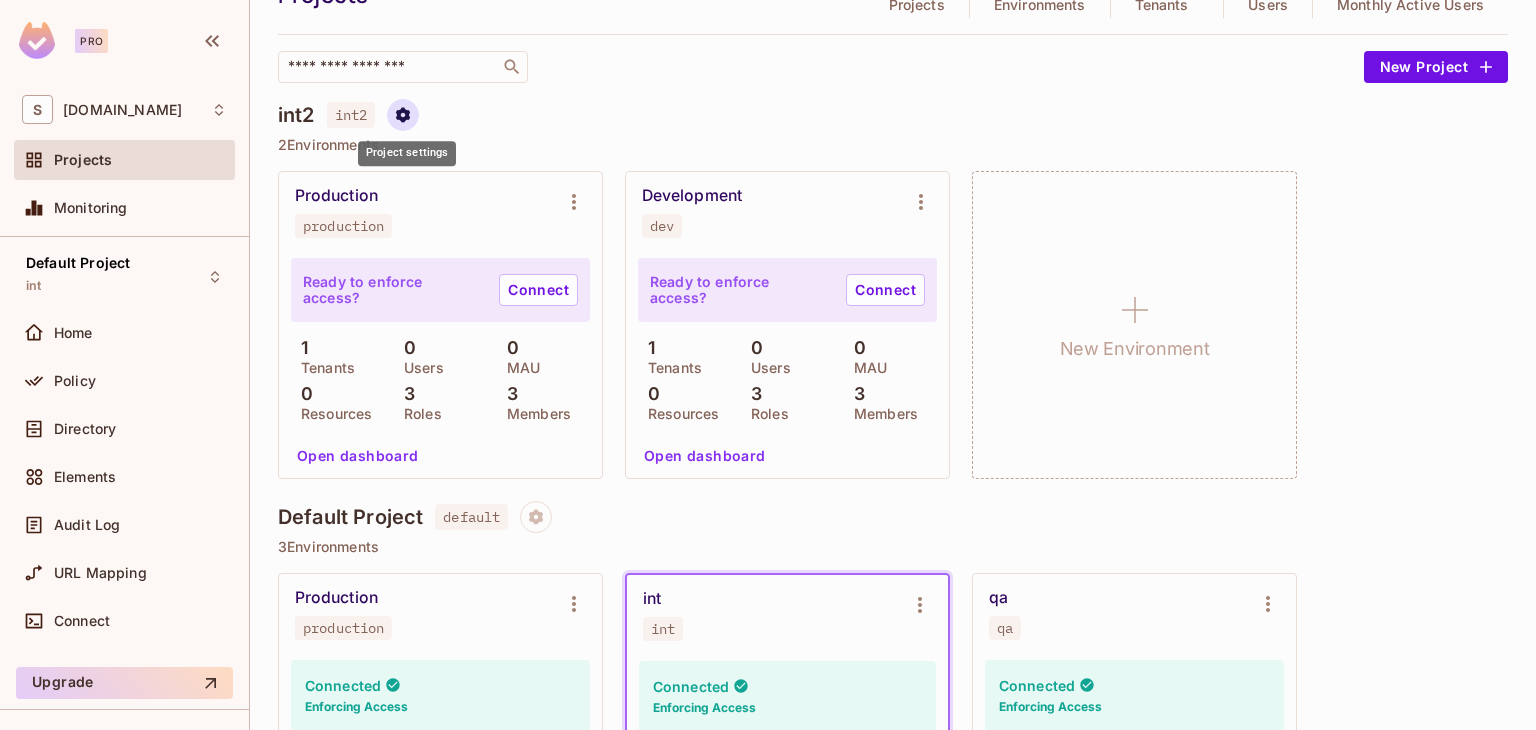 click 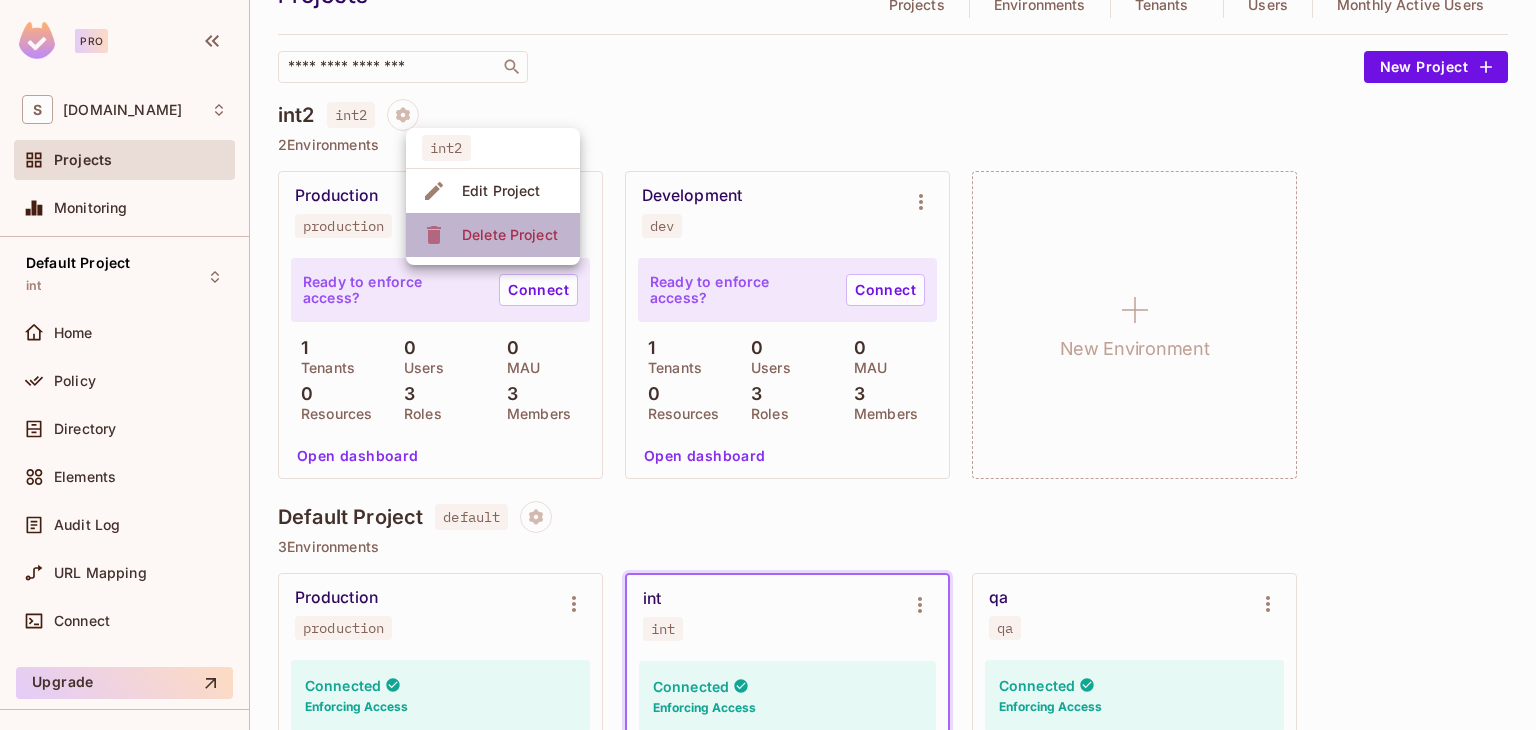 click on "Delete Project" at bounding box center (510, 235) 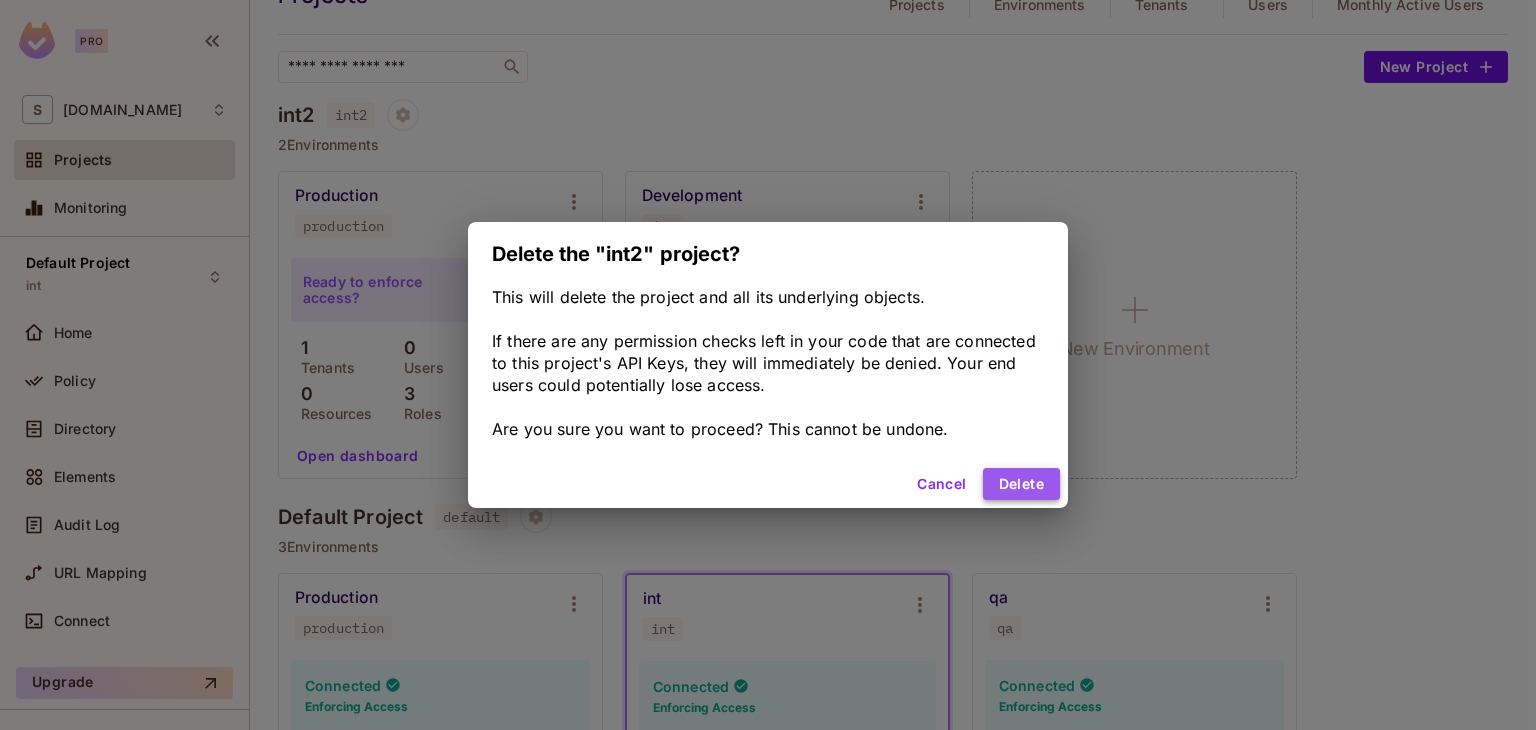 click on "Delete" at bounding box center [1021, 484] 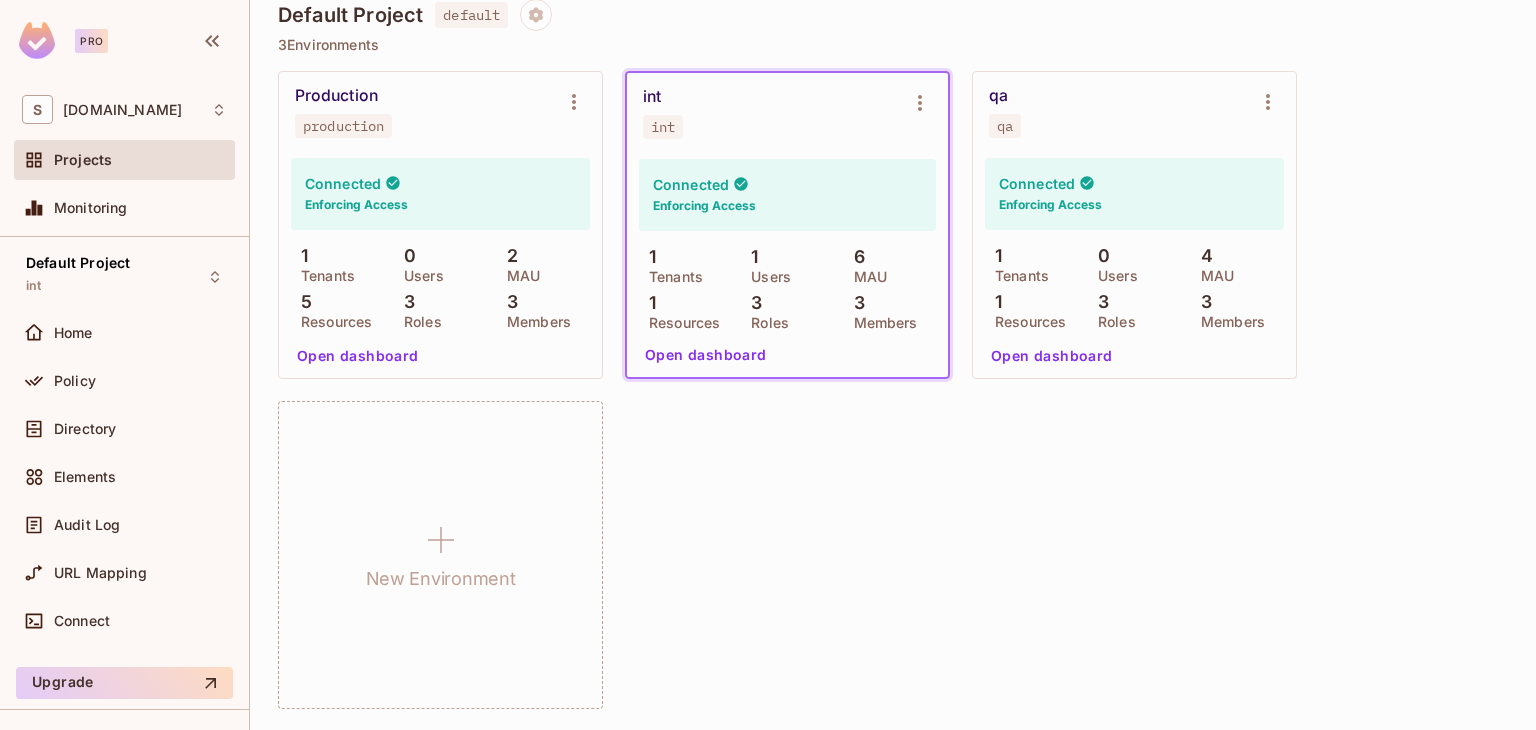 scroll, scrollTop: 200, scrollLeft: 0, axis: vertical 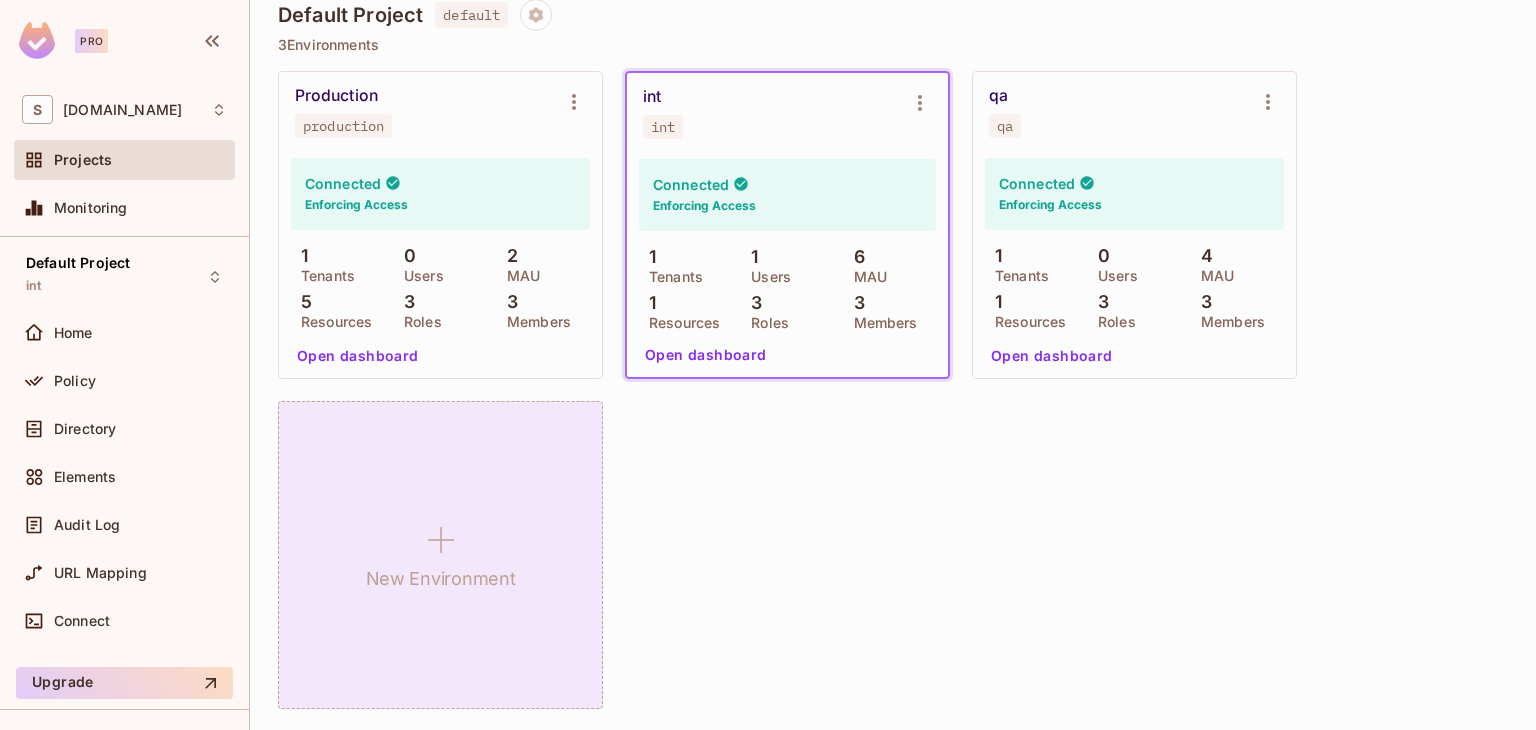 click 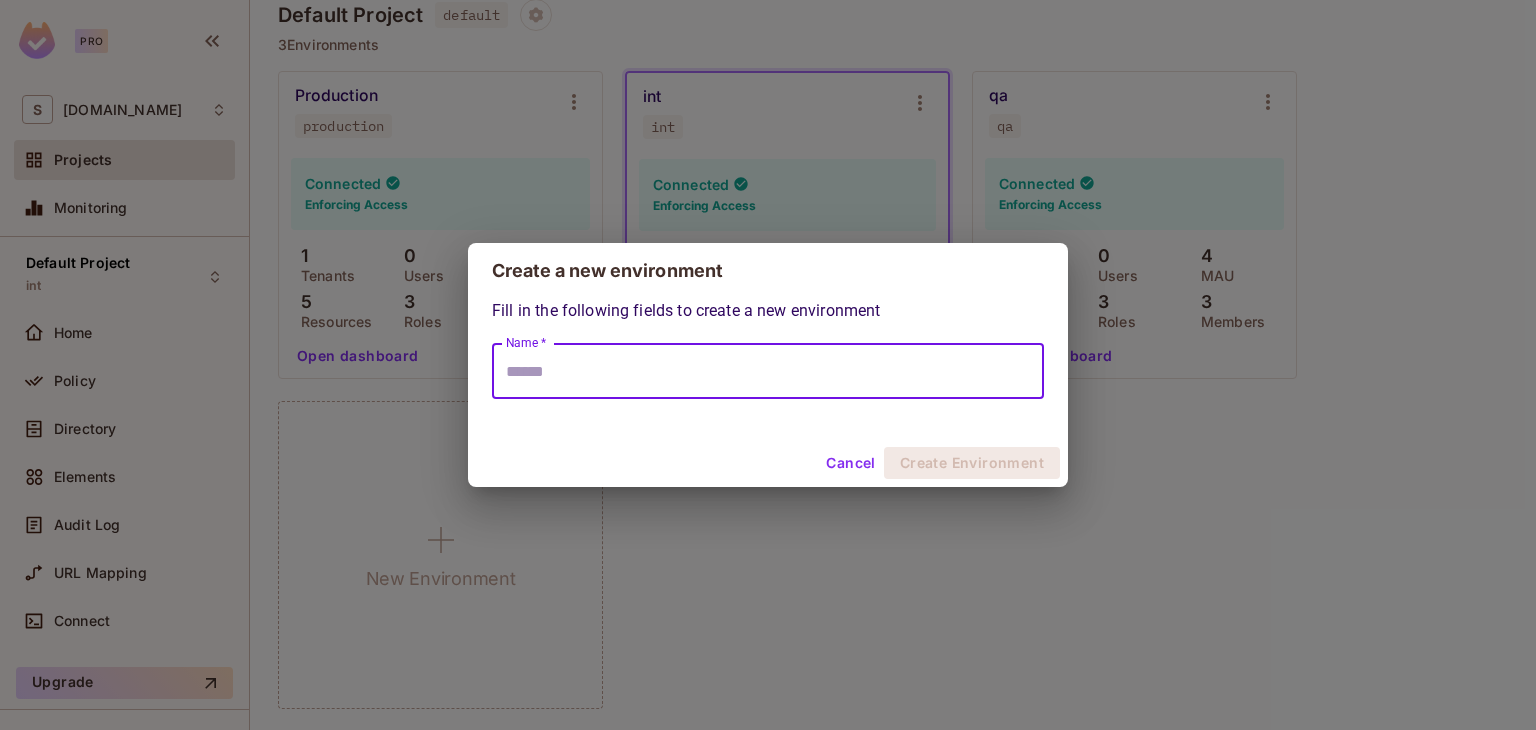 click on "Name *" at bounding box center (768, 371) 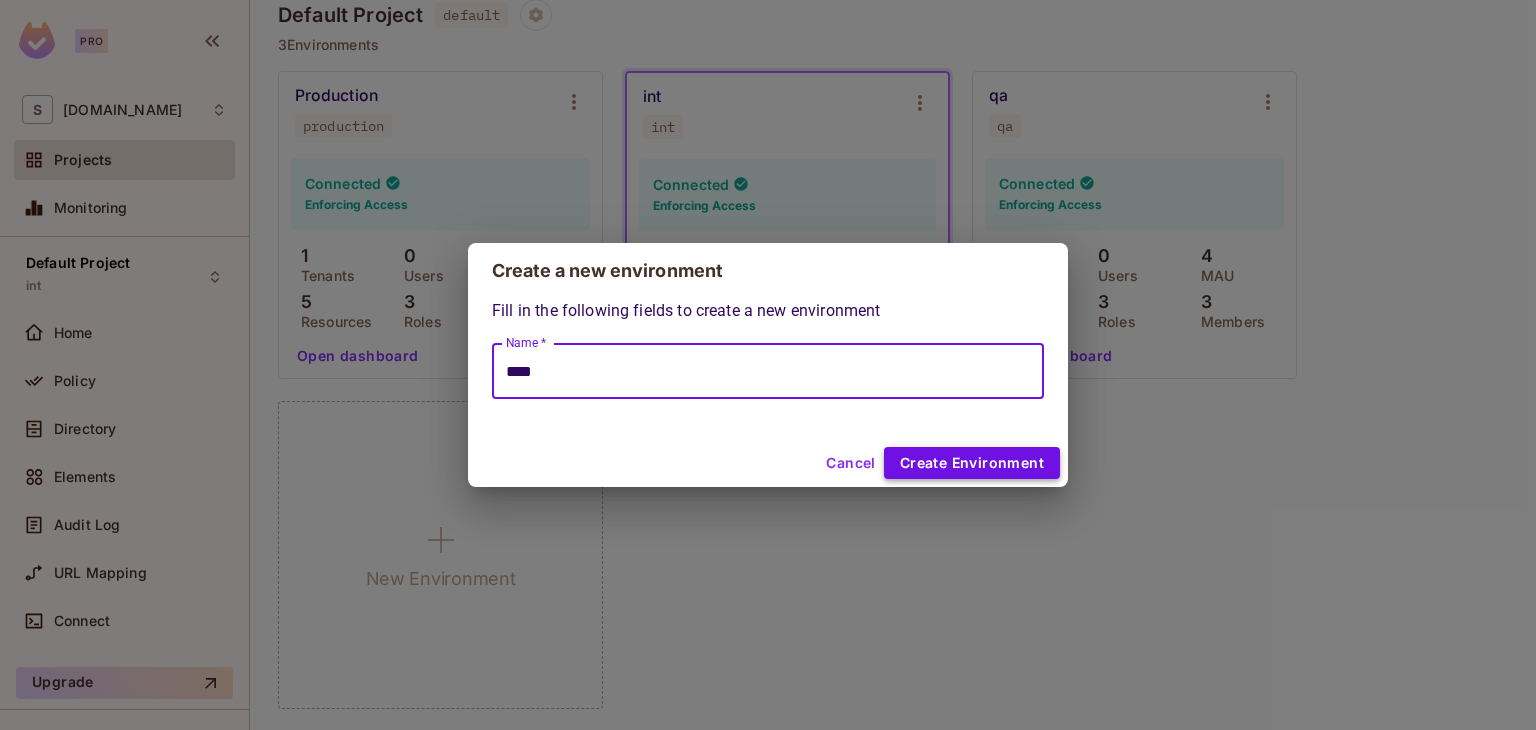 type on "****" 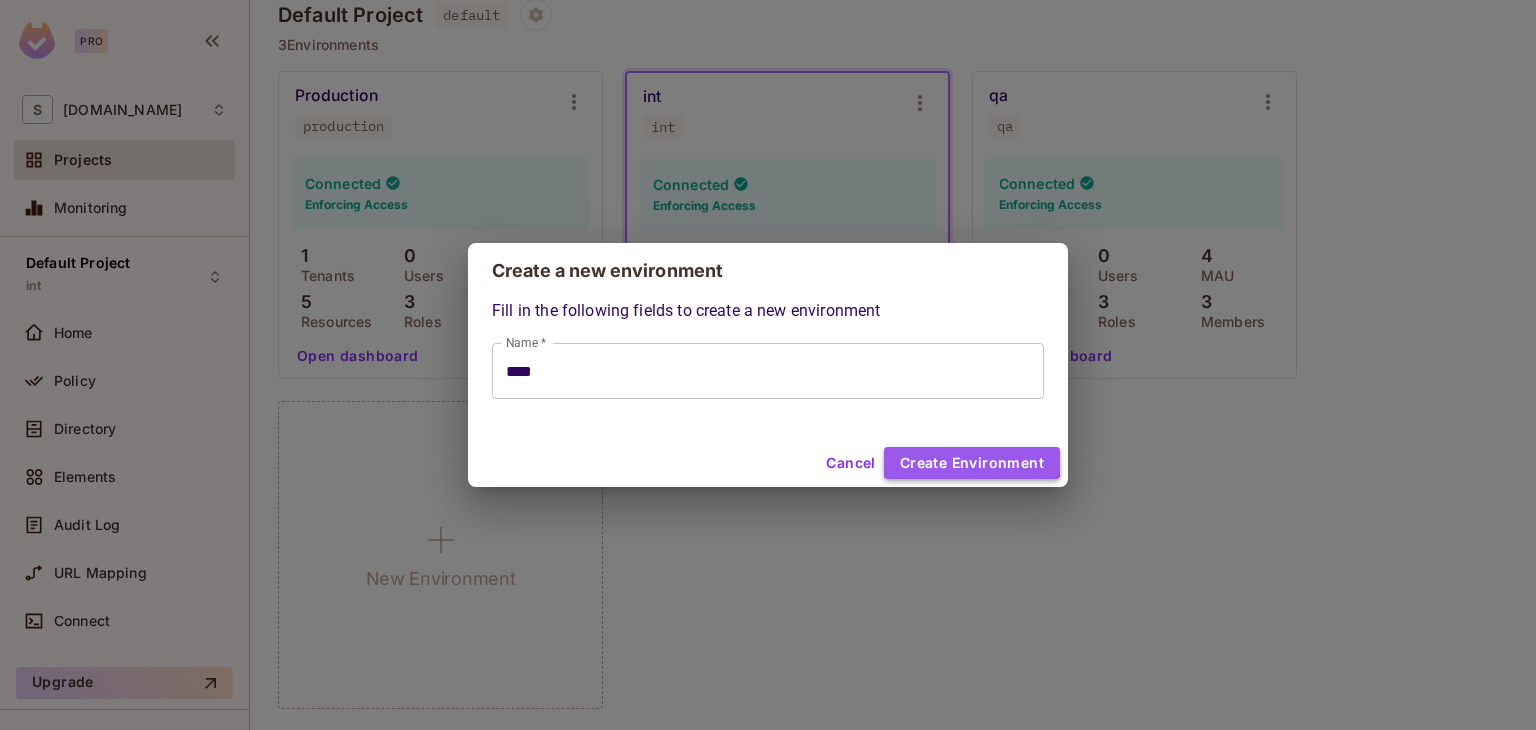 click on "Create Environment" at bounding box center [972, 463] 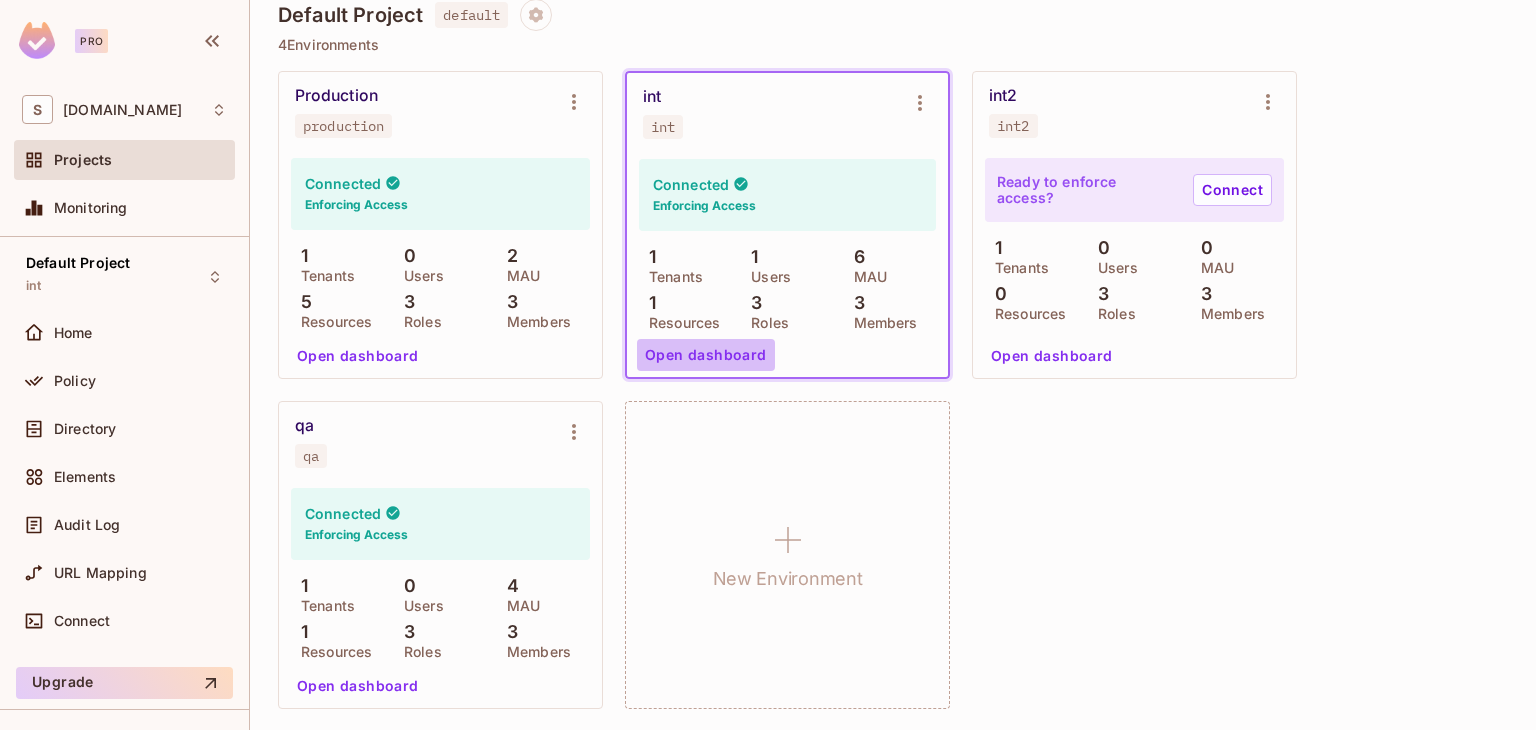 click on "Open dashboard" at bounding box center (706, 355) 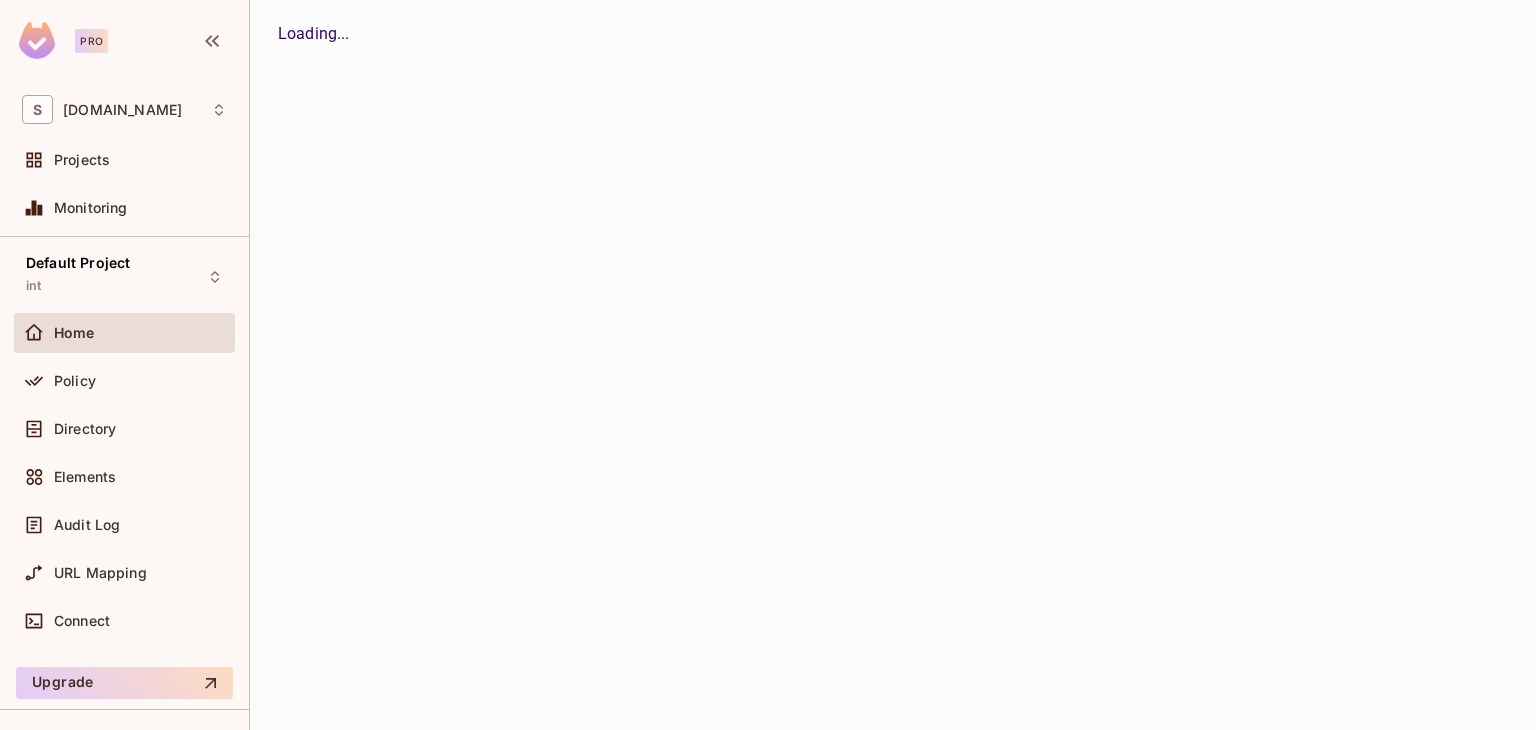 scroll, scrollTop: 0, scrollLeft: 0, axis: both 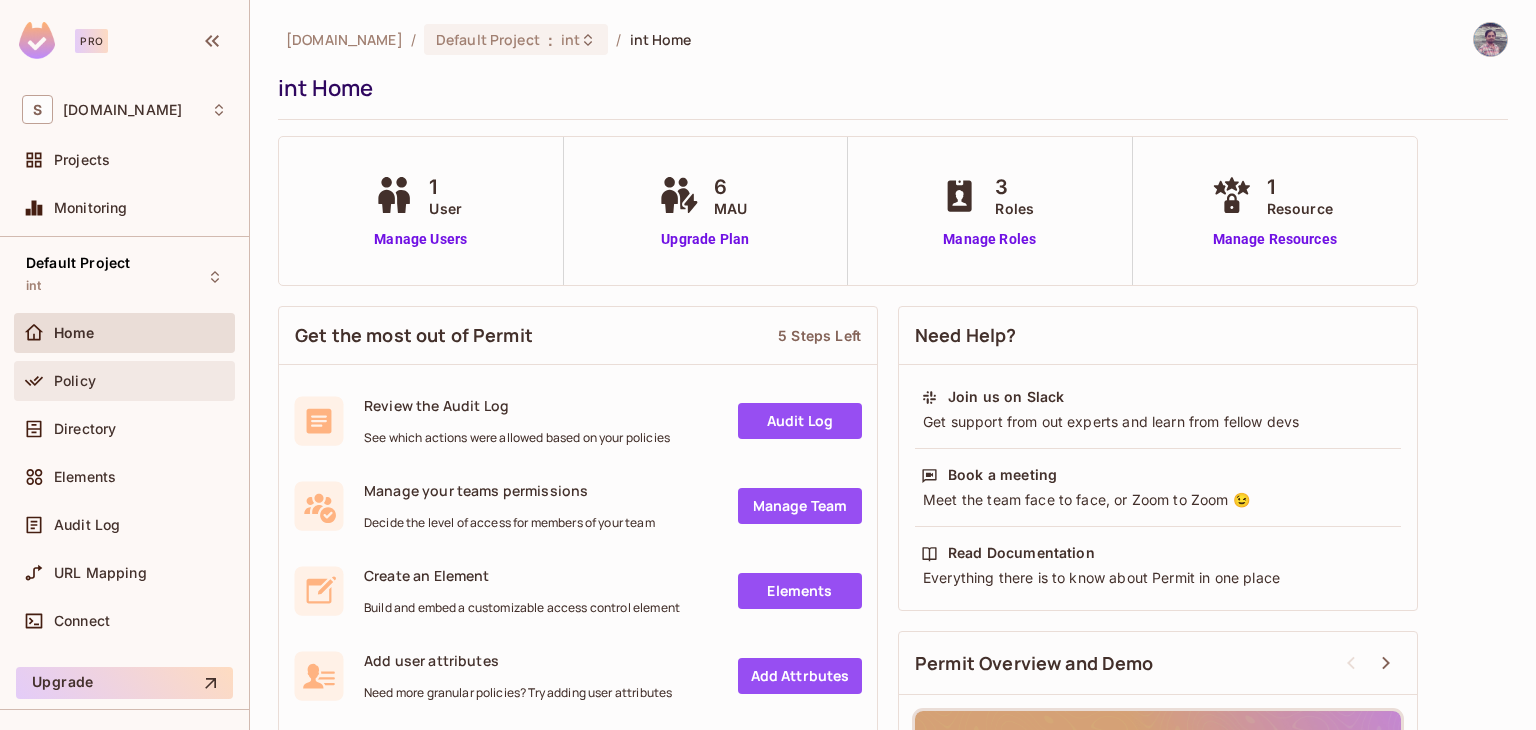 click on "Policy" at bounding box center (75, 381) 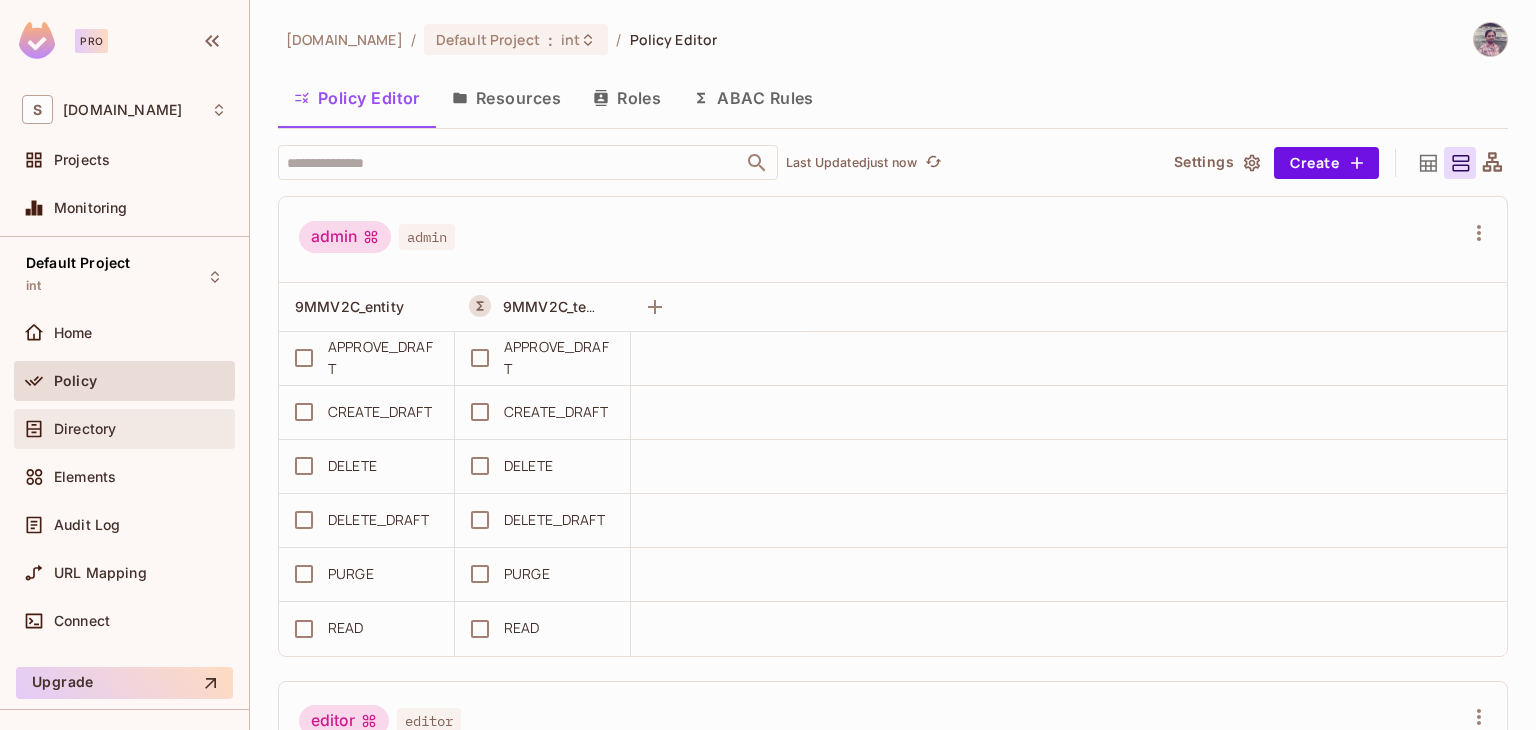 click on "Directory" at bounding box center [85, 429] 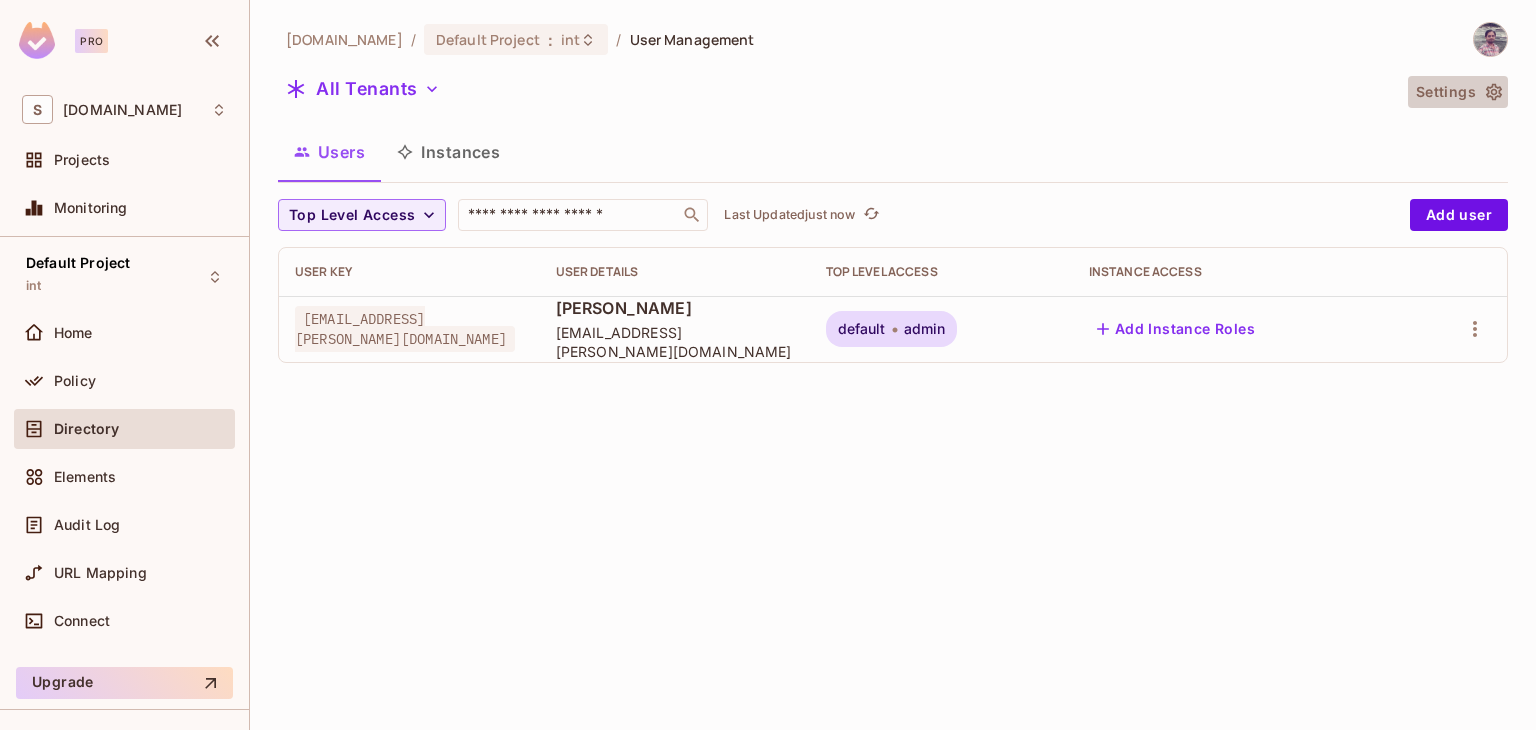 click 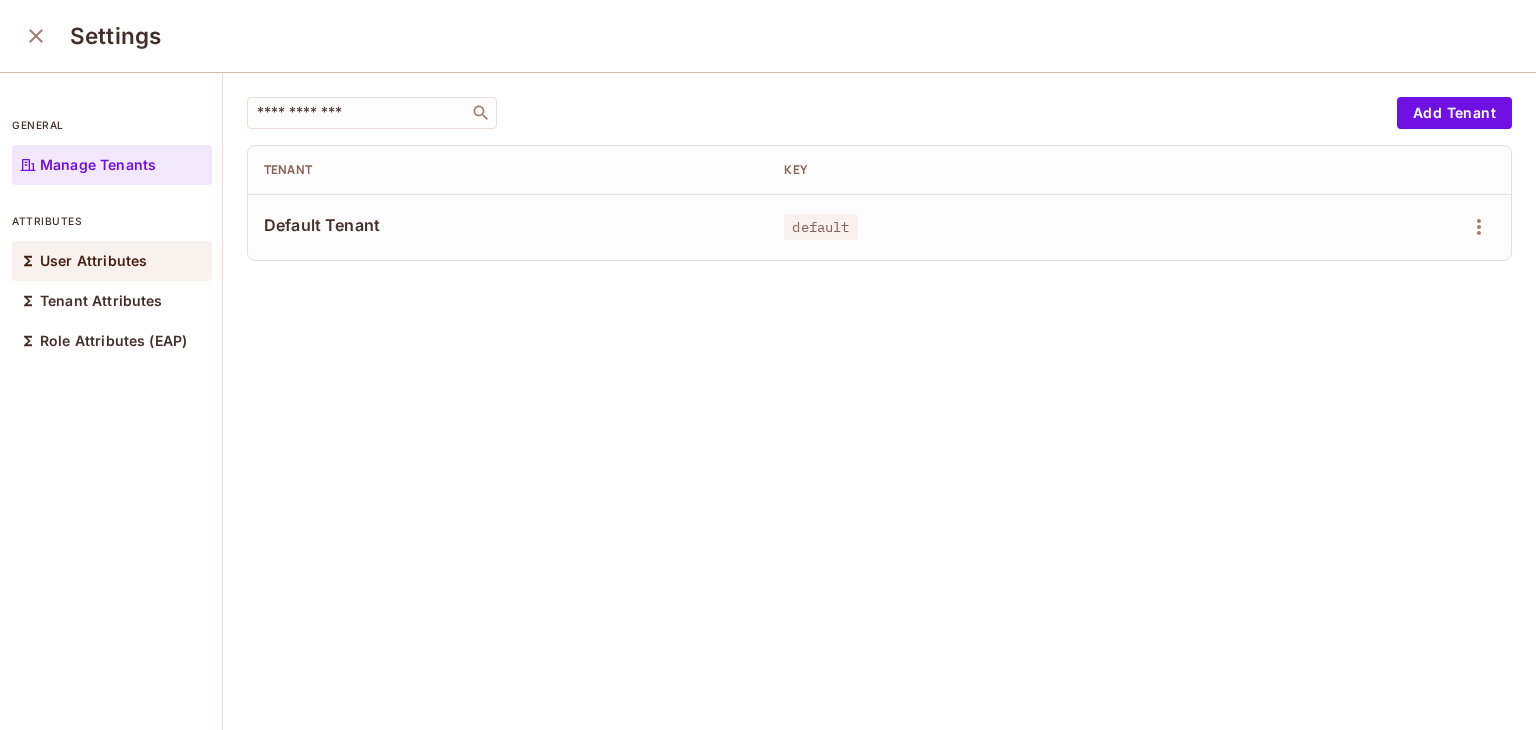 click on "User Attributes" at bounding box center (93, 261) 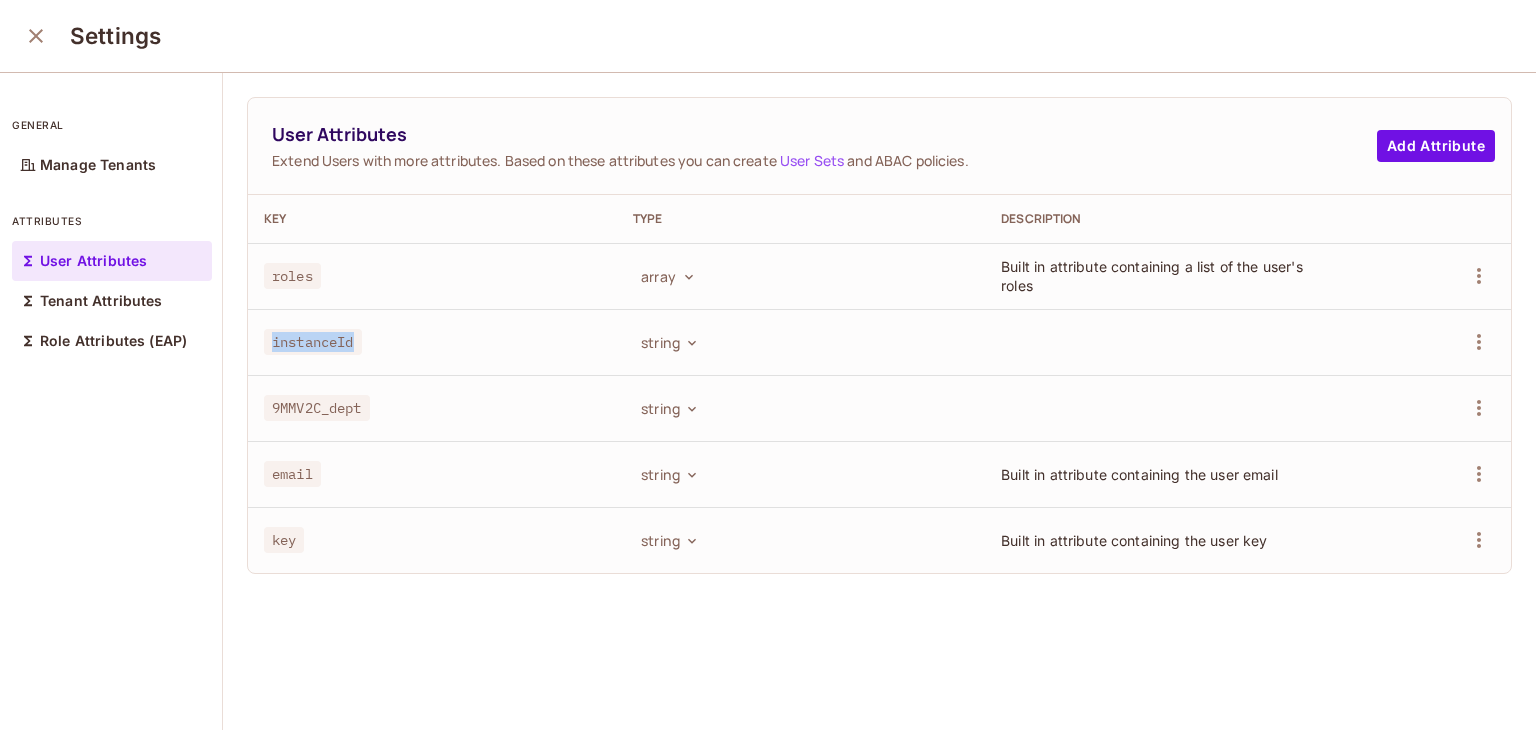 drag, startPoint x: 274, startPoint y: 342, endPoint x: 360, endPoint y: 334, distance: 86.37129 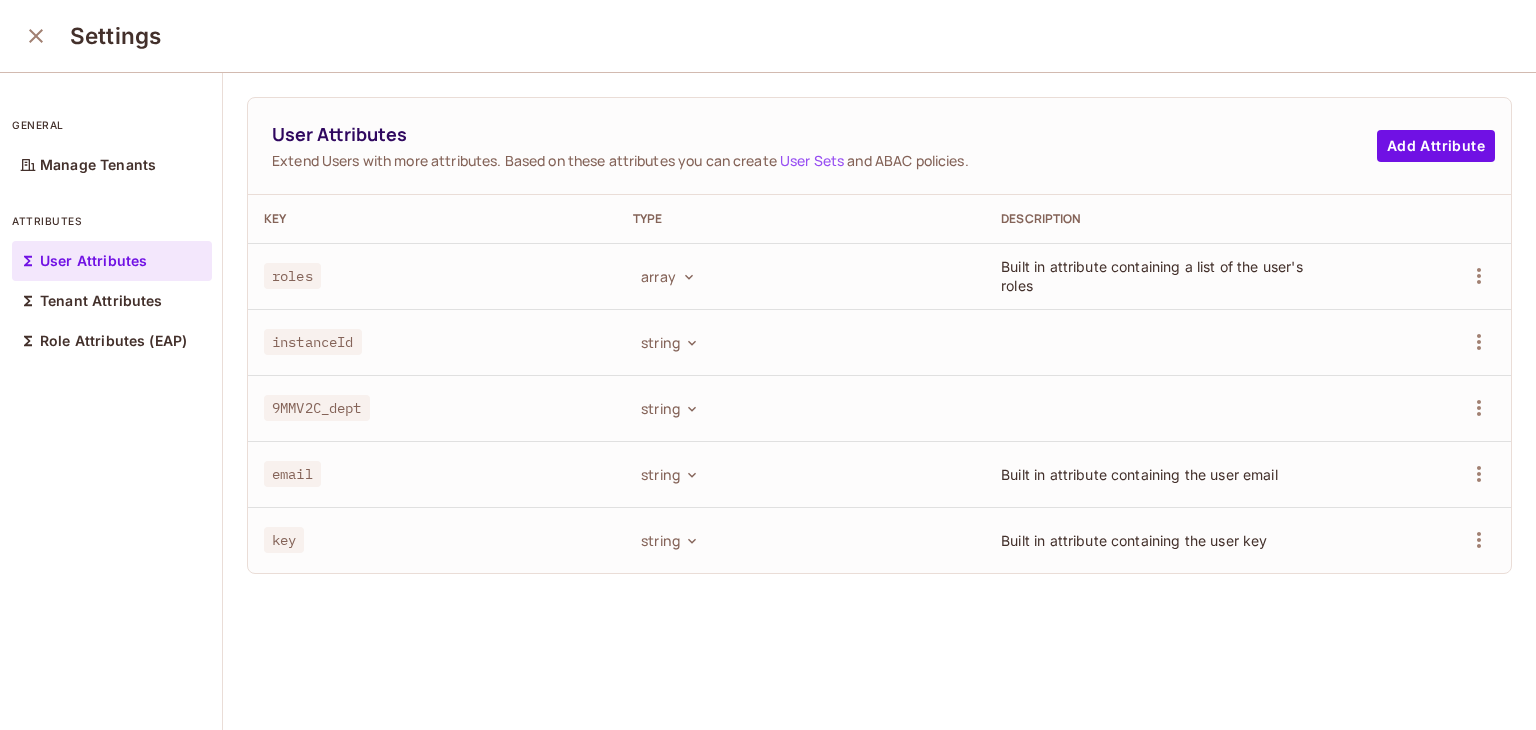 click on "9MMV2C_dept" at bounding box center [317, 408] 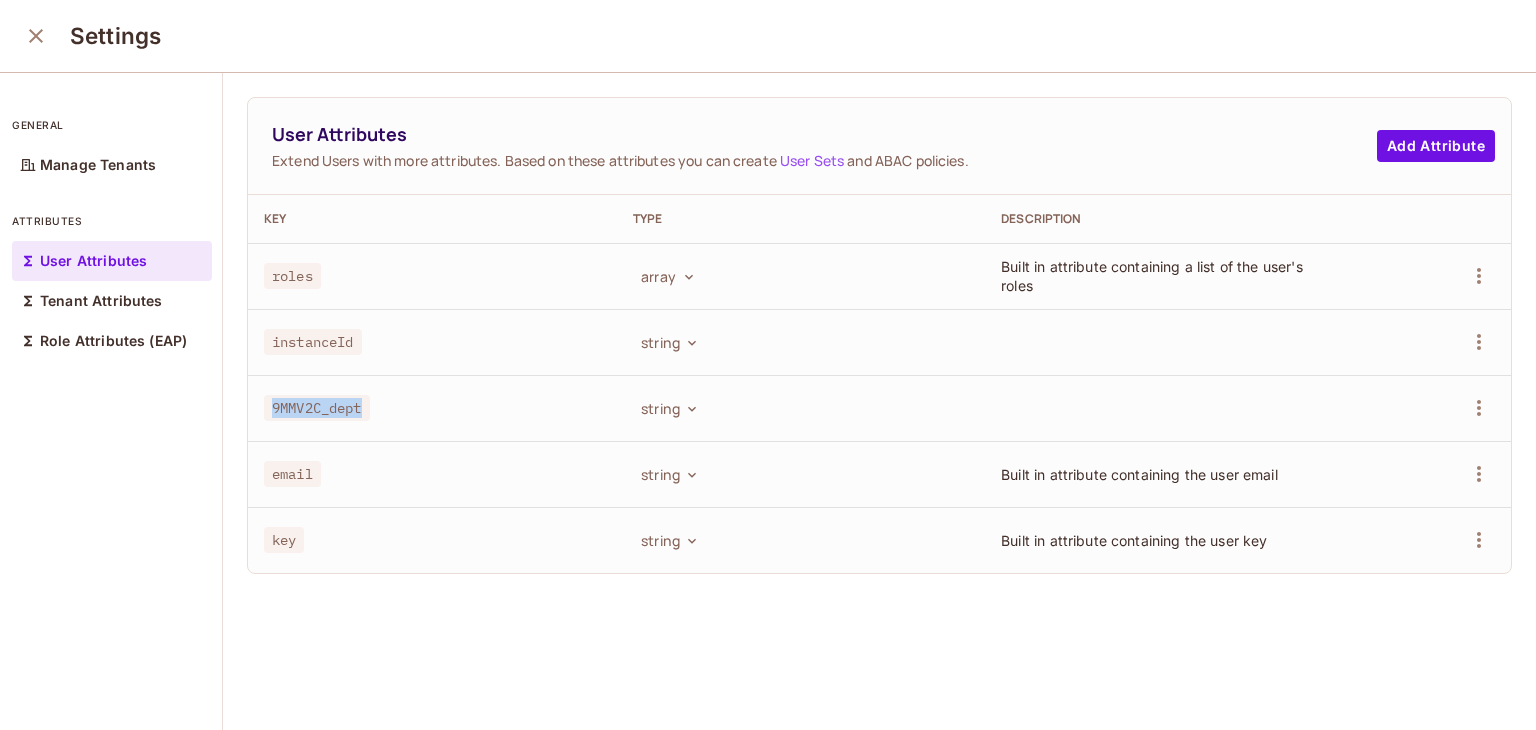click on "9MMV2C_dept" at bounding box center [317, 408] 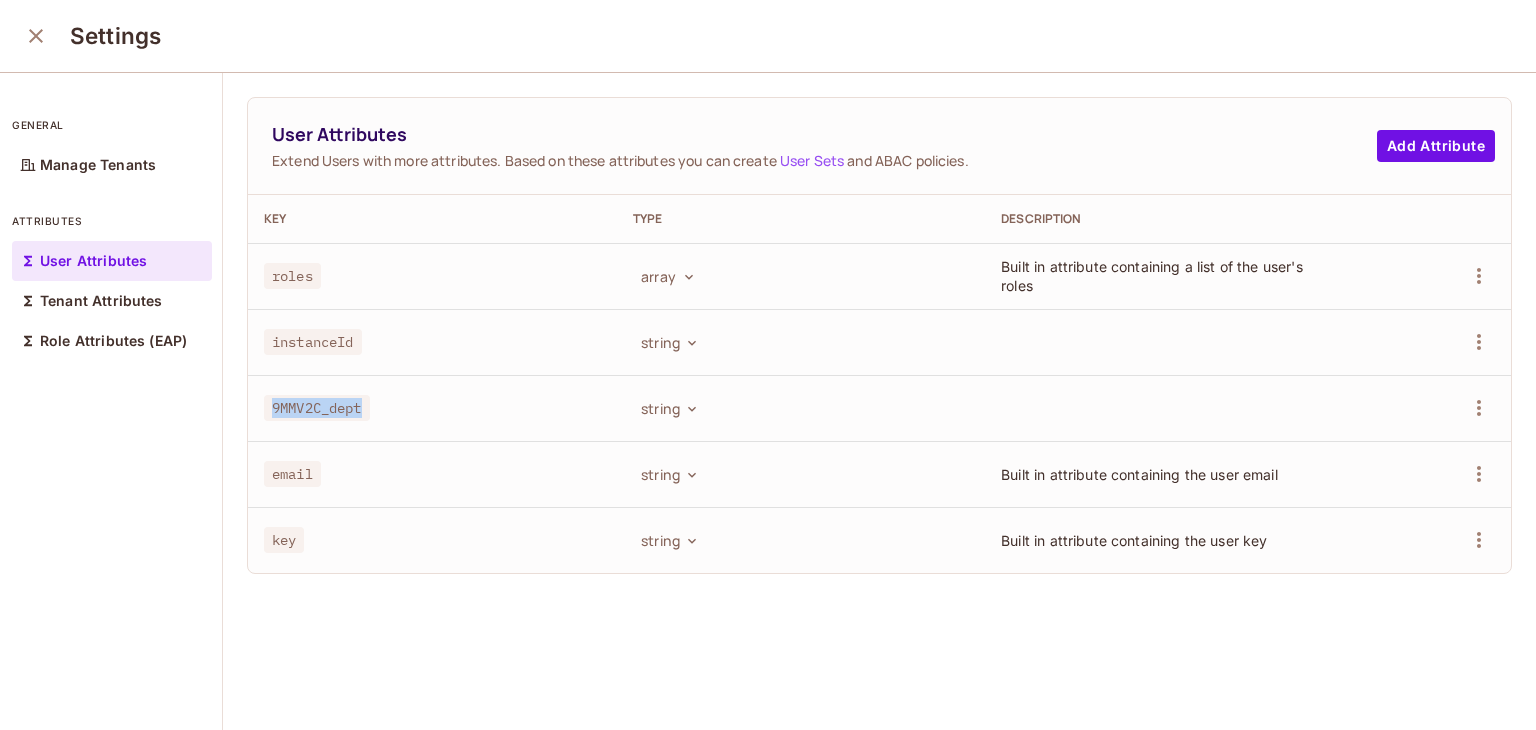 copy on "9MMV2C_dept" 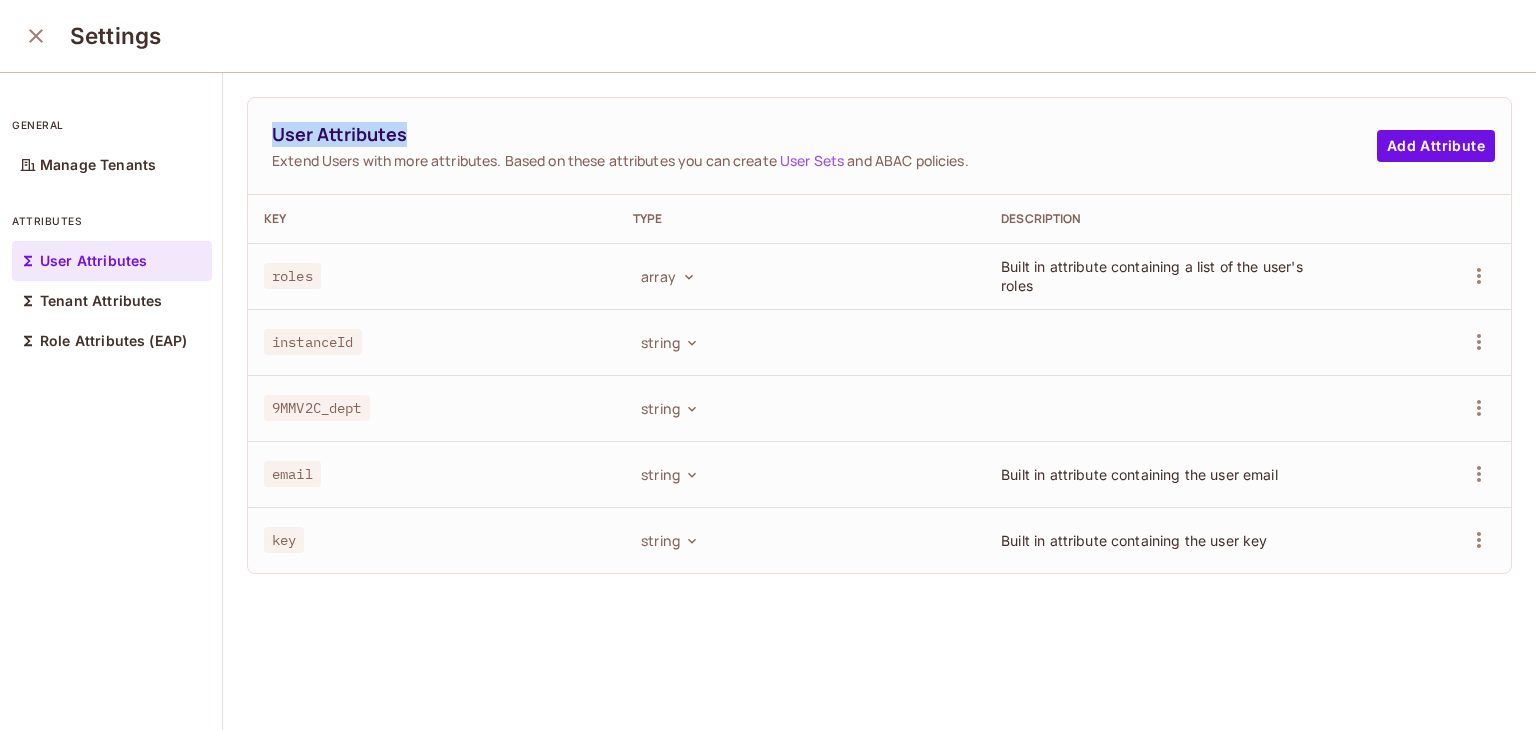 copy on "User Attributes" 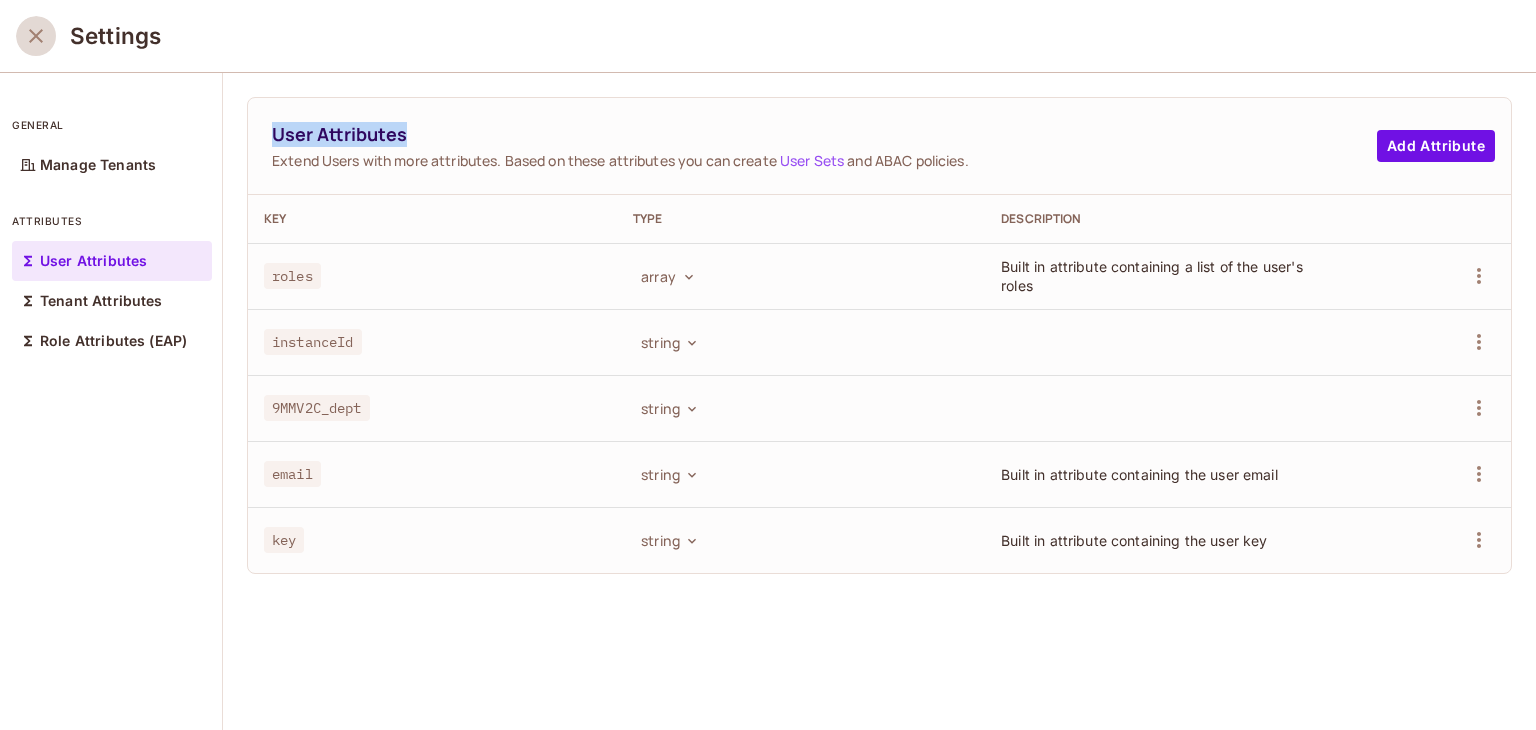 click 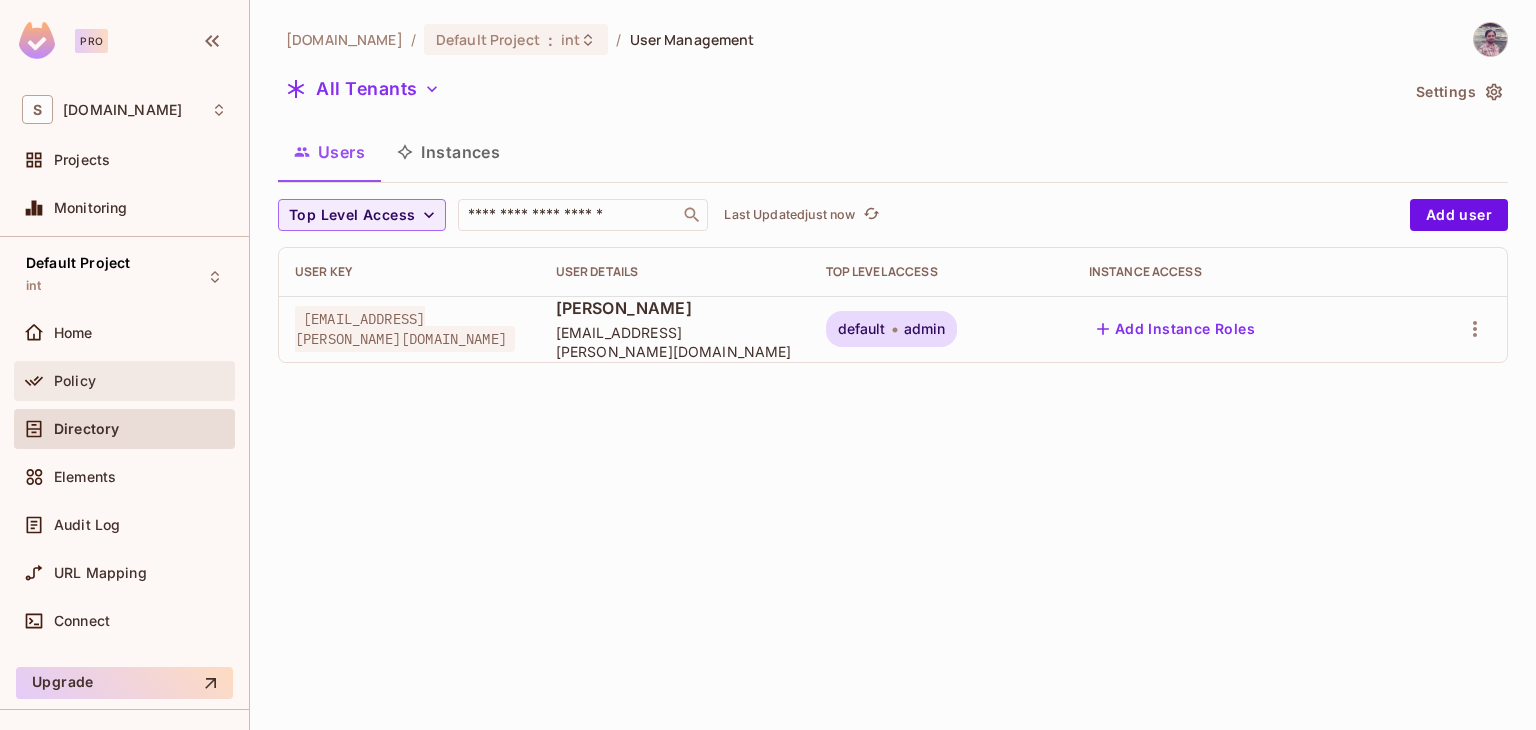 click on "Policy" at bounding box center (75, 381) 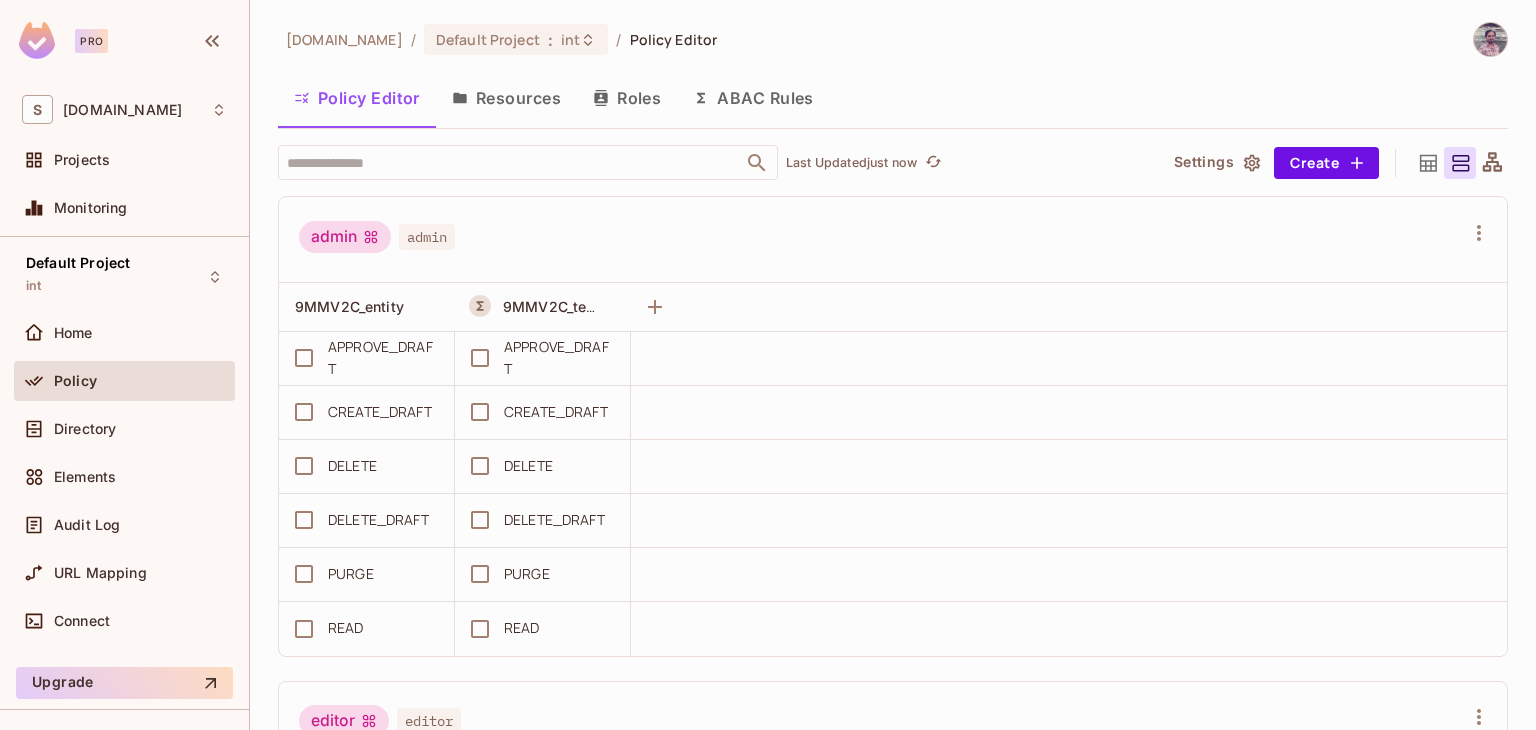 click on "Resources" at bounding box center (506, 98) 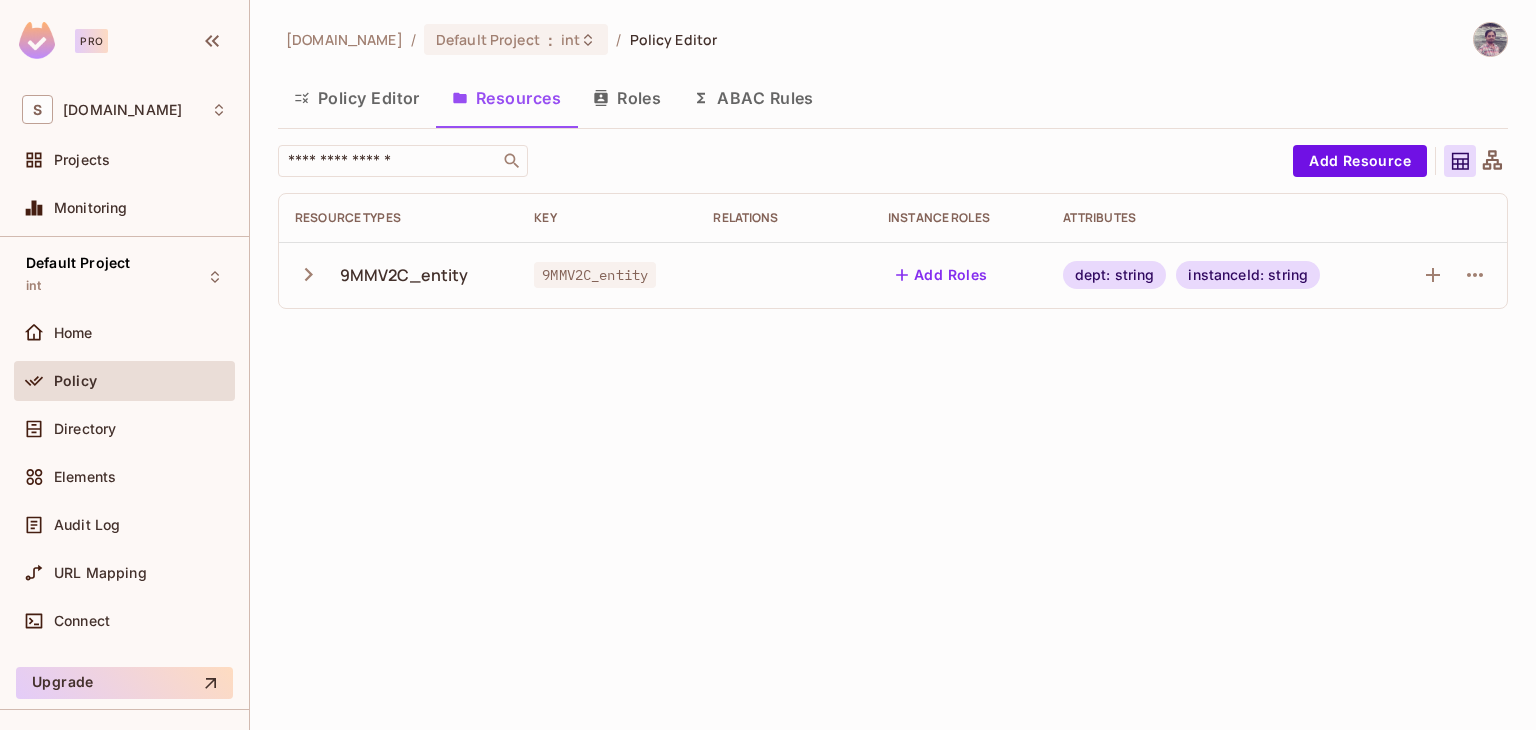 click on "9MMV2C_entity" at bounding box center (595, 275) 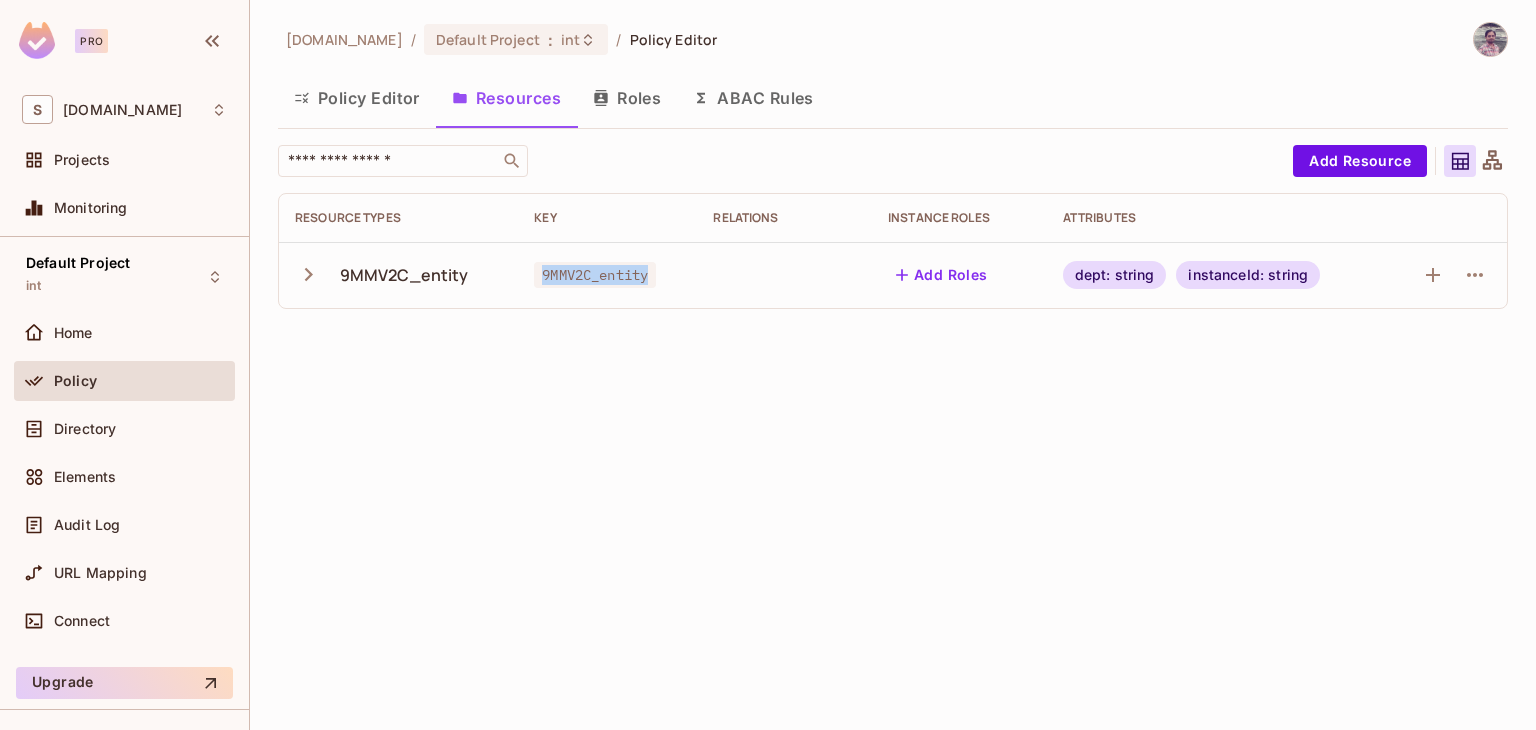 click on "9MMV2C_entity" at bounding box center (595, 275) 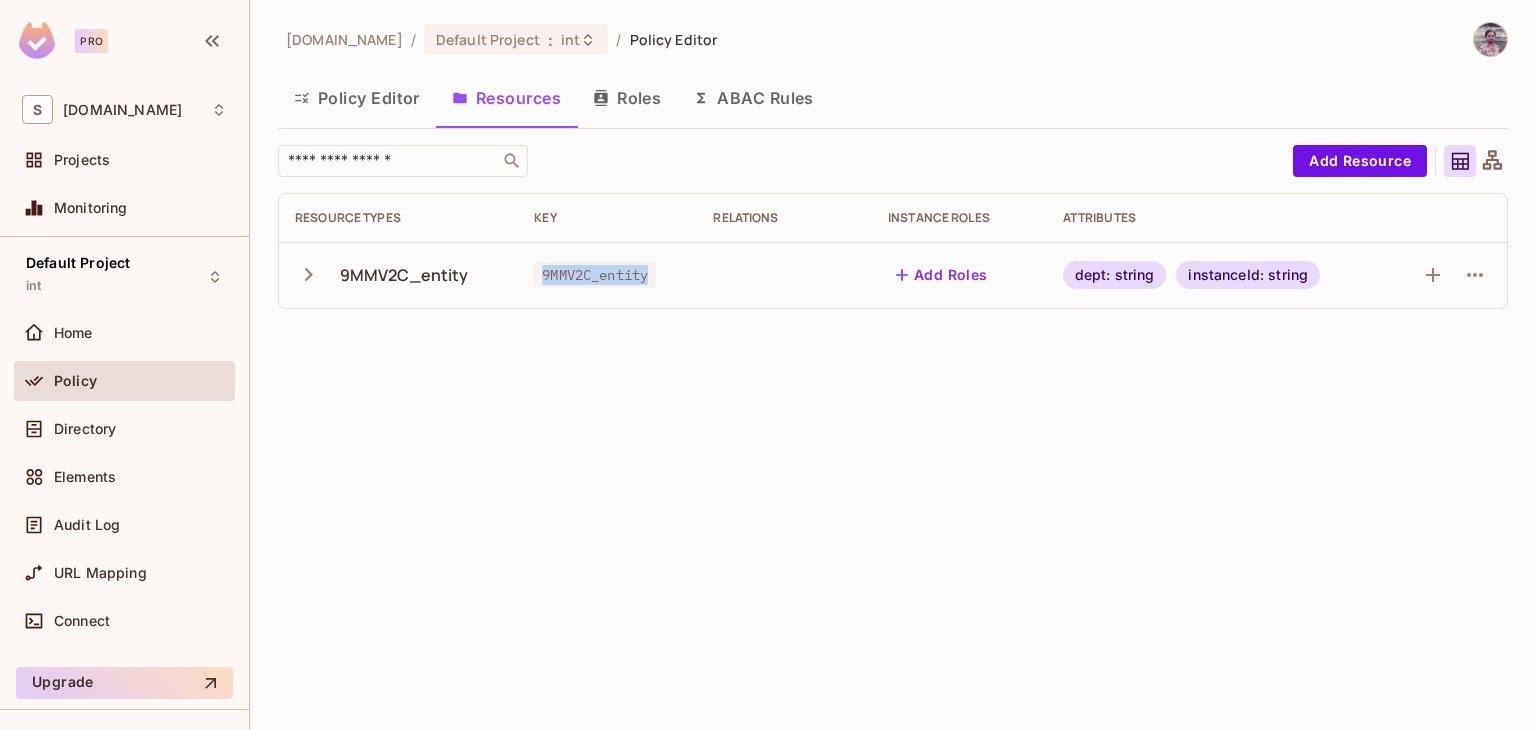 copy on "9MMV2C_entity" 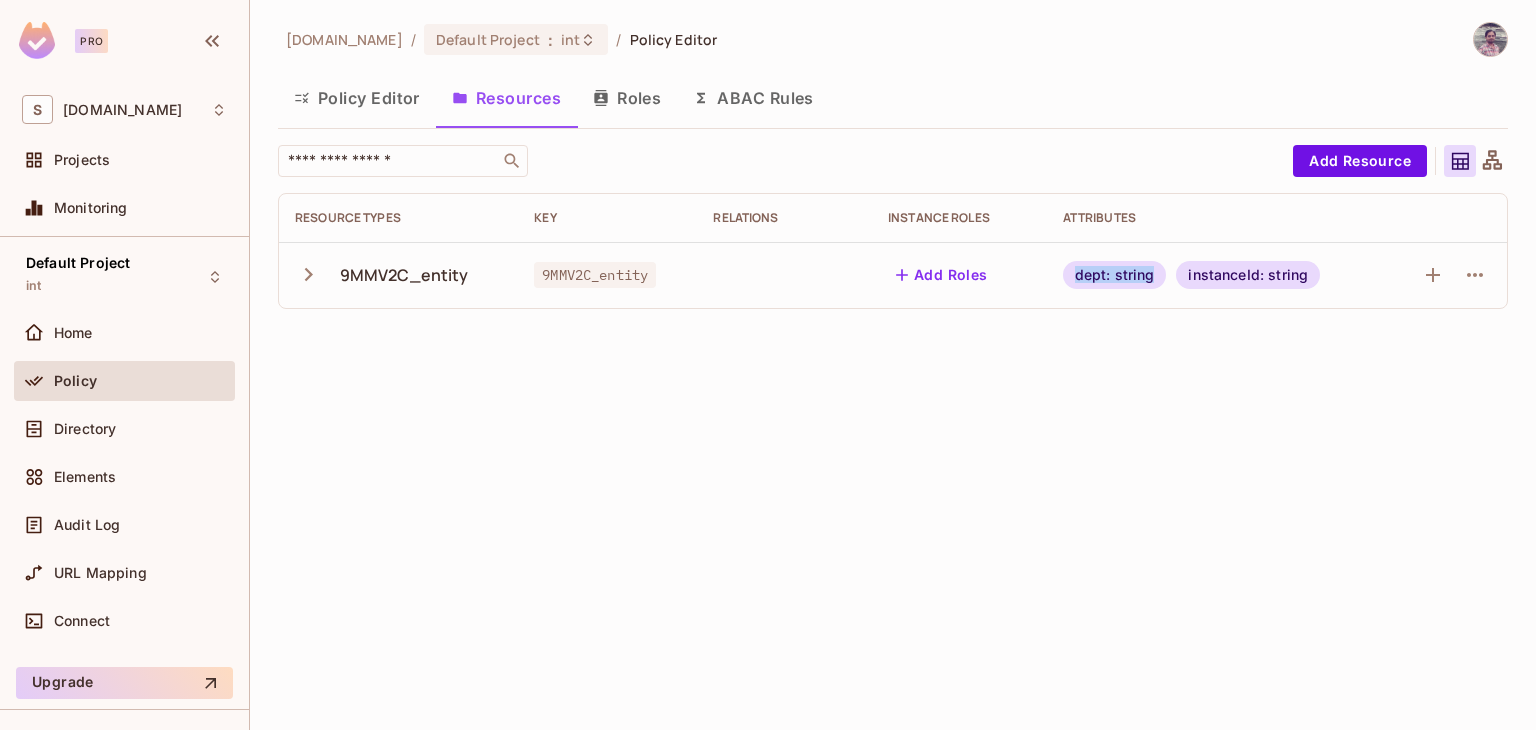 drag, startPoint x: 1079, startPoint y: 274, endPoint x: 1161, endPoint y: 273, distance: 82.006096 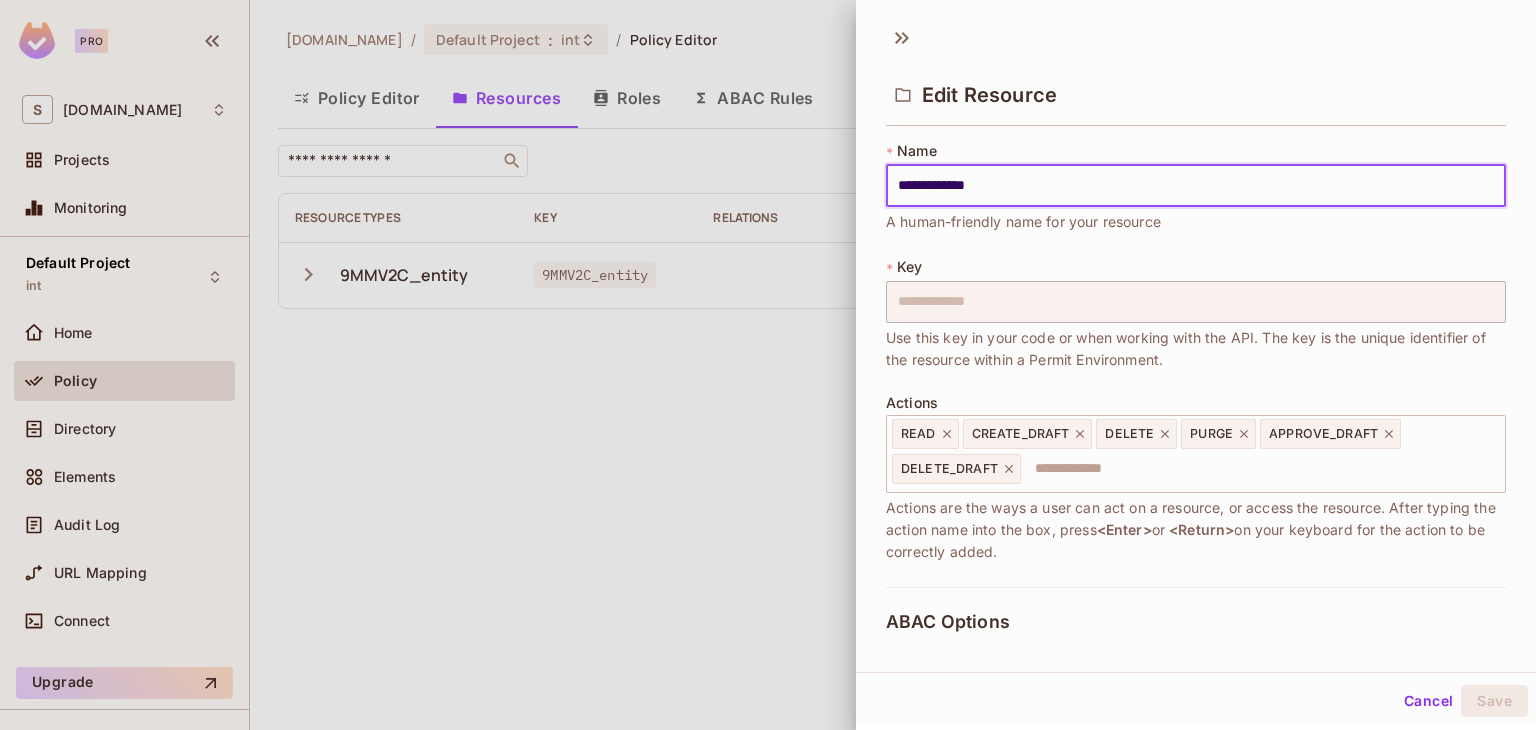 drag, startPoint x: 1060, startPoint y: 185, endPoint x: 564, endPoint y: 185, distance: 496 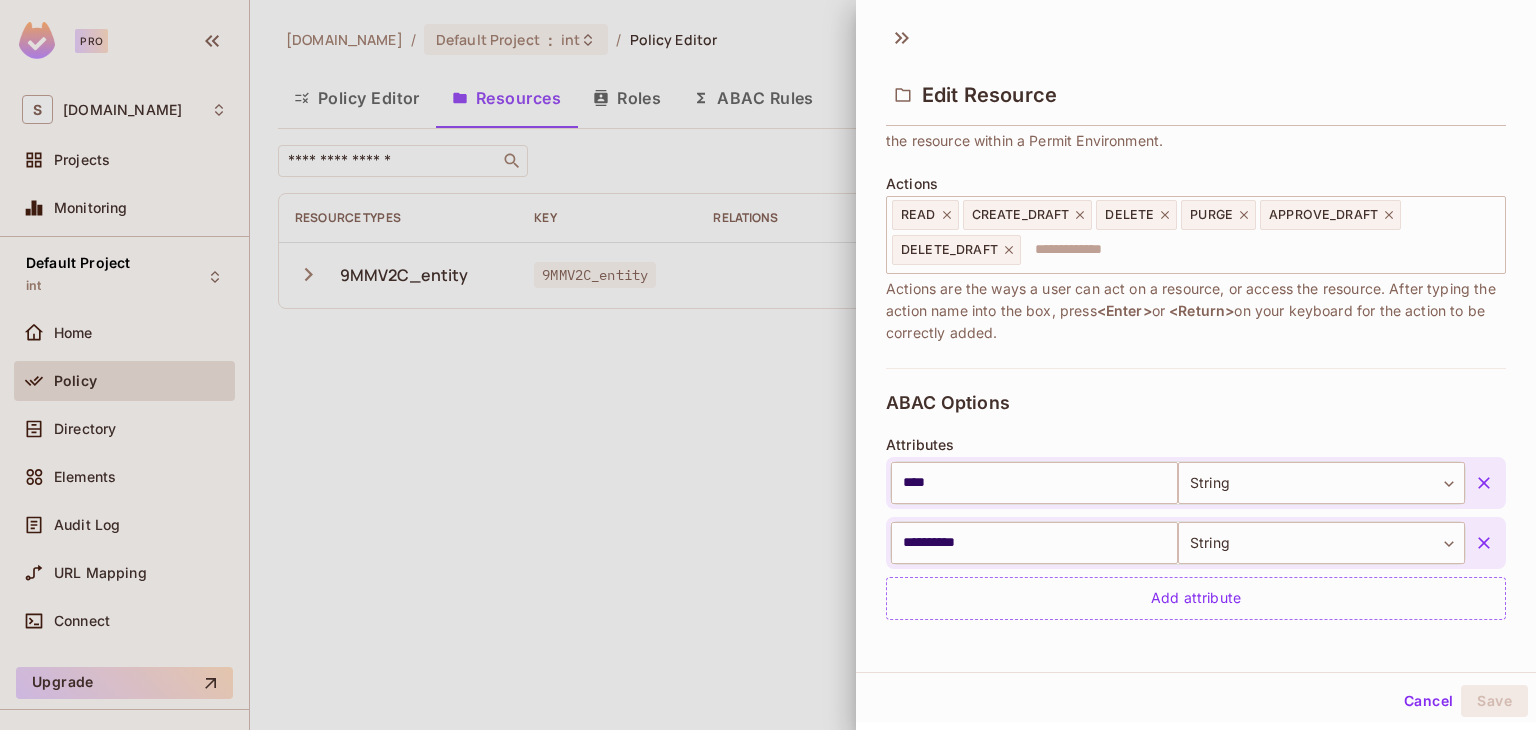 scroll, scrollTop: 300, scrollLeft: 0, axis: vertical 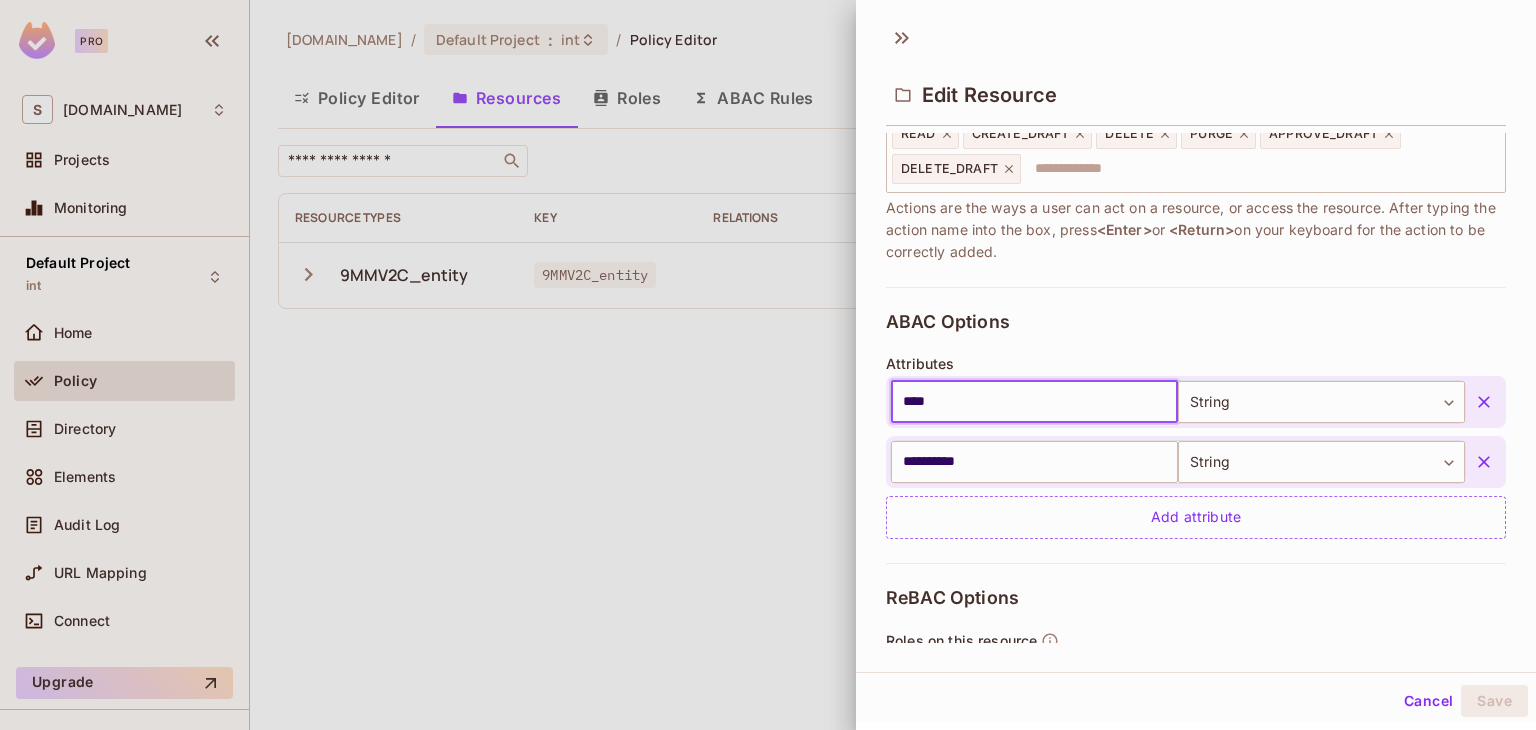 drag, startPoint x: 944, startPoint y: 399, endPoint x: 767, endPoint y: 405, distance: 177.10167 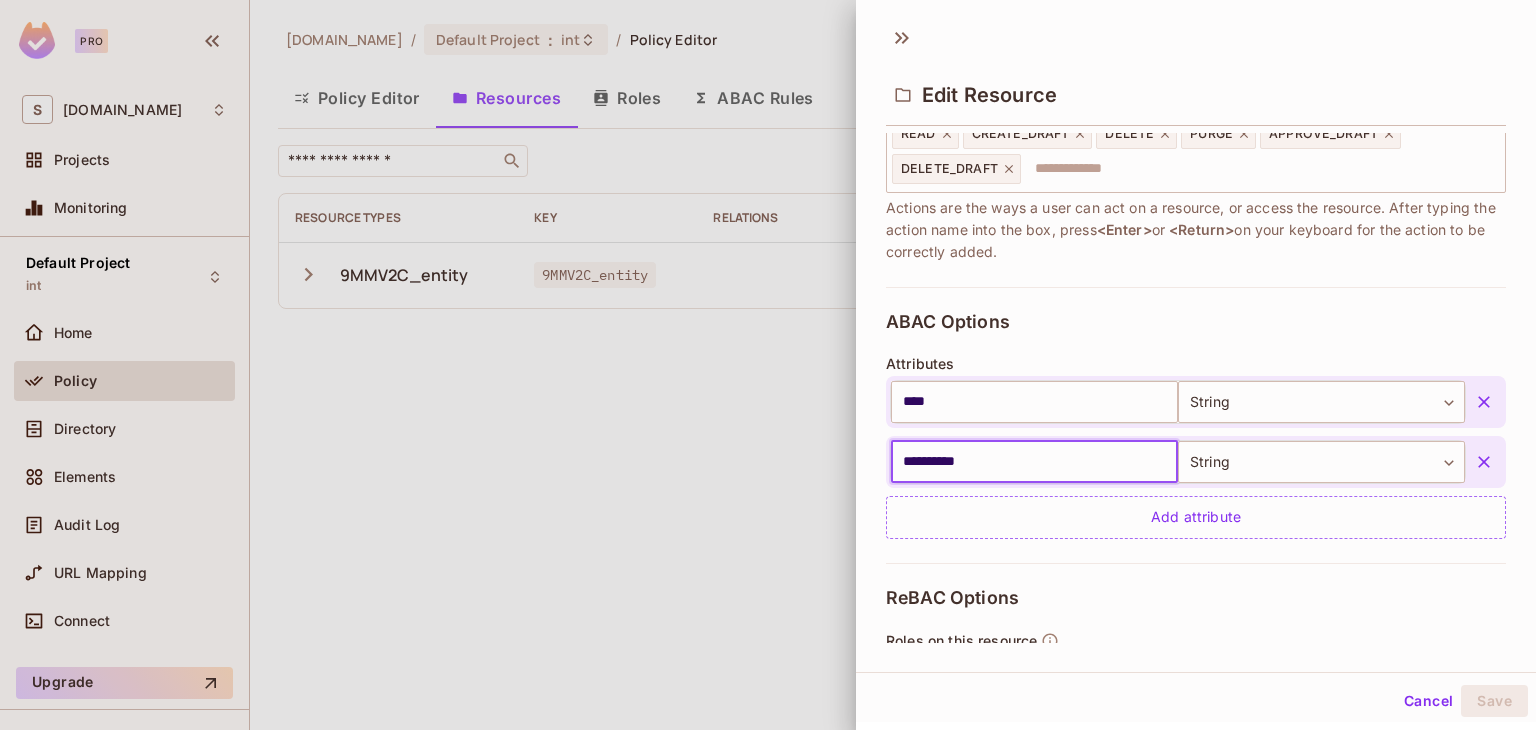 drag, startPoint x: 992, startPoint y: 455, endPoint x: 624, endPoint y: 444, distance: 368.16437 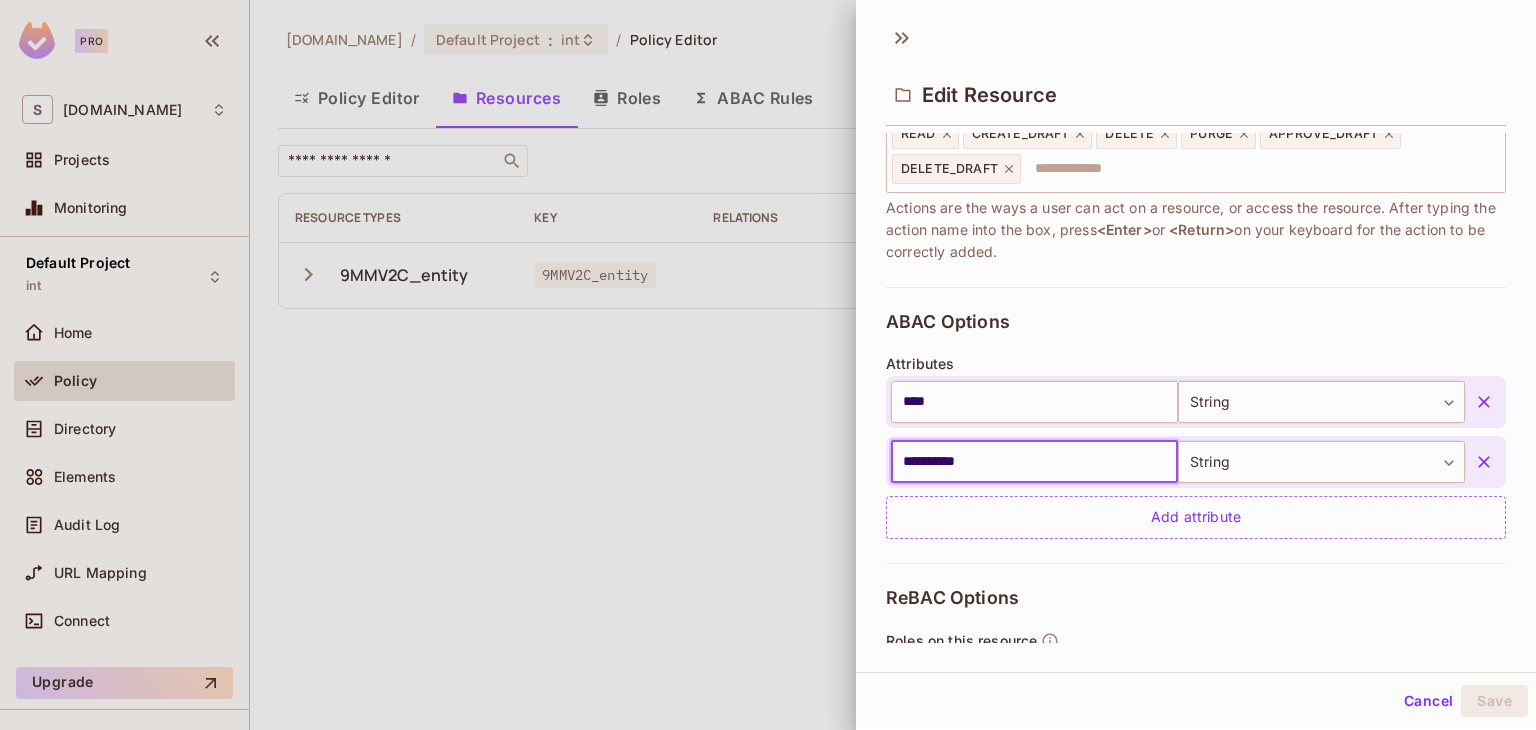 click at bounding box center [768, 365] 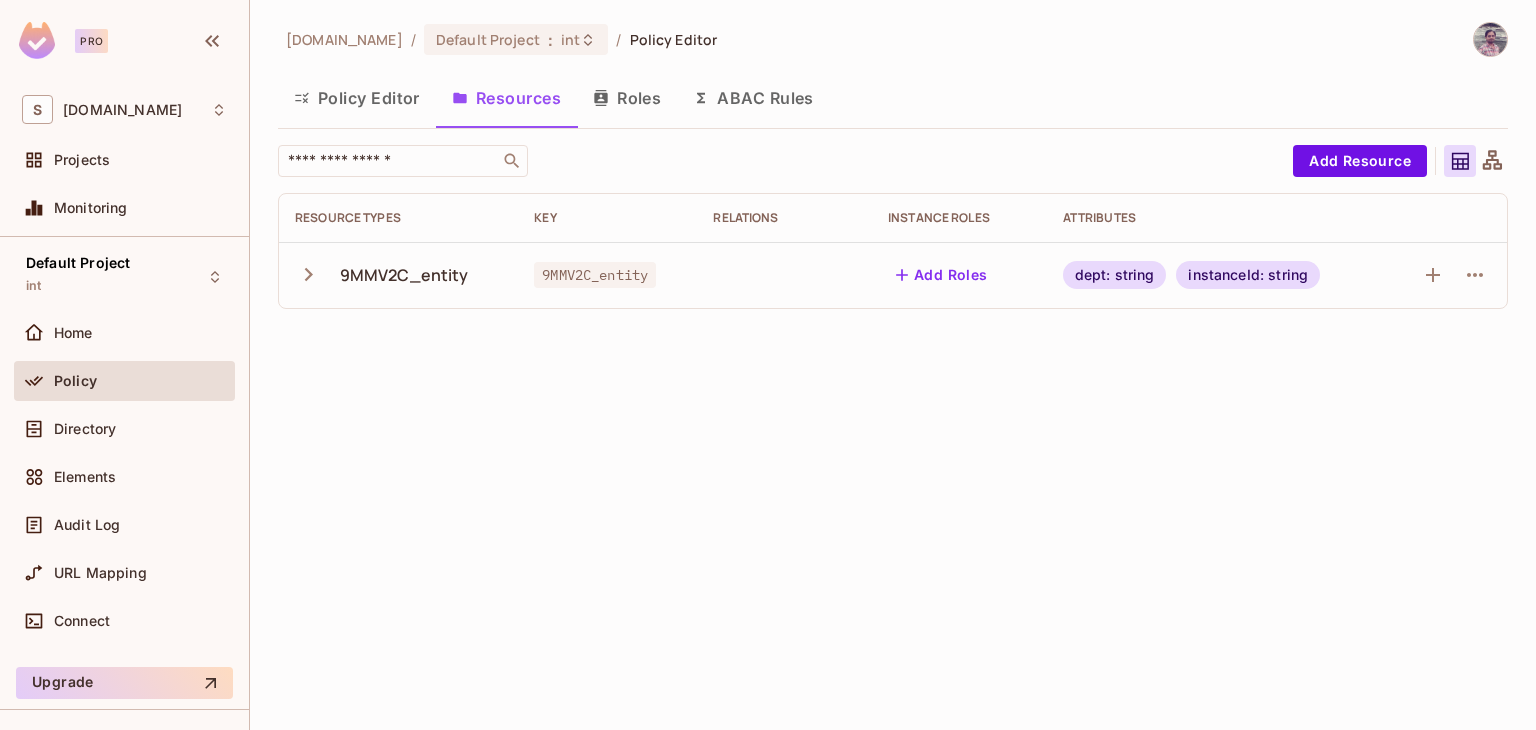 click on "ABAC Rules" at bounding box center (753, 98) 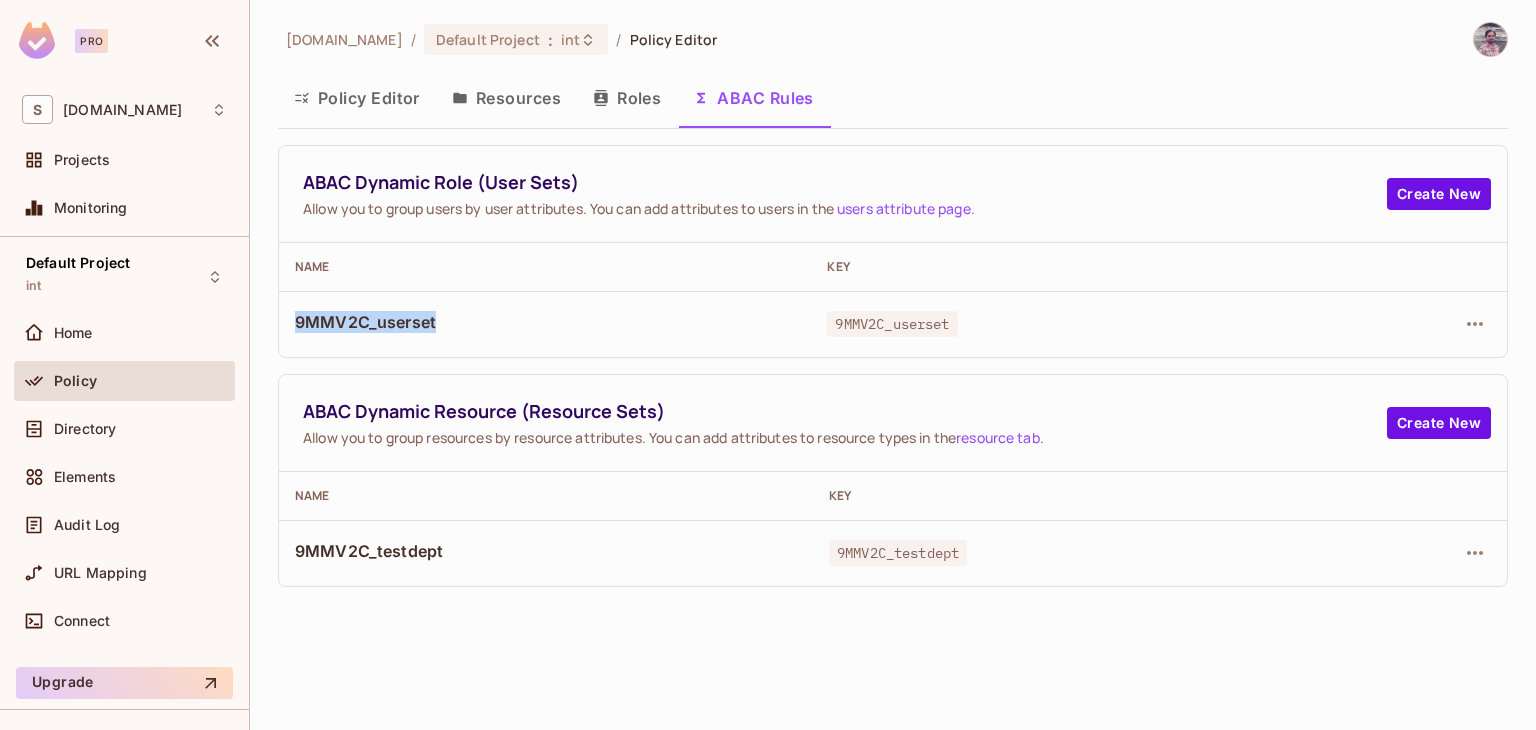 drag, startPoint x: 295, startPoint y: 323, endPoint x: 507, endPoint y: 306, distance: 212.68051 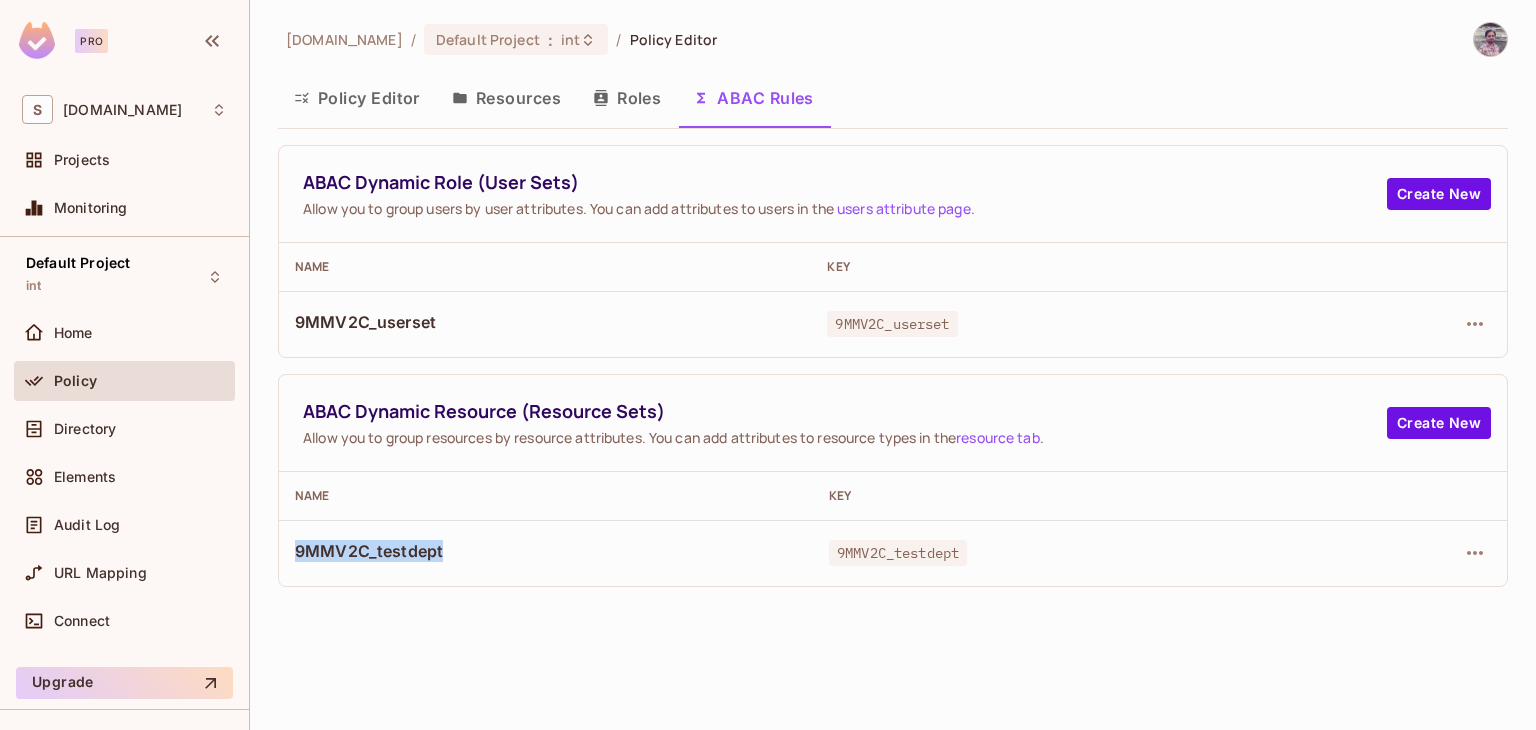 drag, startPoint x: 327, startPoint y: 549, endPoint x: 475, endPoint y: 548, distance: 148.00337 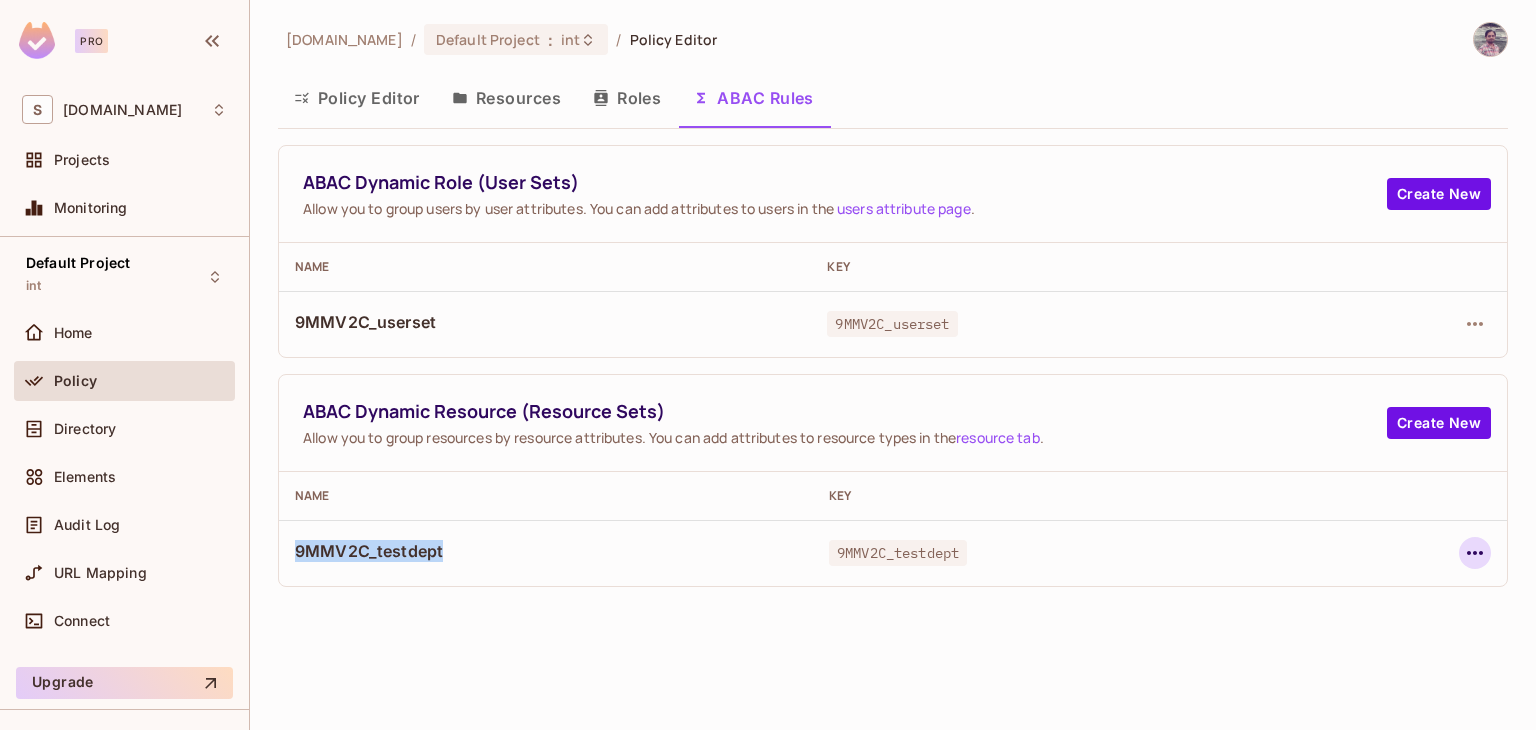 click 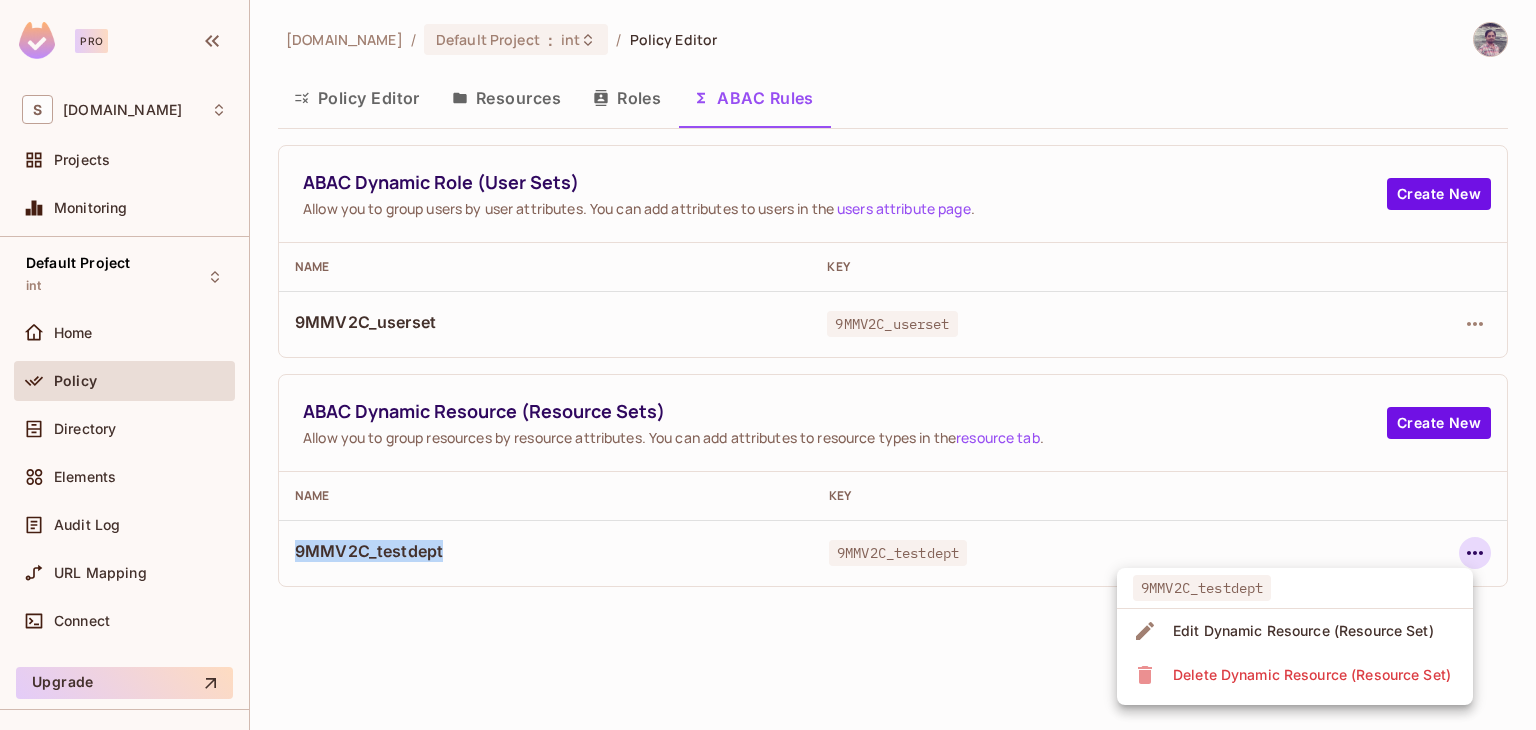 click on "Edit Dynamic Resource (Resource Set)" at bounding box center (1303, 631) 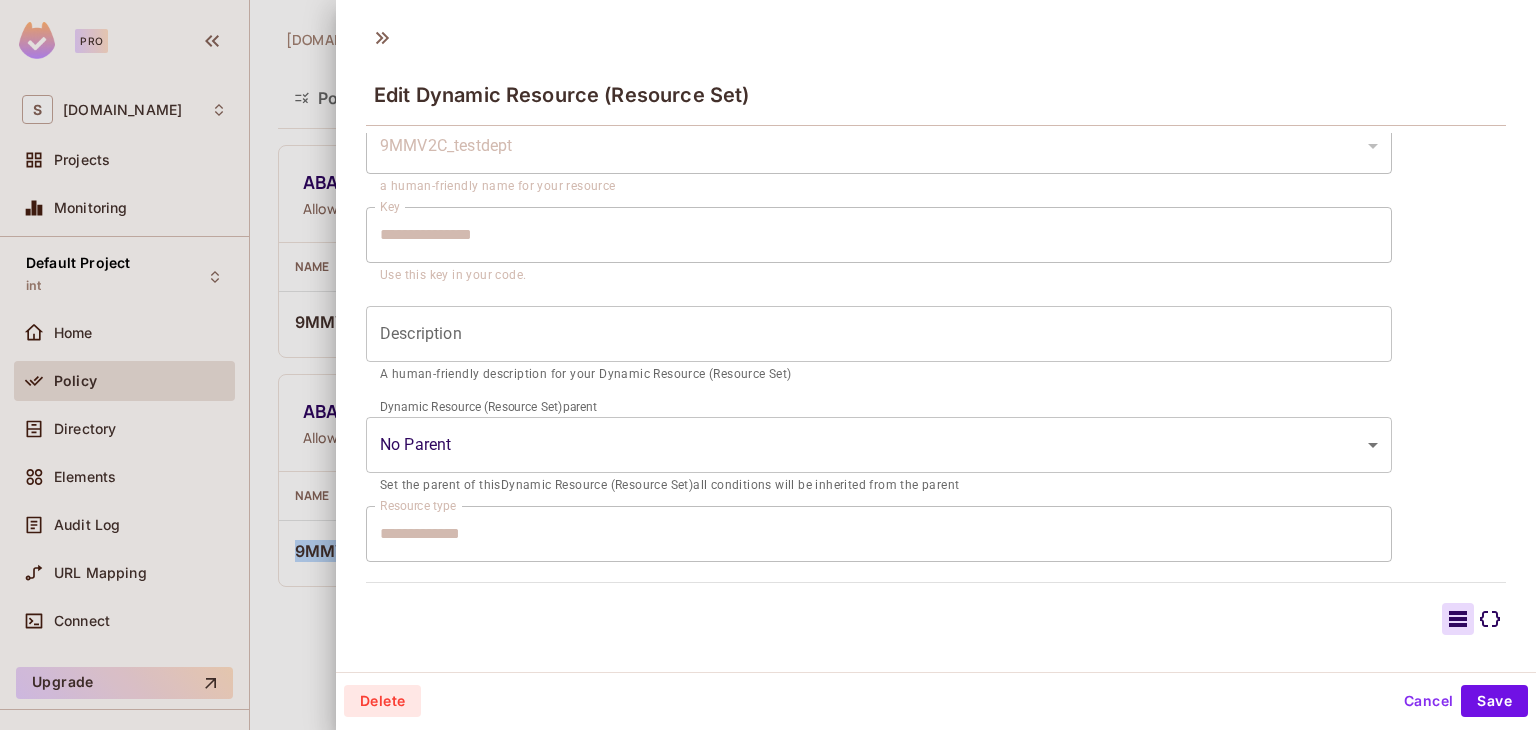 scroll, scrollTop: 89, scrollLeft: 0, axis: vertical 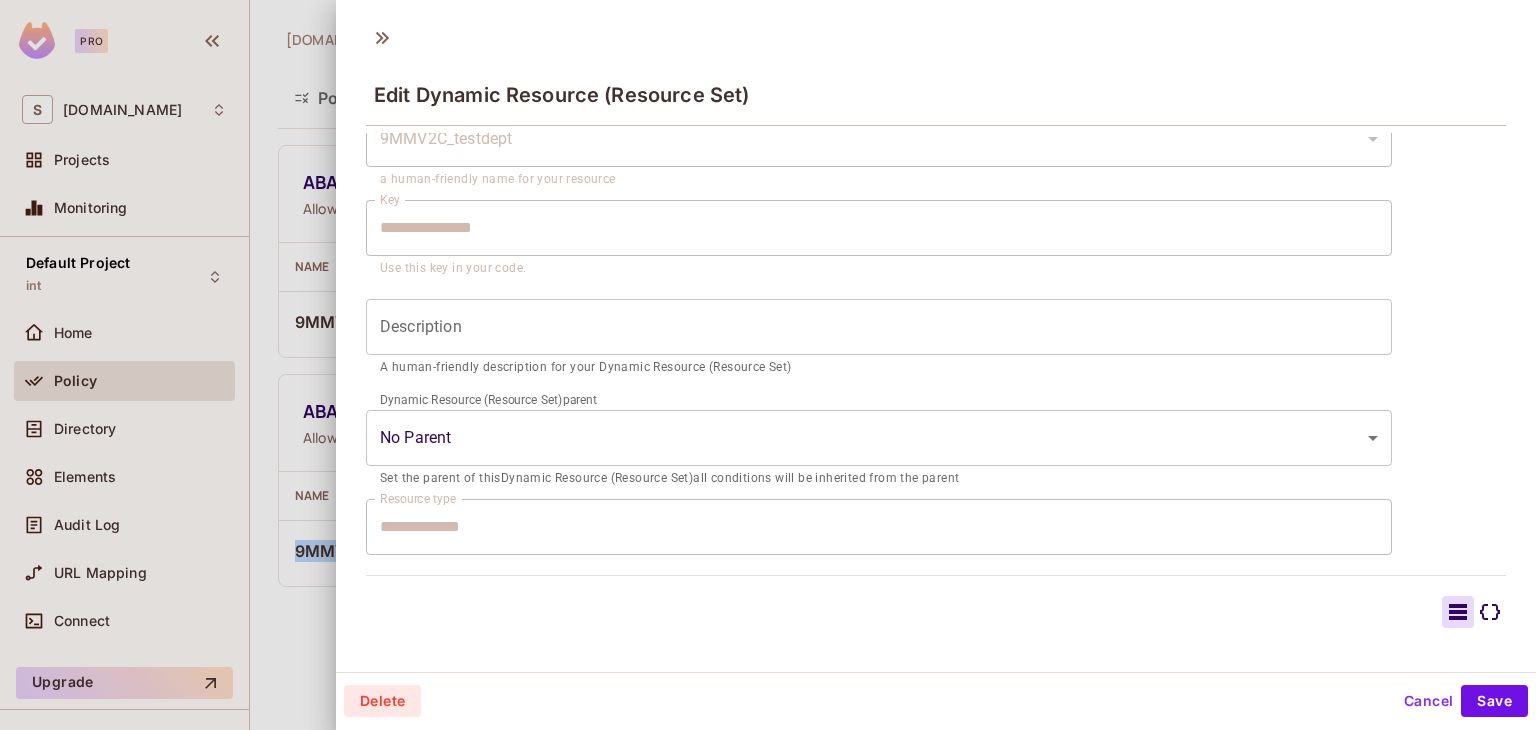 type on "**********" 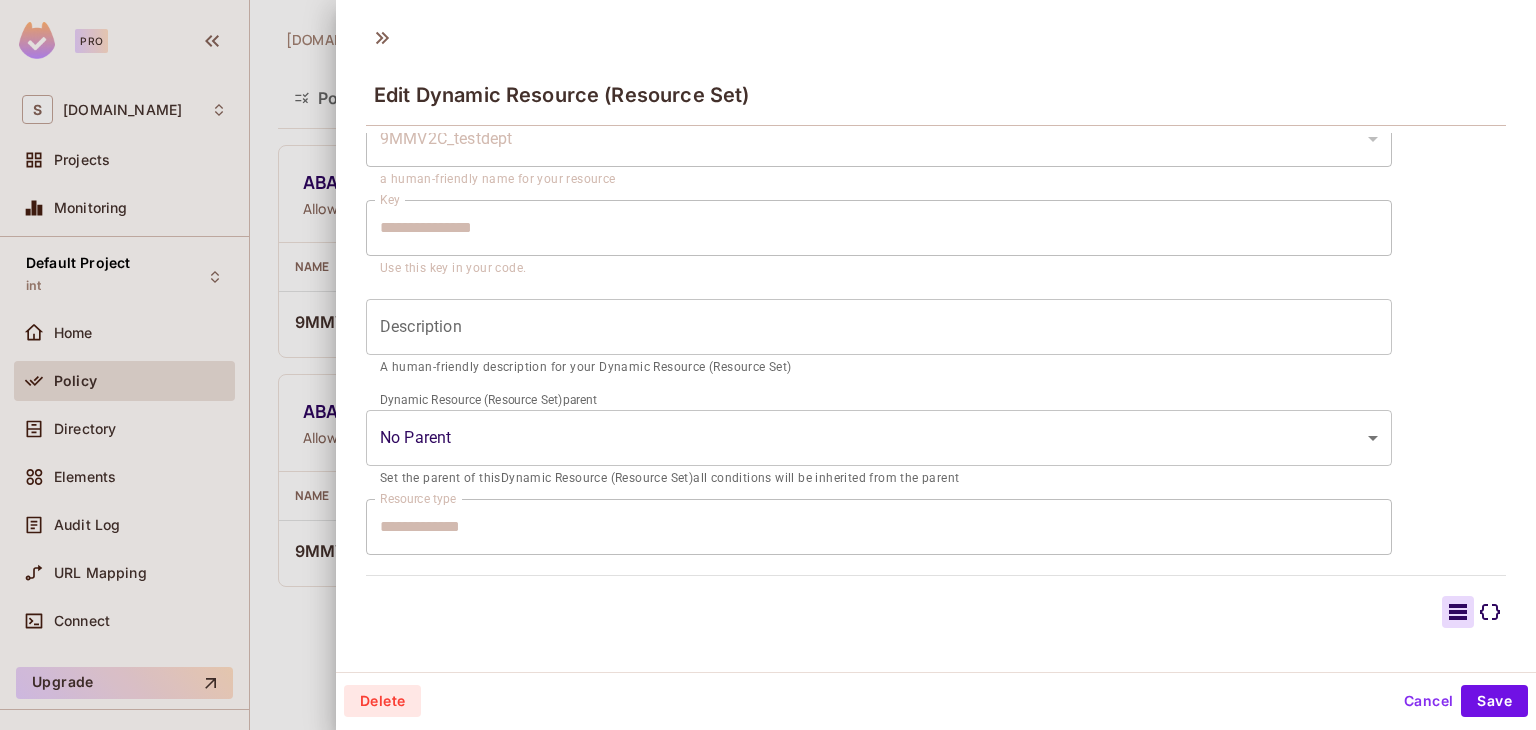 click at bounding box center (768, 365) 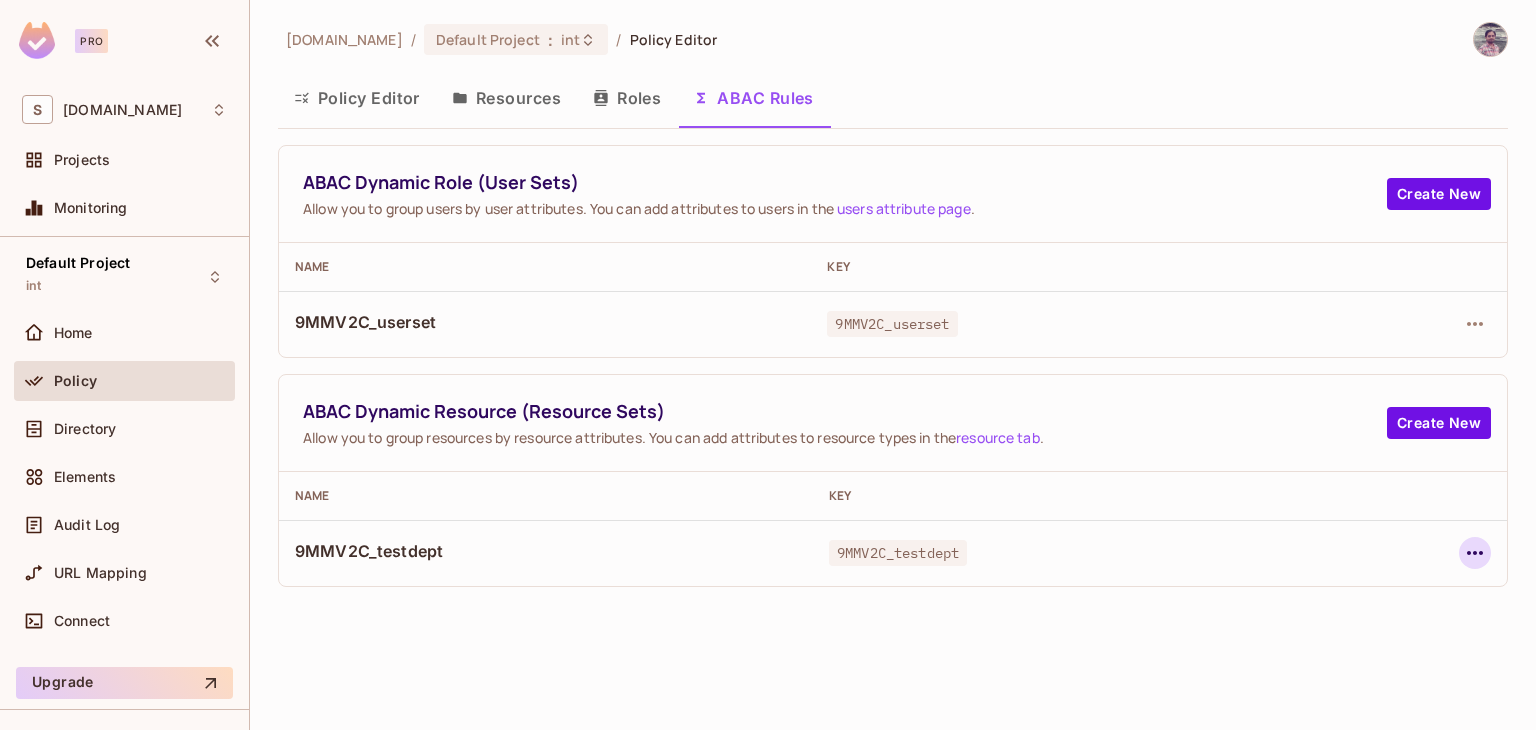 click 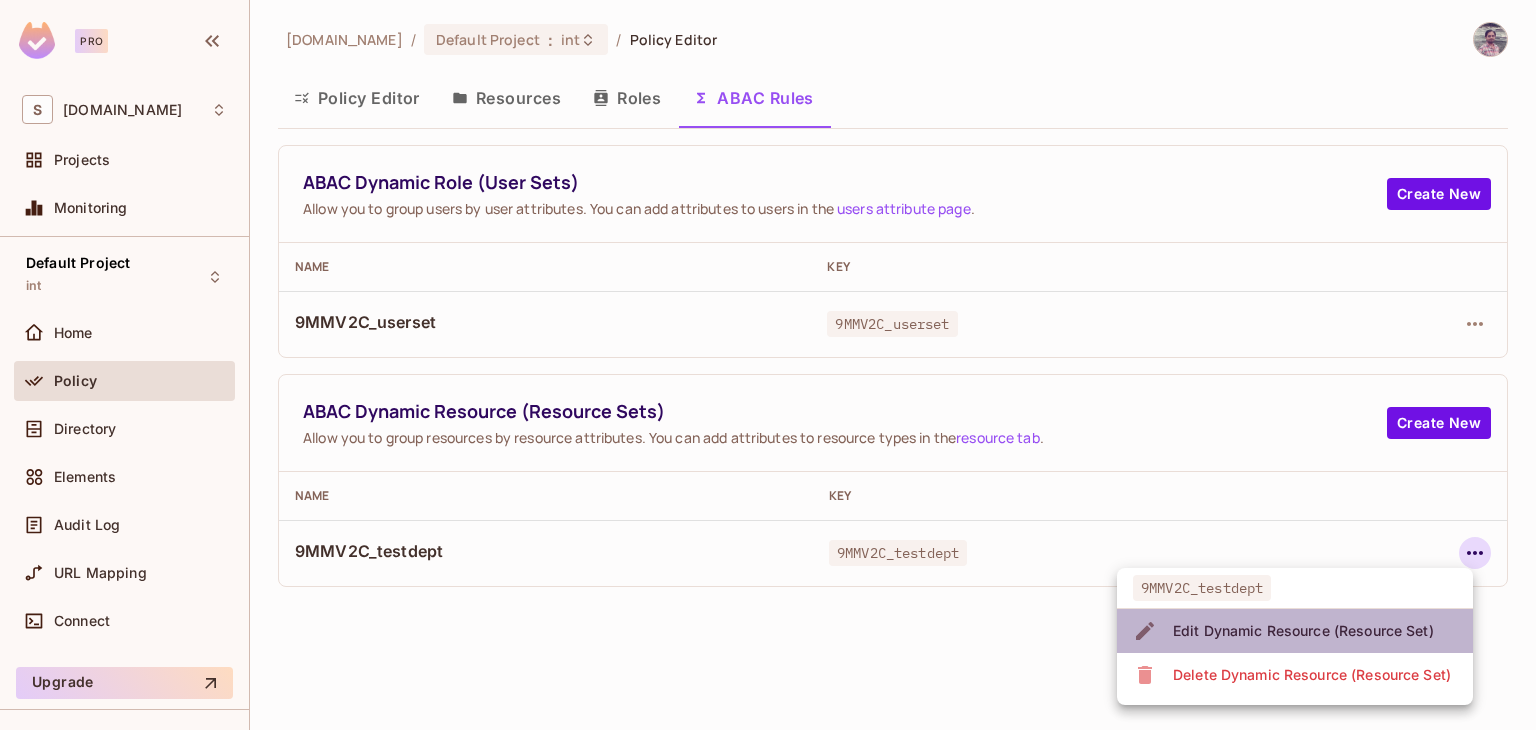 click on "Edit Dynamic Resource (Resource Set)" at bounding box center [1303, 631] 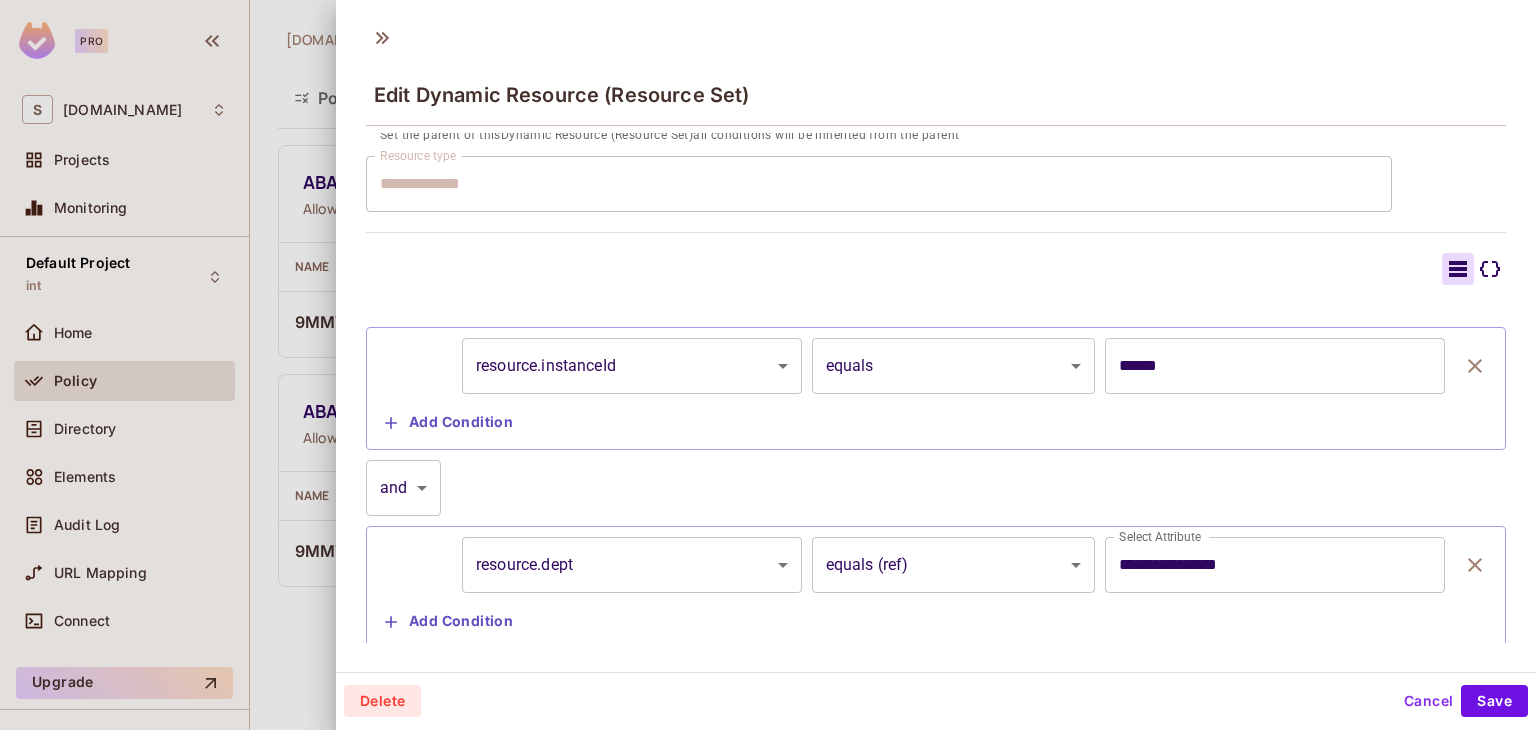 scroll, scrollTop: 479, scrollLeft: 0, axis: vertical 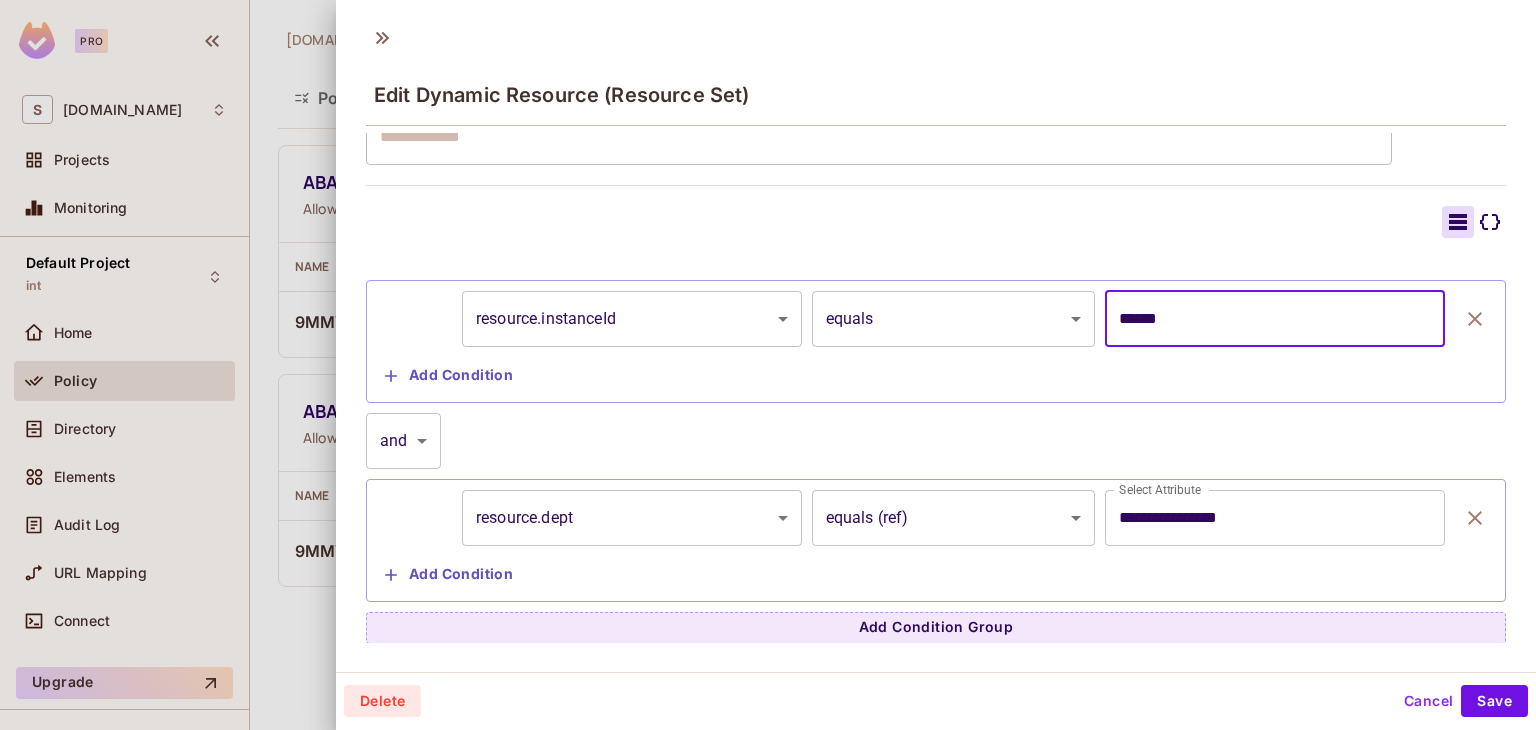 click on "******" at bounding box center [1275, 319] 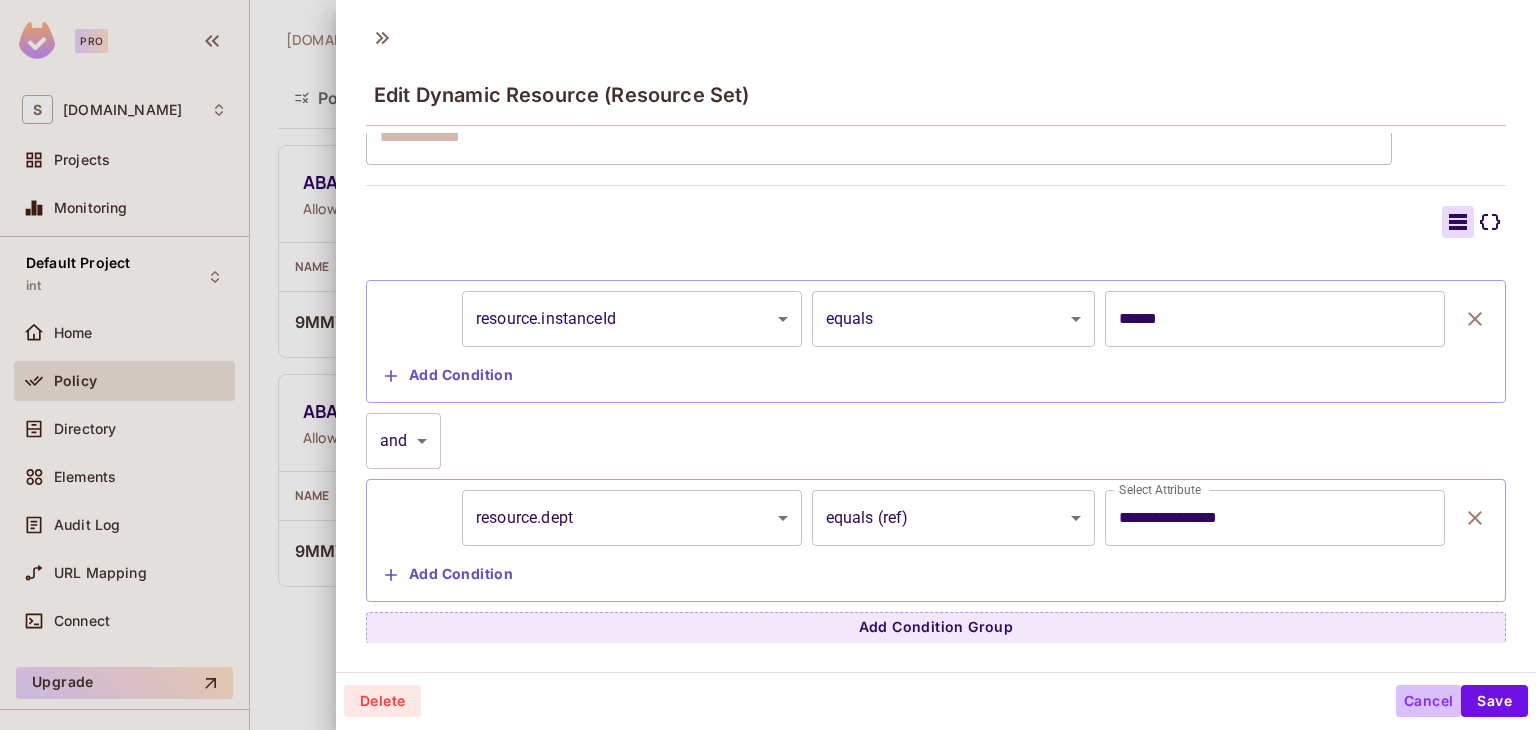 click on "Cancel" at bounding box center (1428, 701) 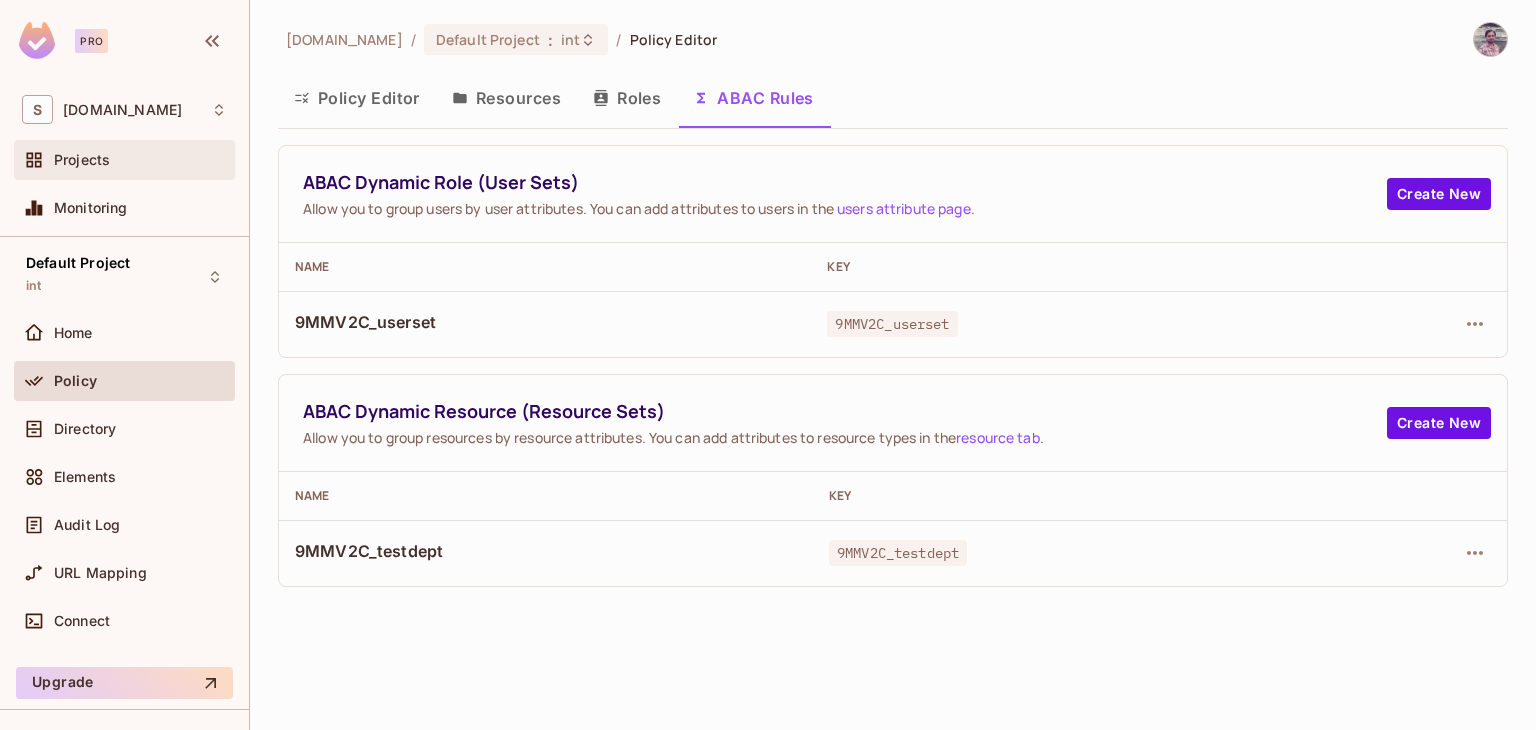 click on "Projects" at bounding box center (124, 160) 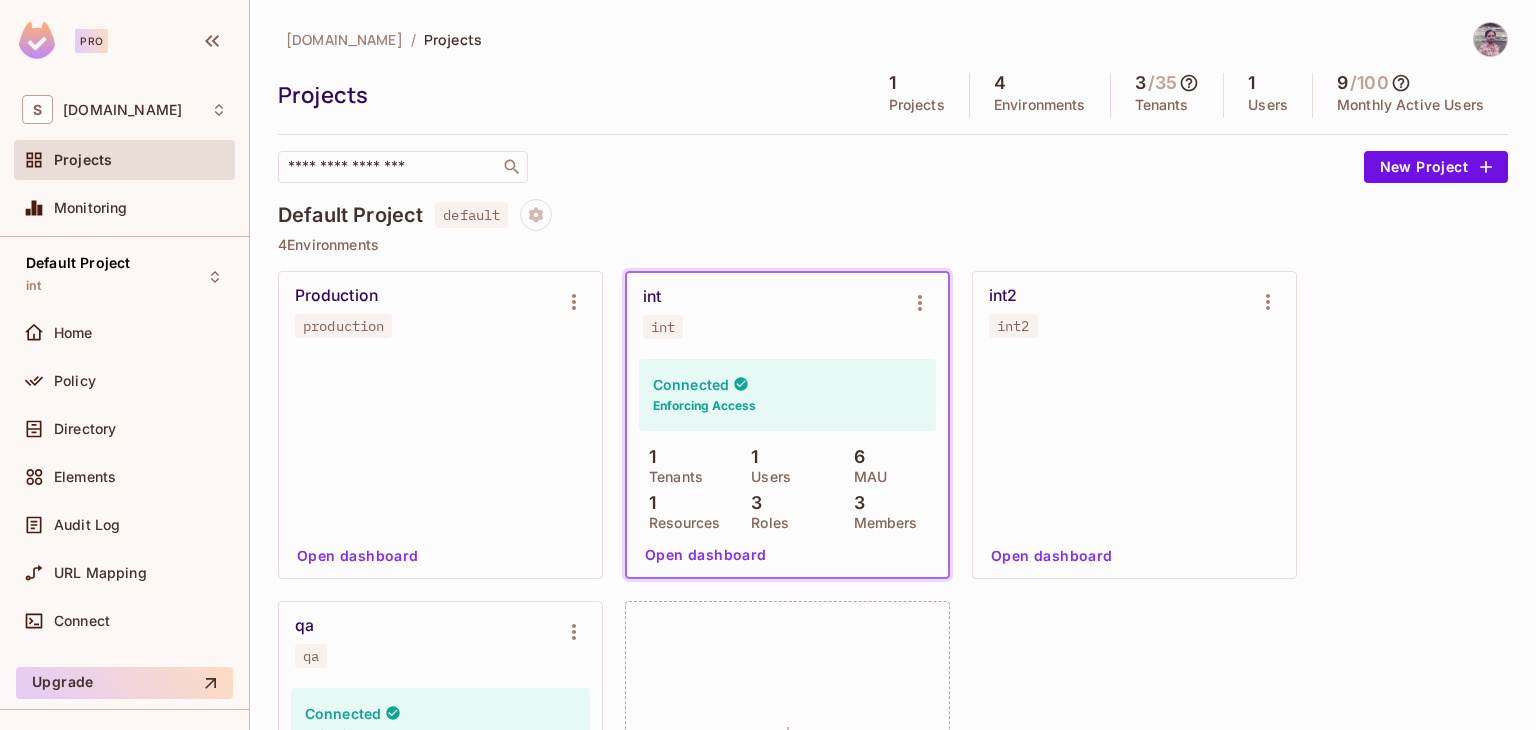 click on "Open dashboard" at bounding box center [1052, 556] 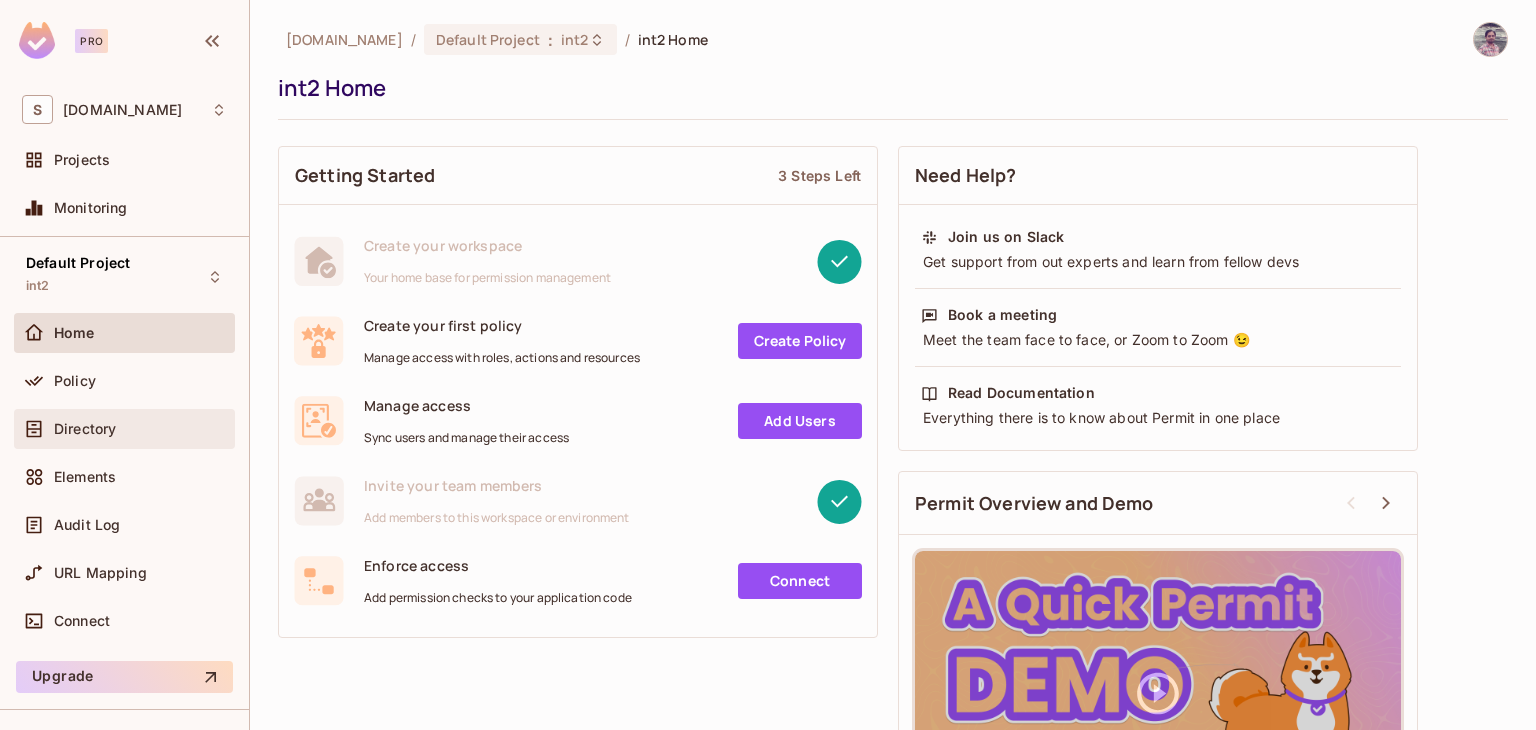 click on "Directory" at bounding box center [124, 429] 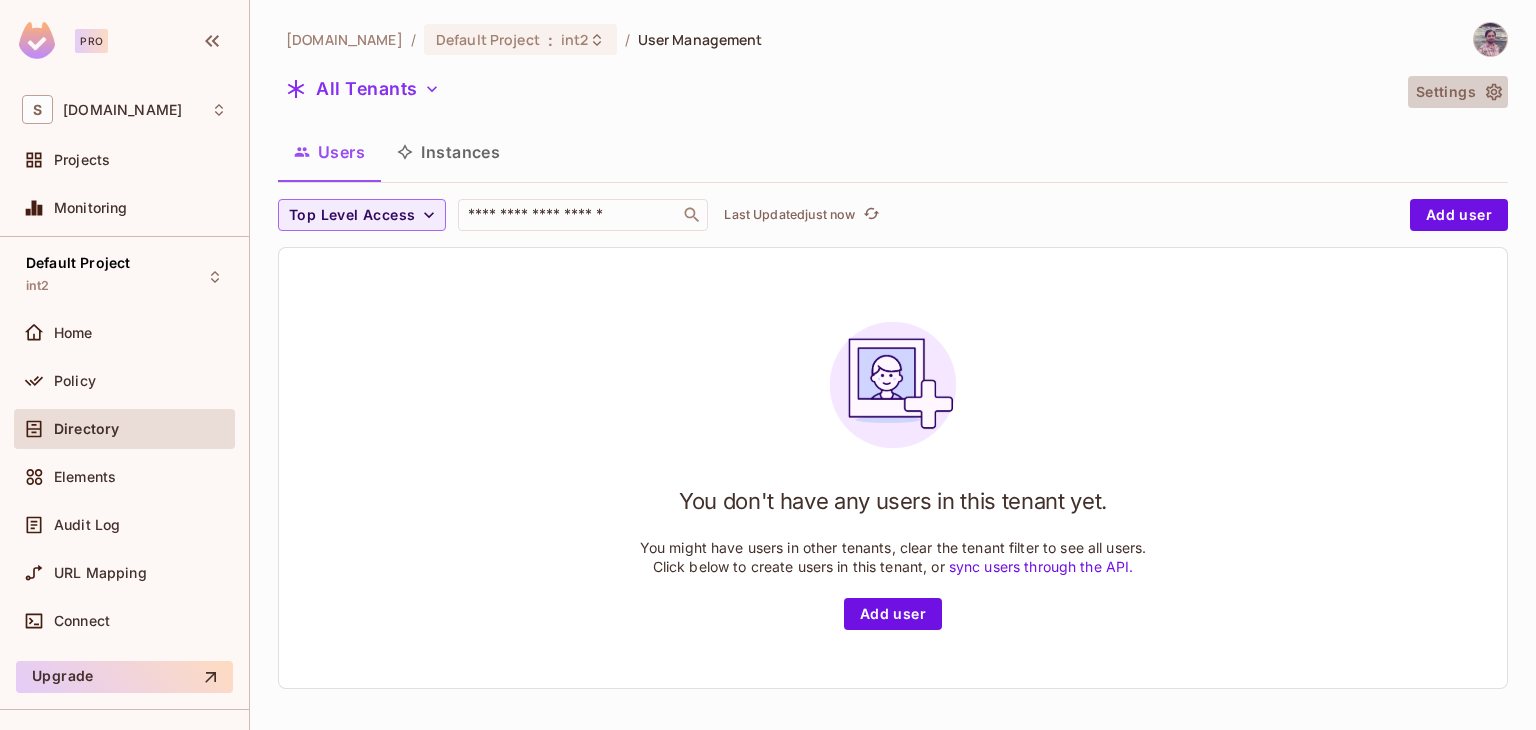 click on "Settings" at bounding box center [1458, 92] 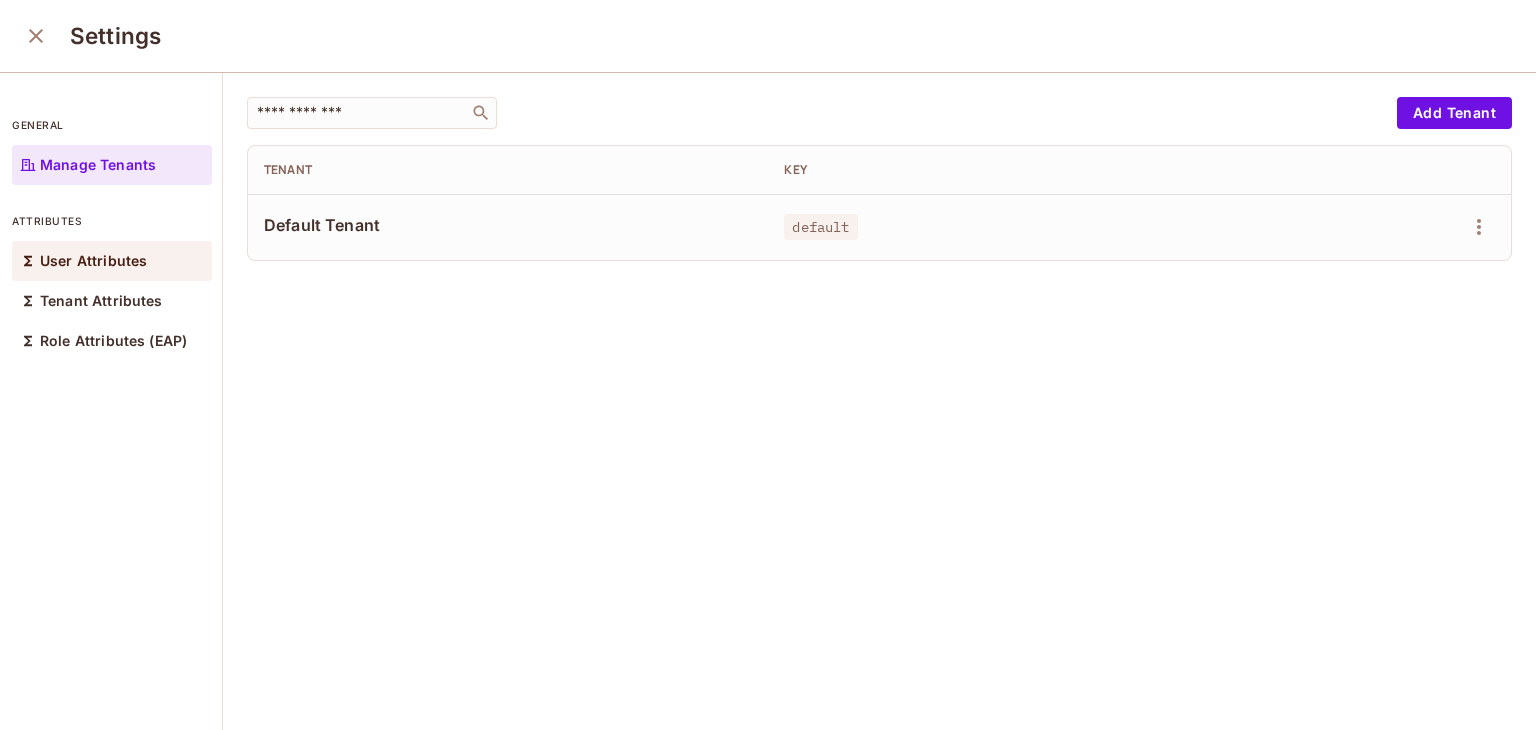 click on "User Attributes" at bounding box center (112, 261) 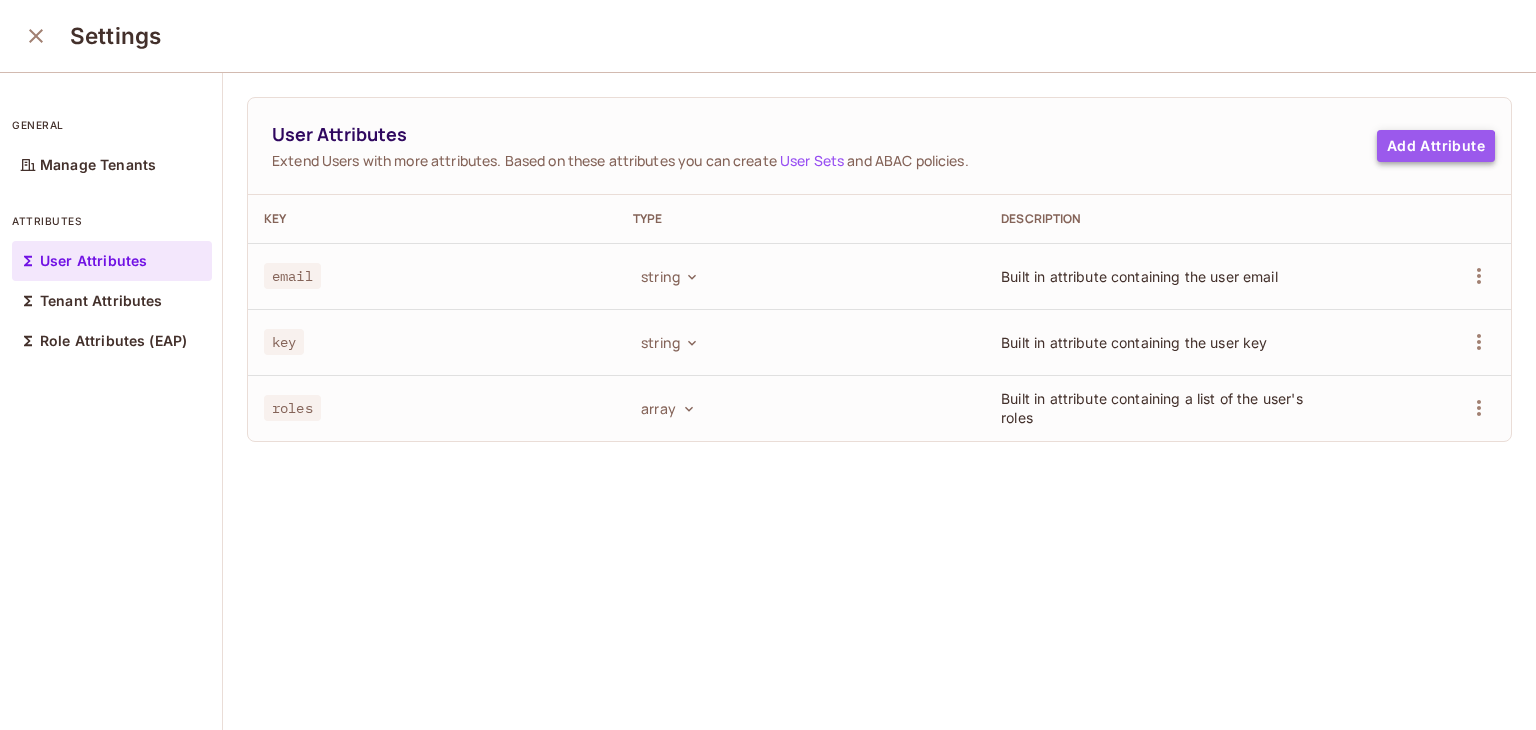 click on "Add Attribute" at bounding box center (1436, 146) 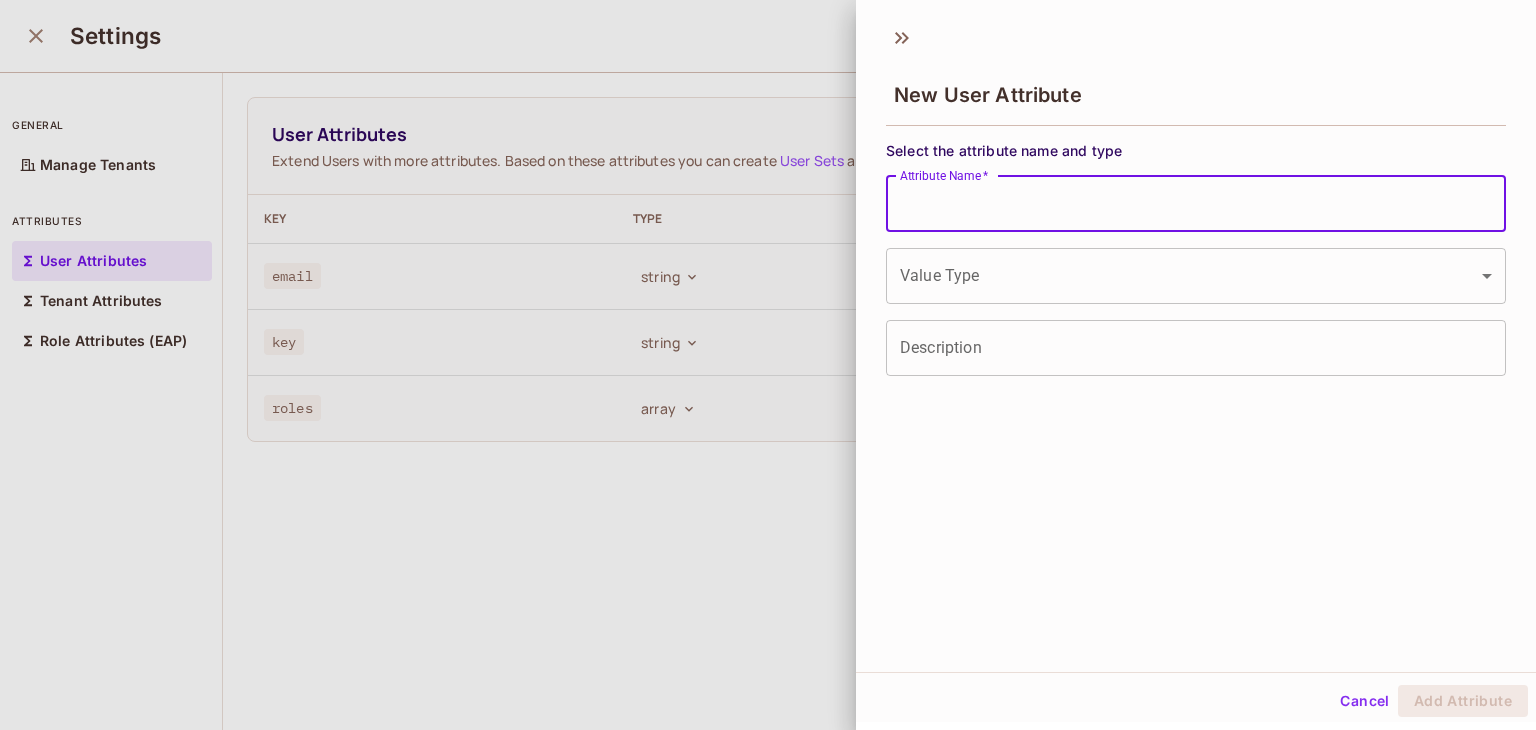 click on "Attribute Name   *" at bounding box center [1196, 204] 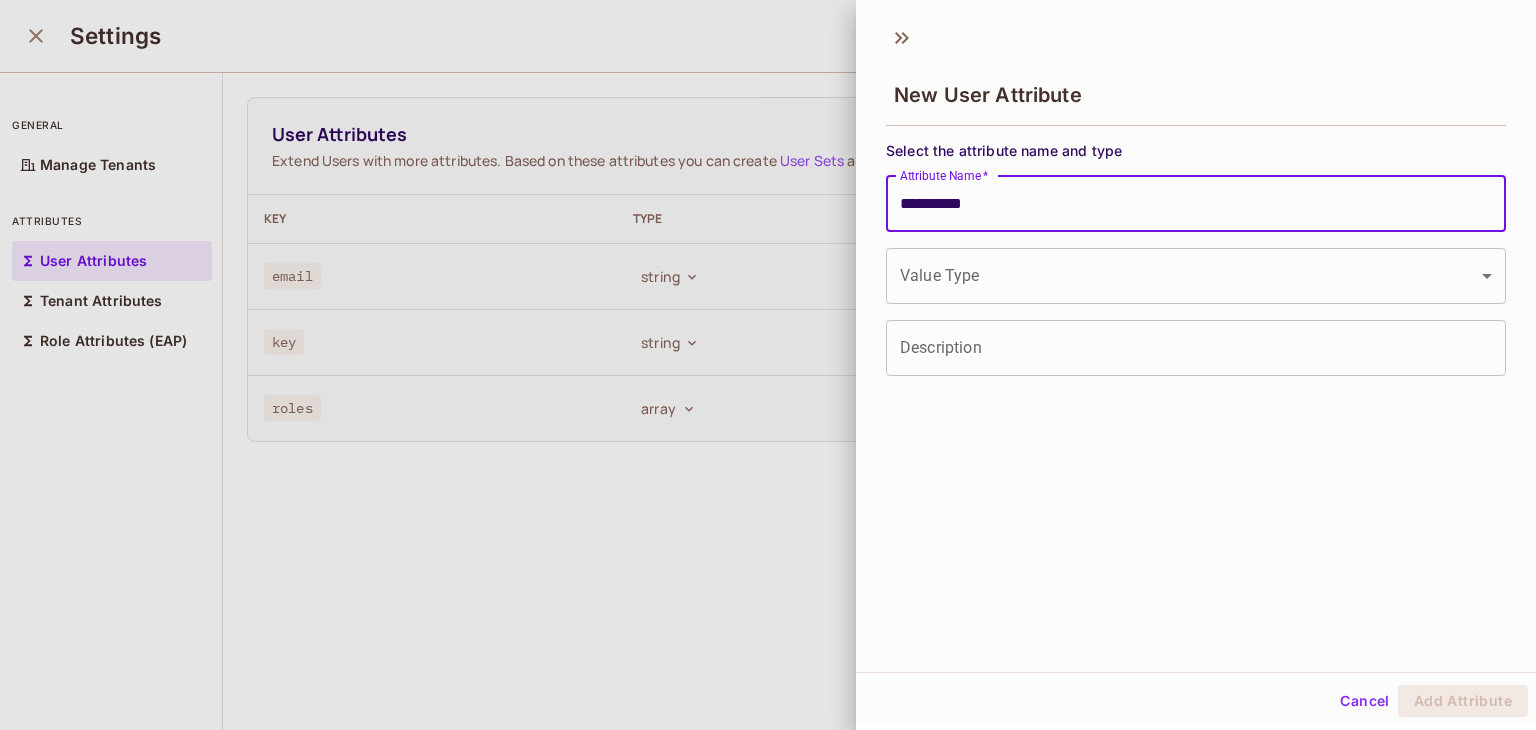 type on "**********" 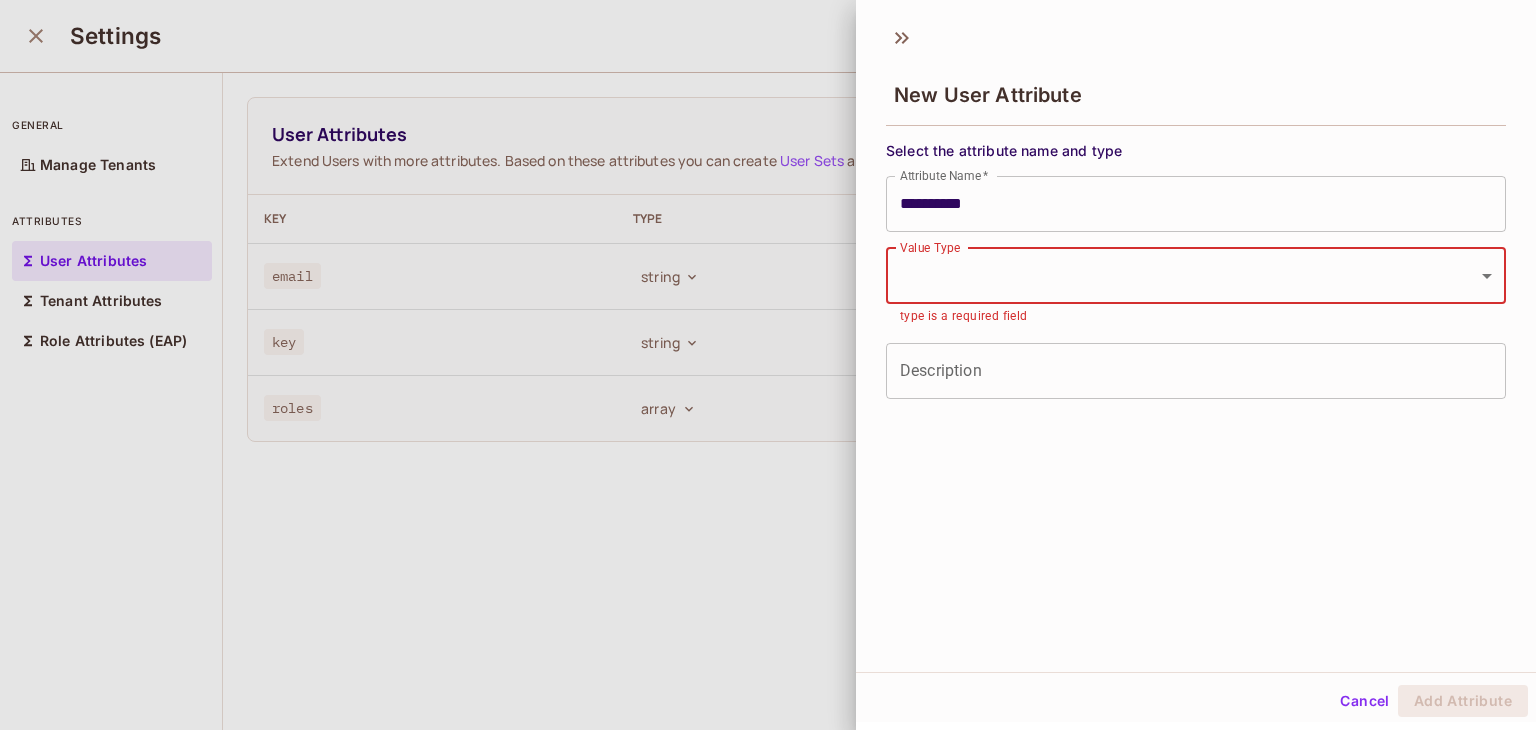 click on "**********" at bounding box center (768, 365) 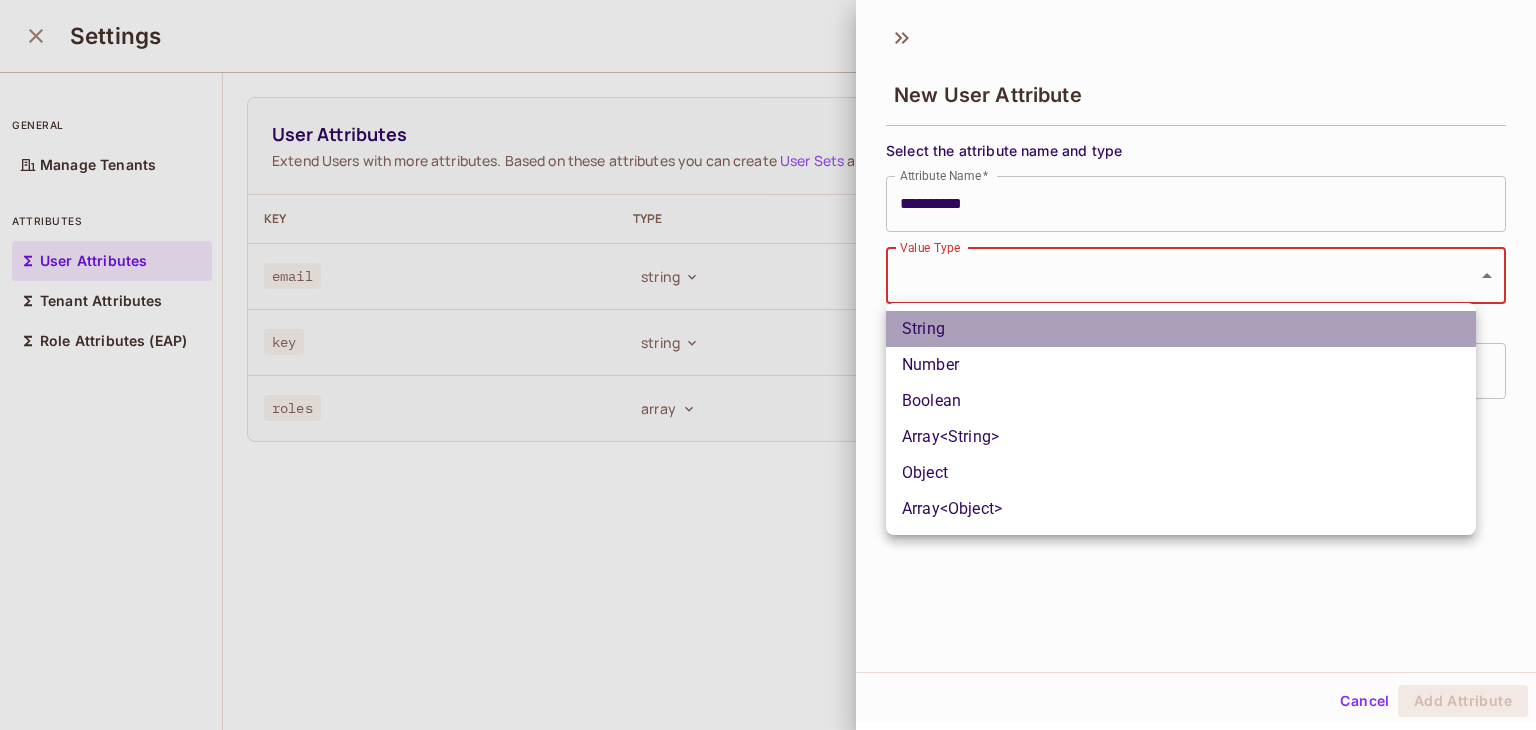 click on "String" at bounding box center (1181, 329) 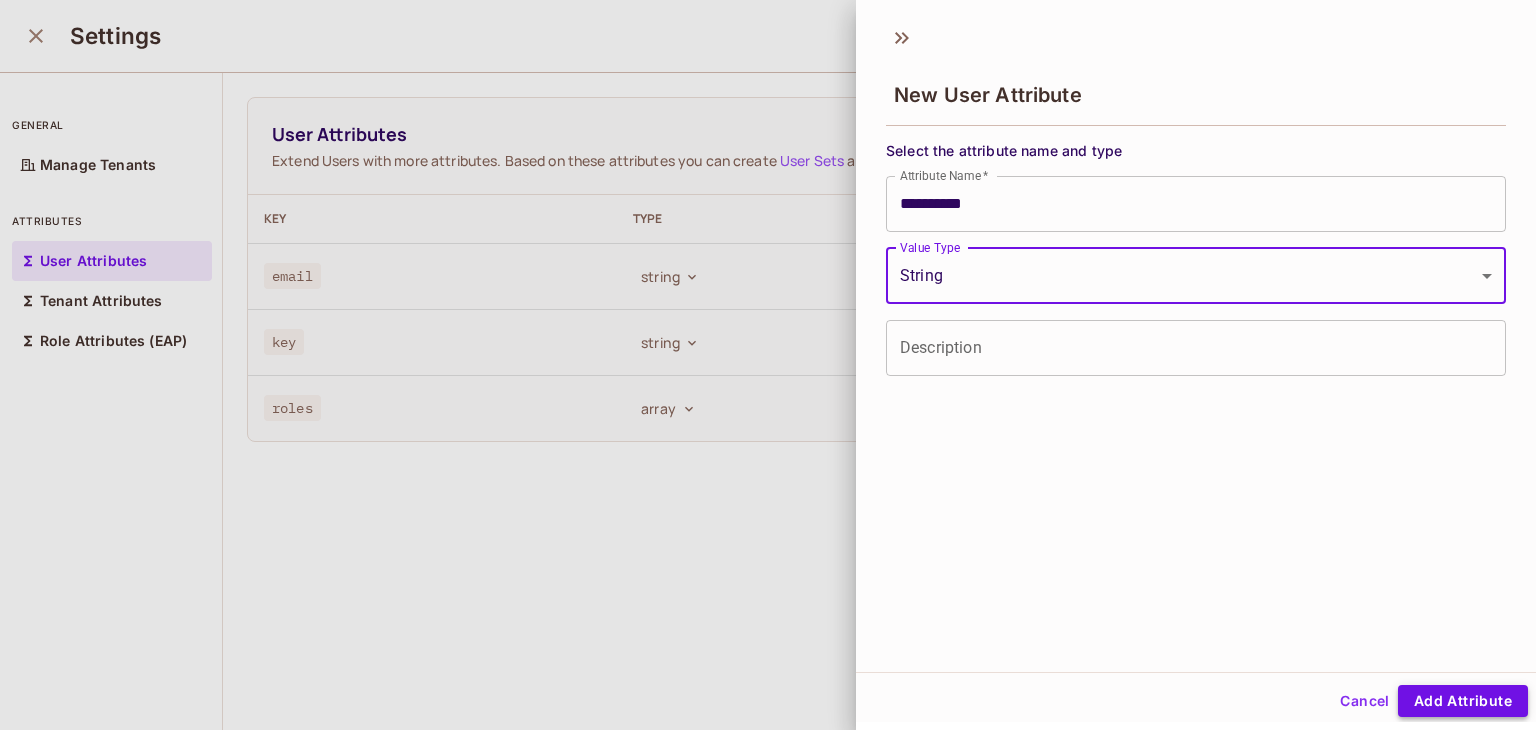 click on "Add Attribute" at bounding box center [1463, 701] 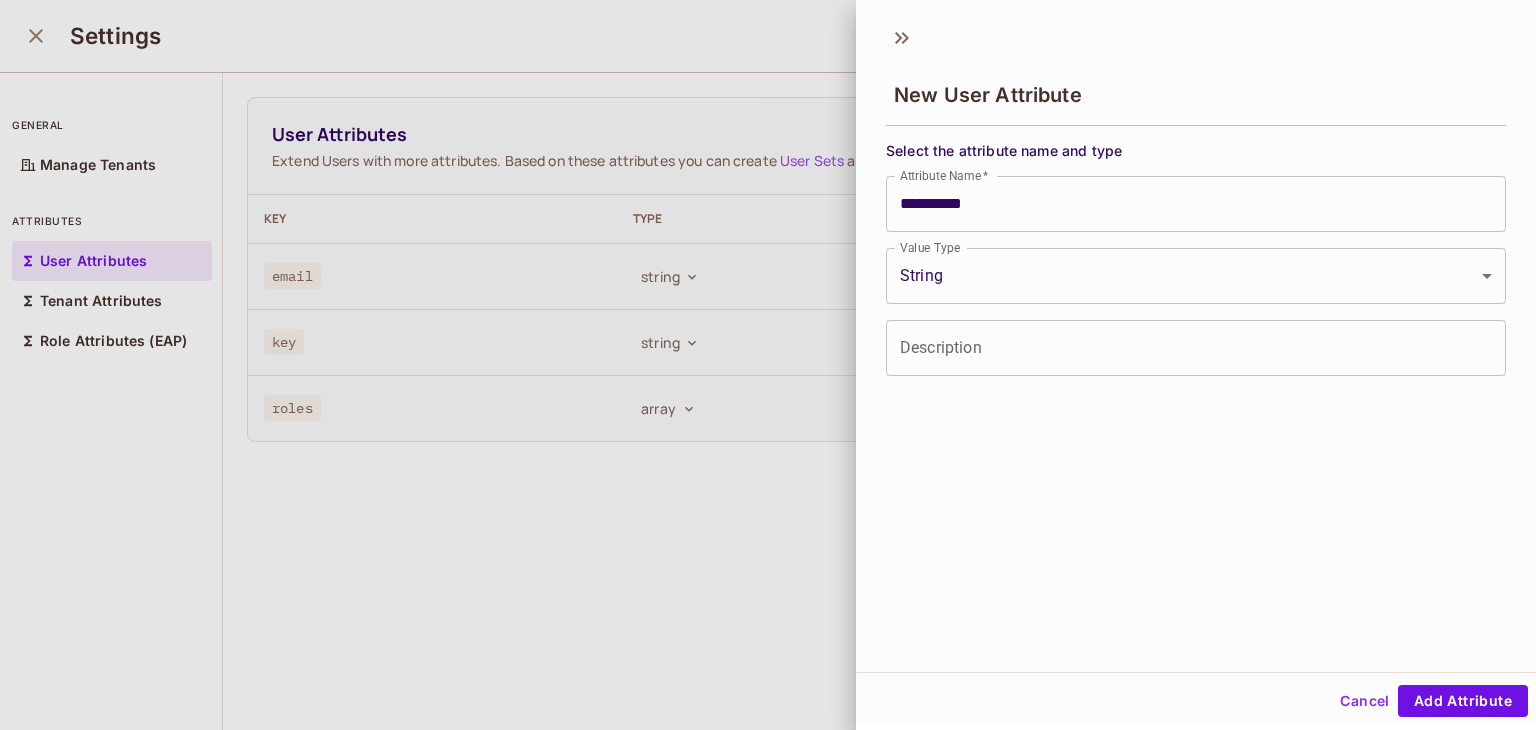 type 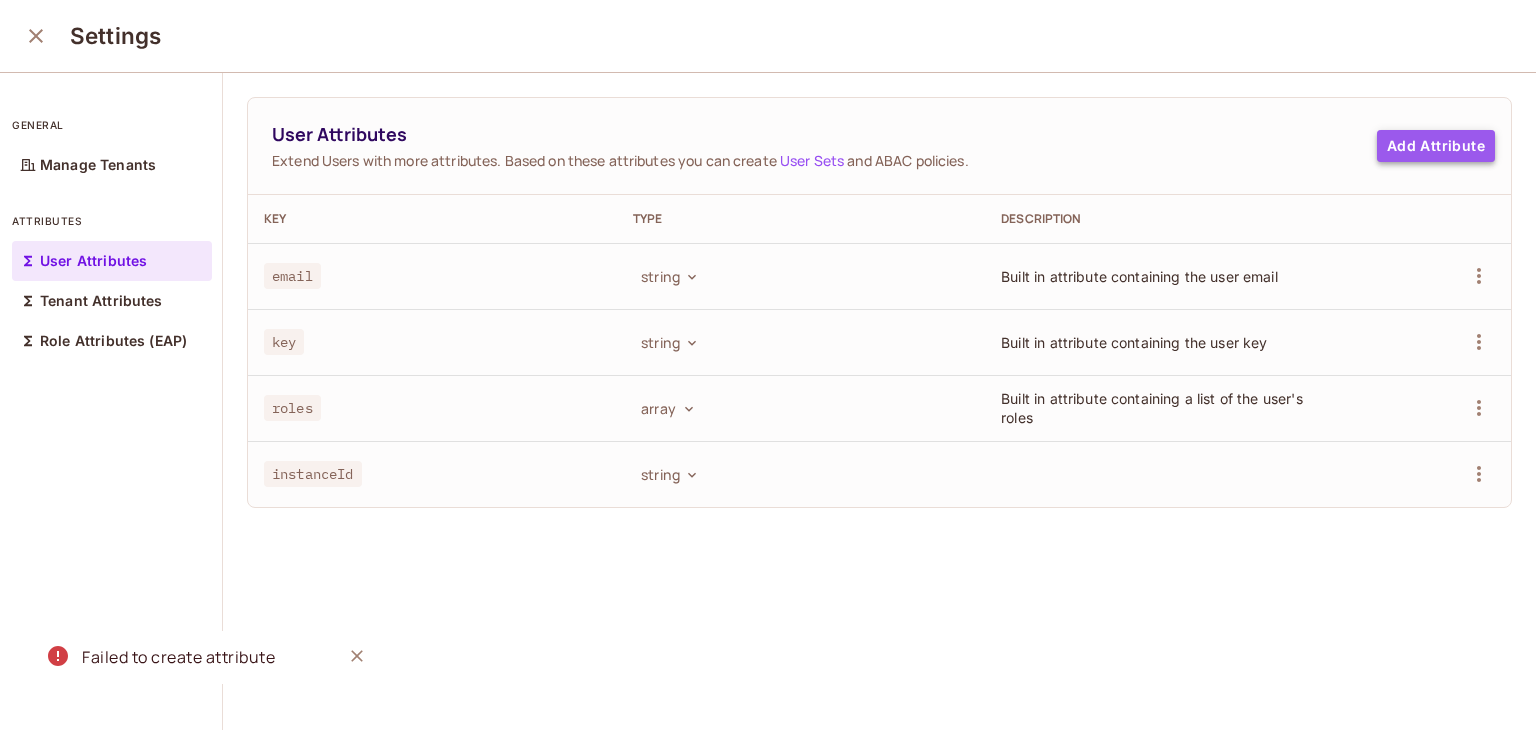 click on "Add Attribute" at bounding box center [1436, 146] 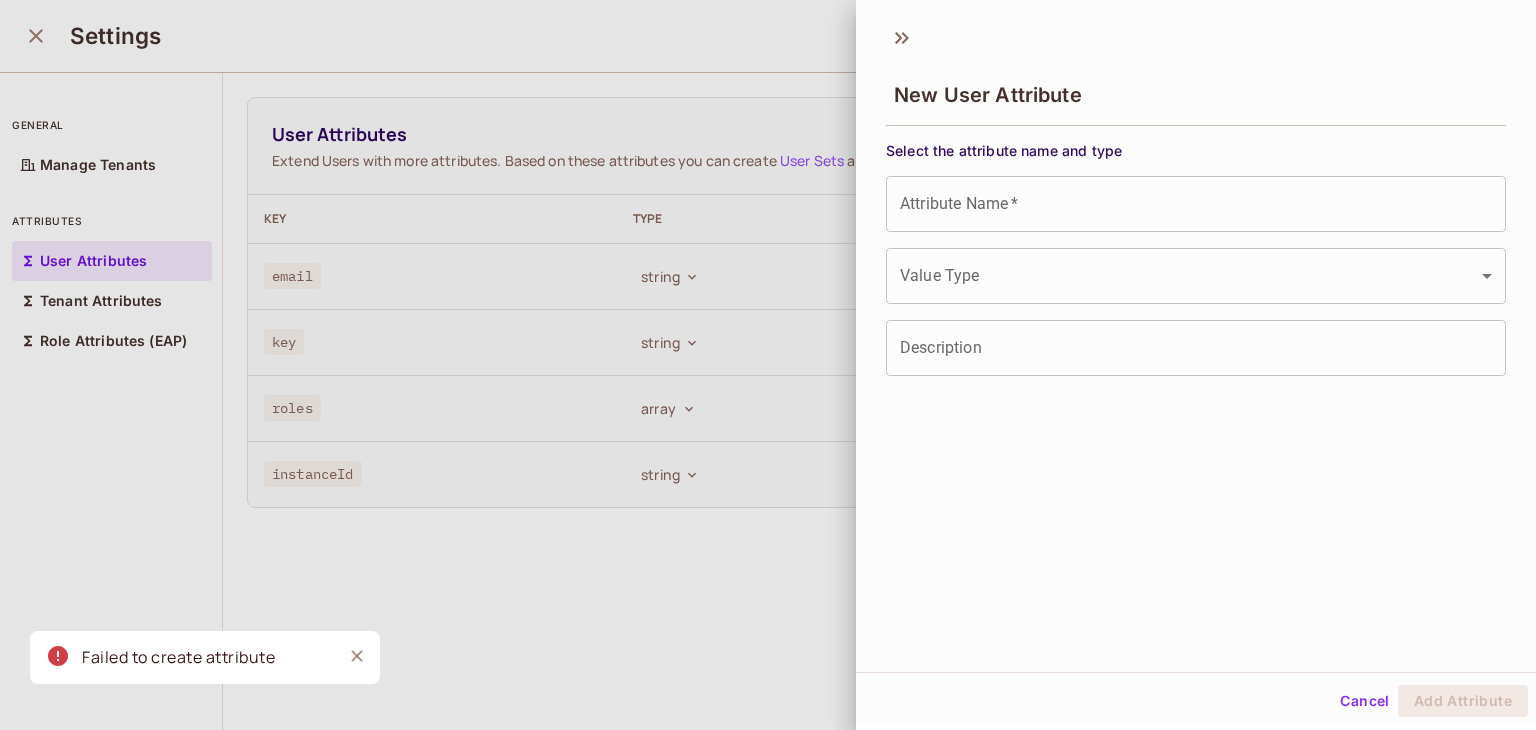 click on "Attribute Name   *" at bounding box center [1196, 204] 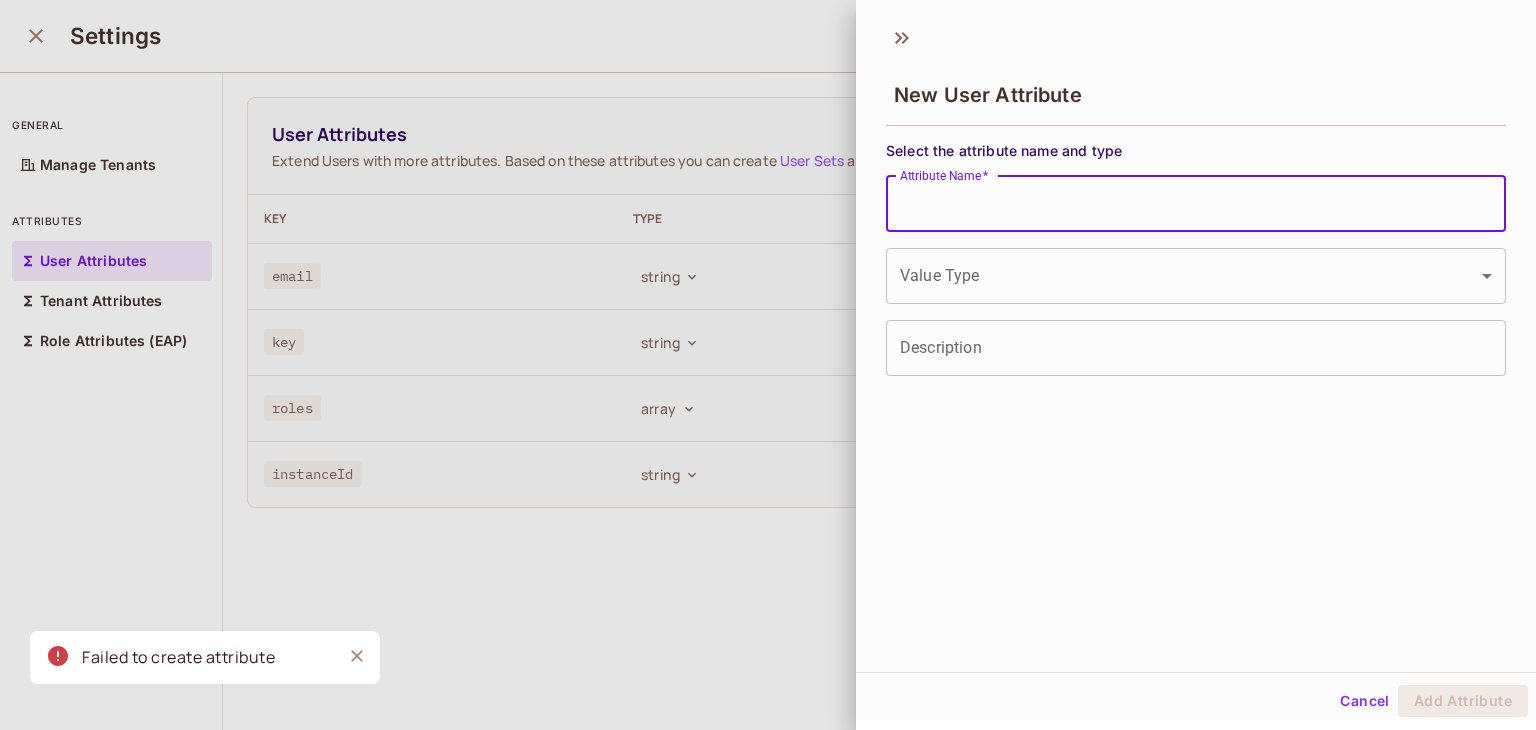 paste on "**********" 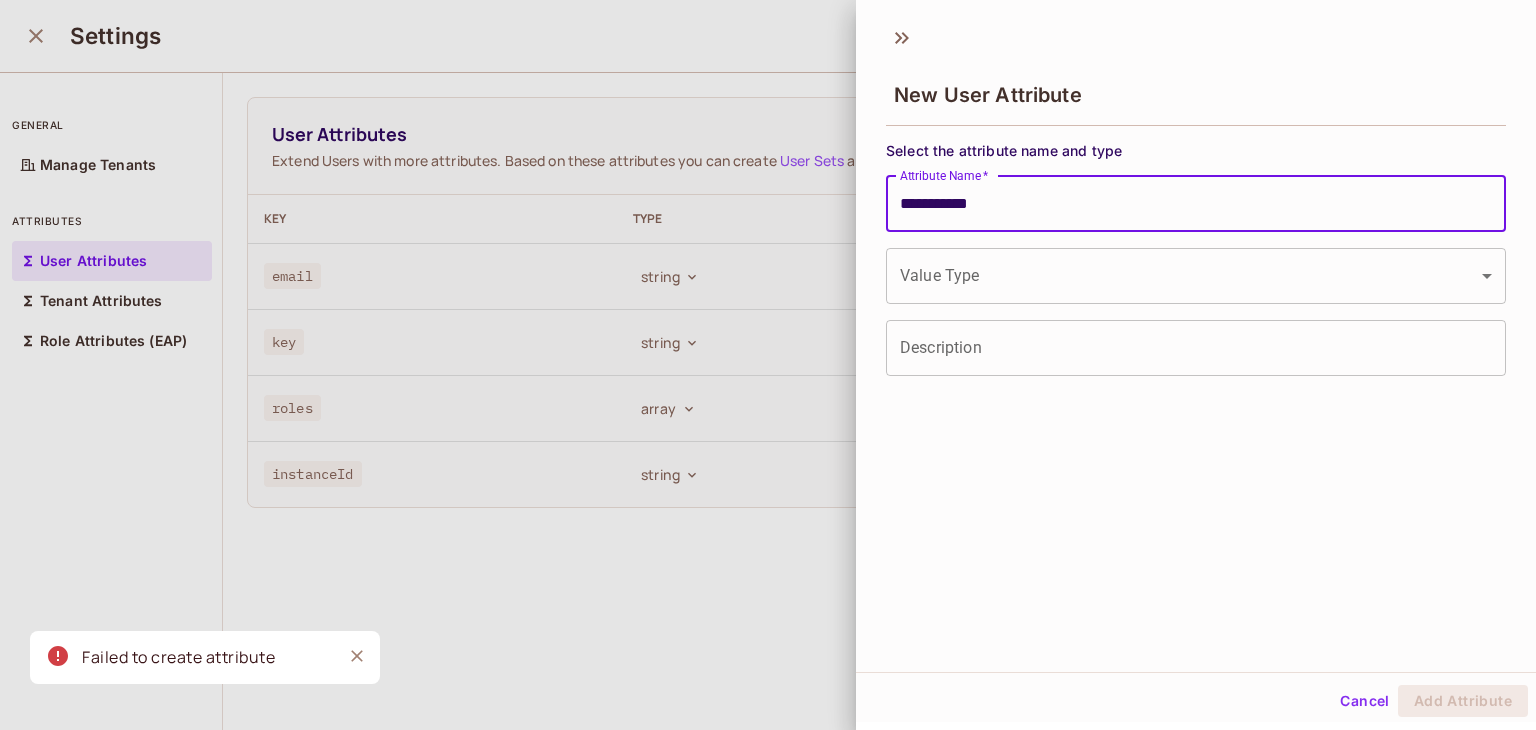 type on "**********" 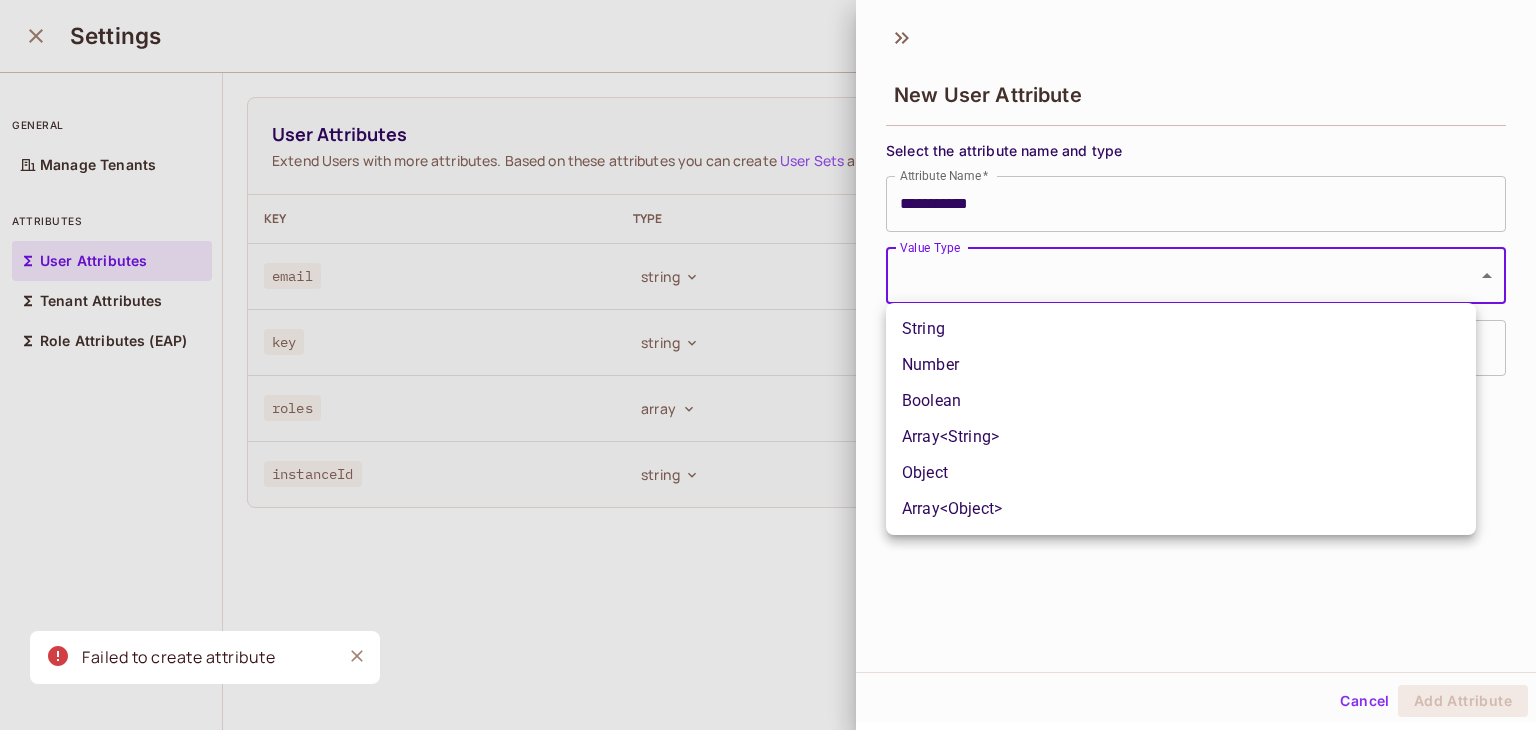 click on "**********" at bounding box center [768, 365] 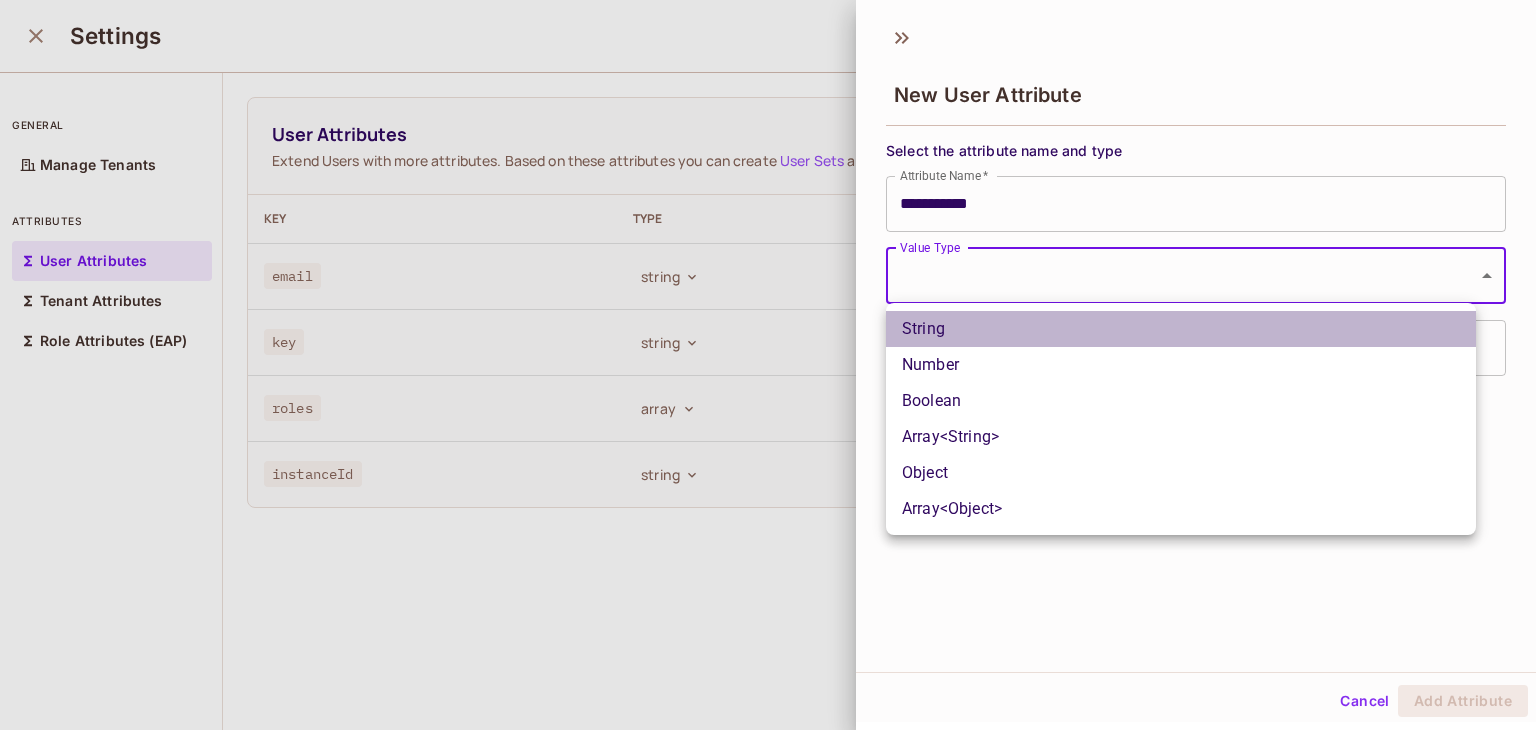 click on "String" at bounding box center [1181, 329] 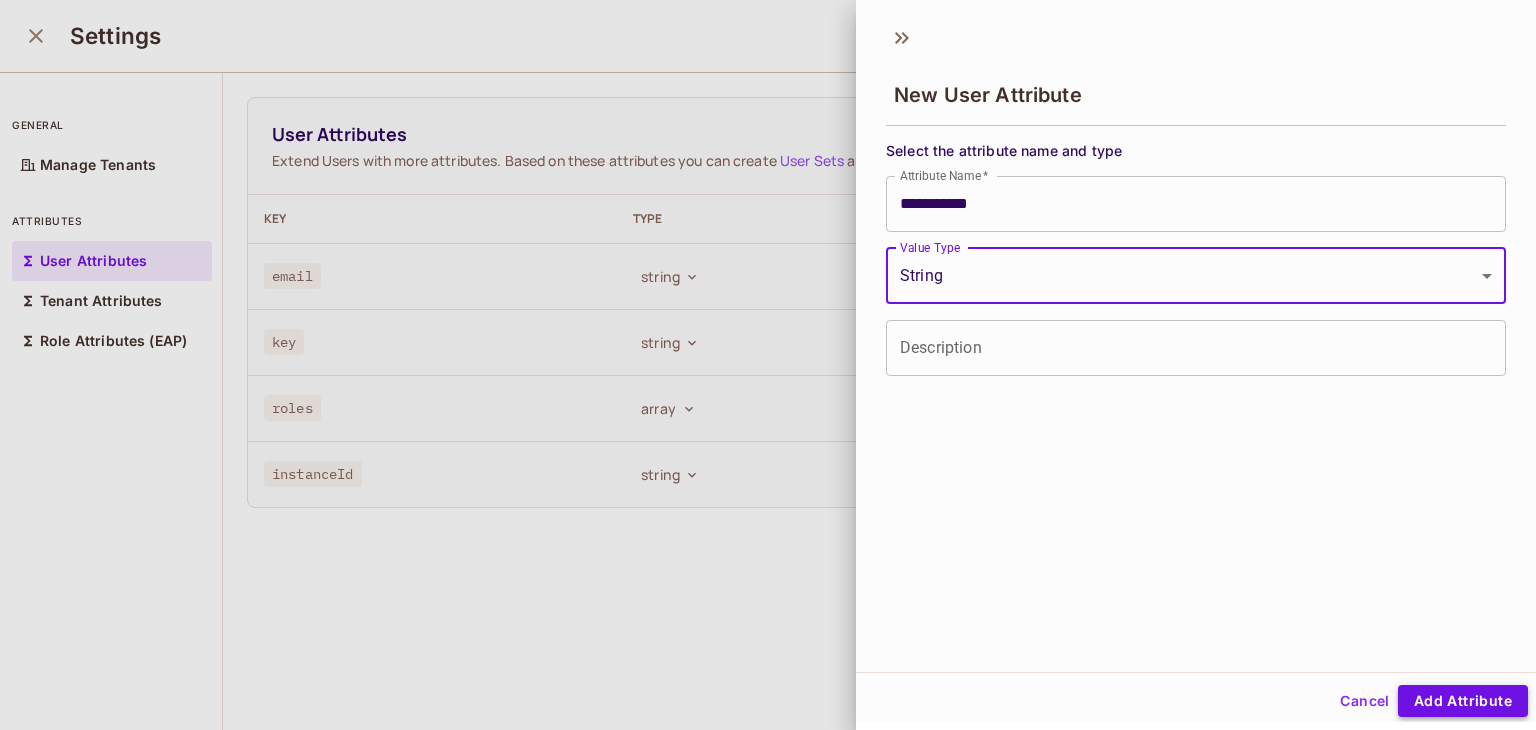 click on "Add Attribute" at bounding box center [1463, 701] 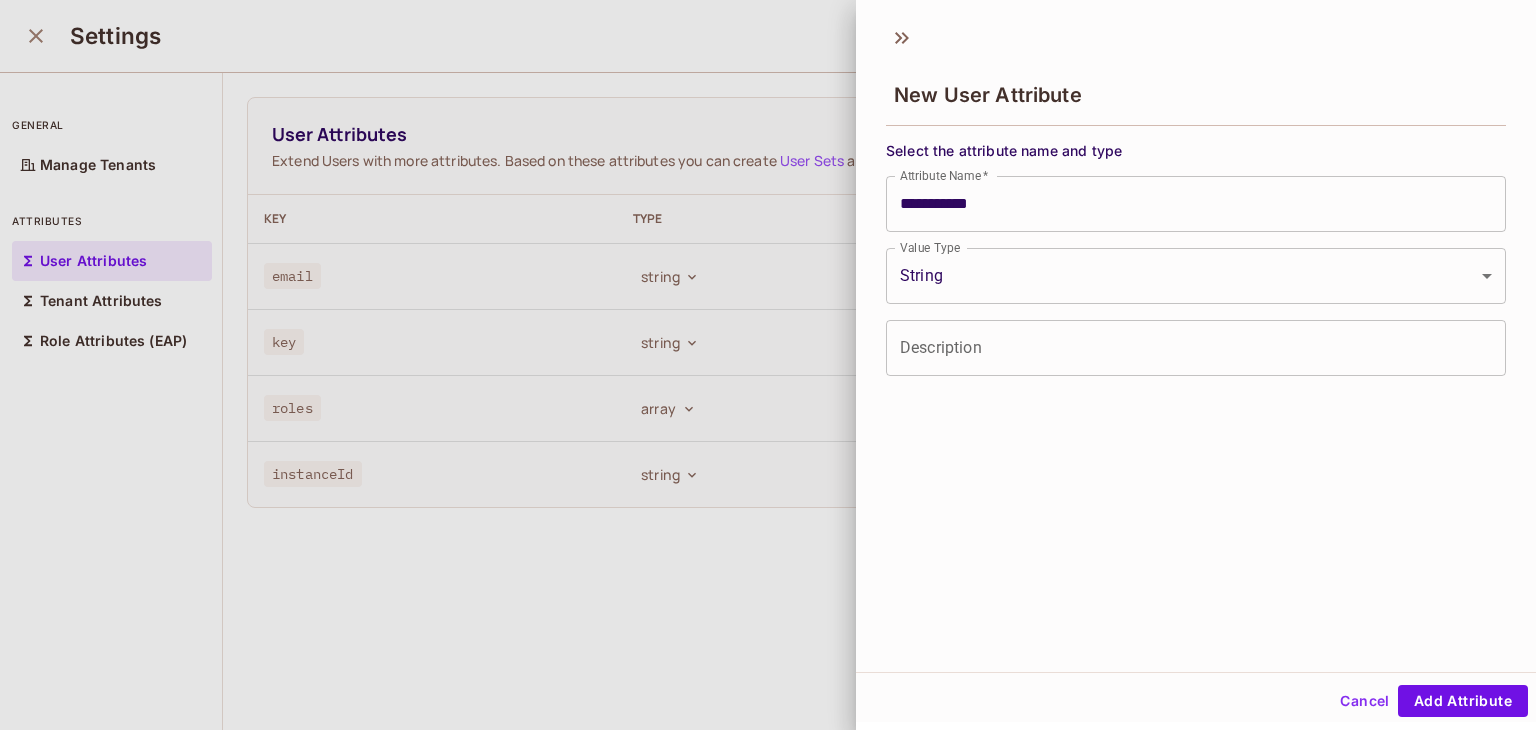 type 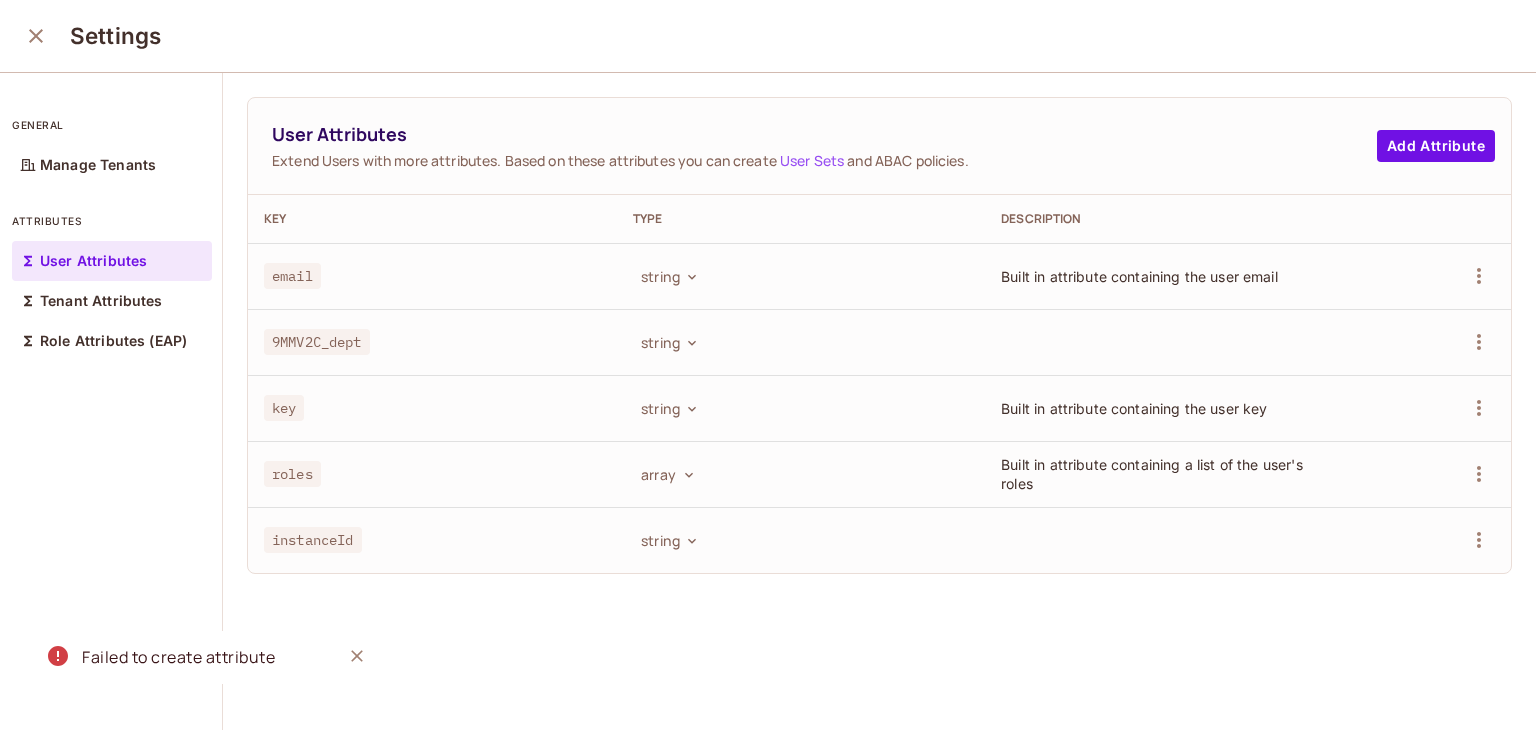 click 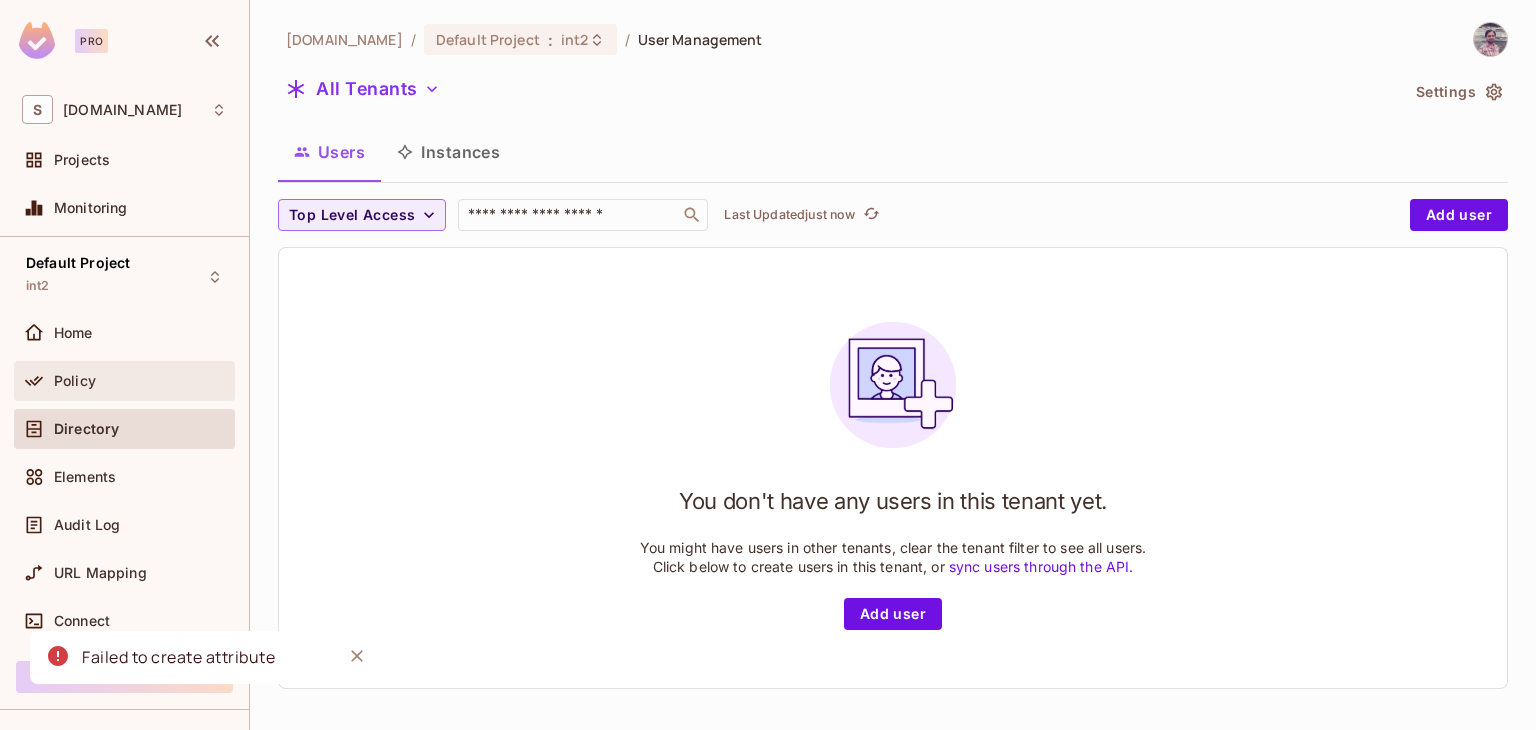 click on "Policy" at bounding box center [75, 381] 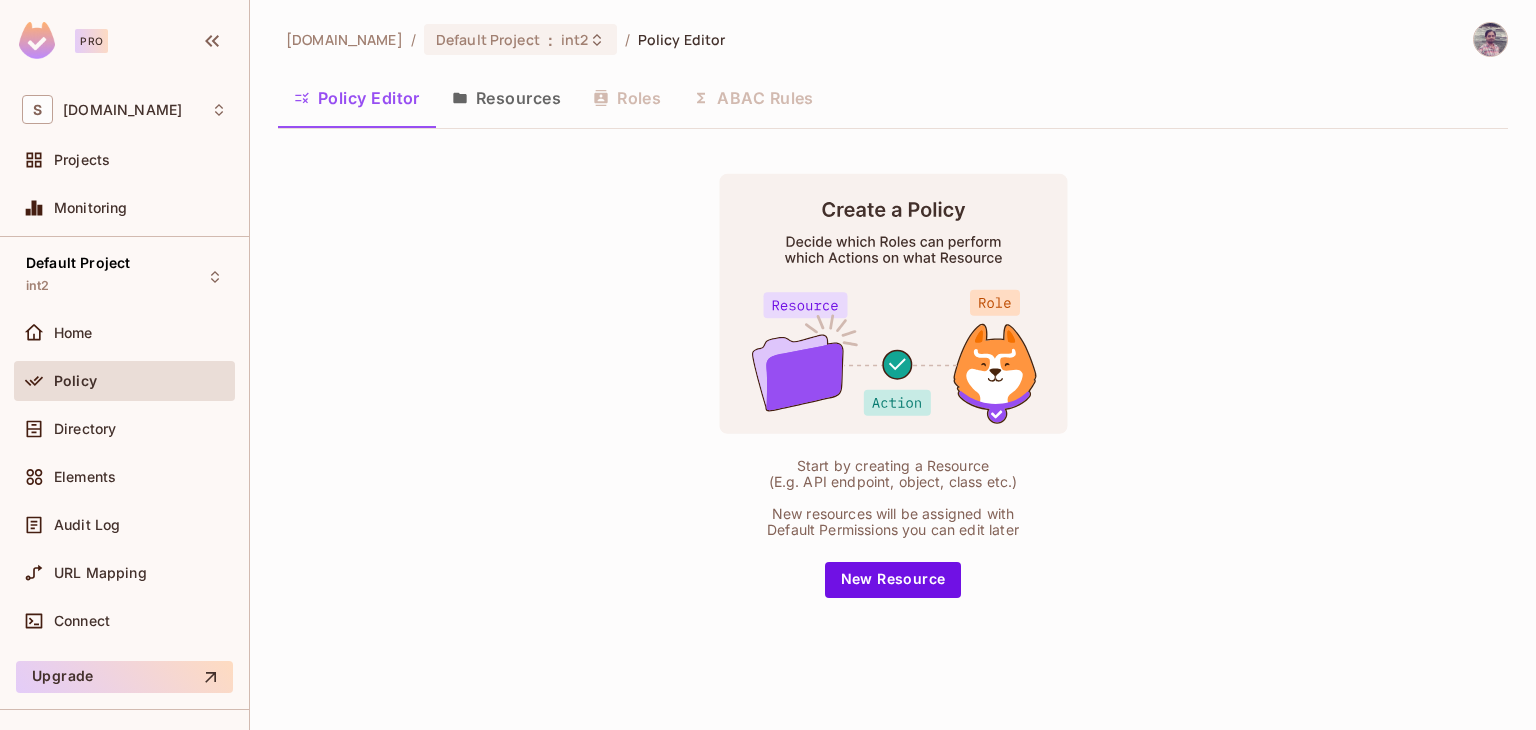 click on "Resources" at bounding box center (506, 98) 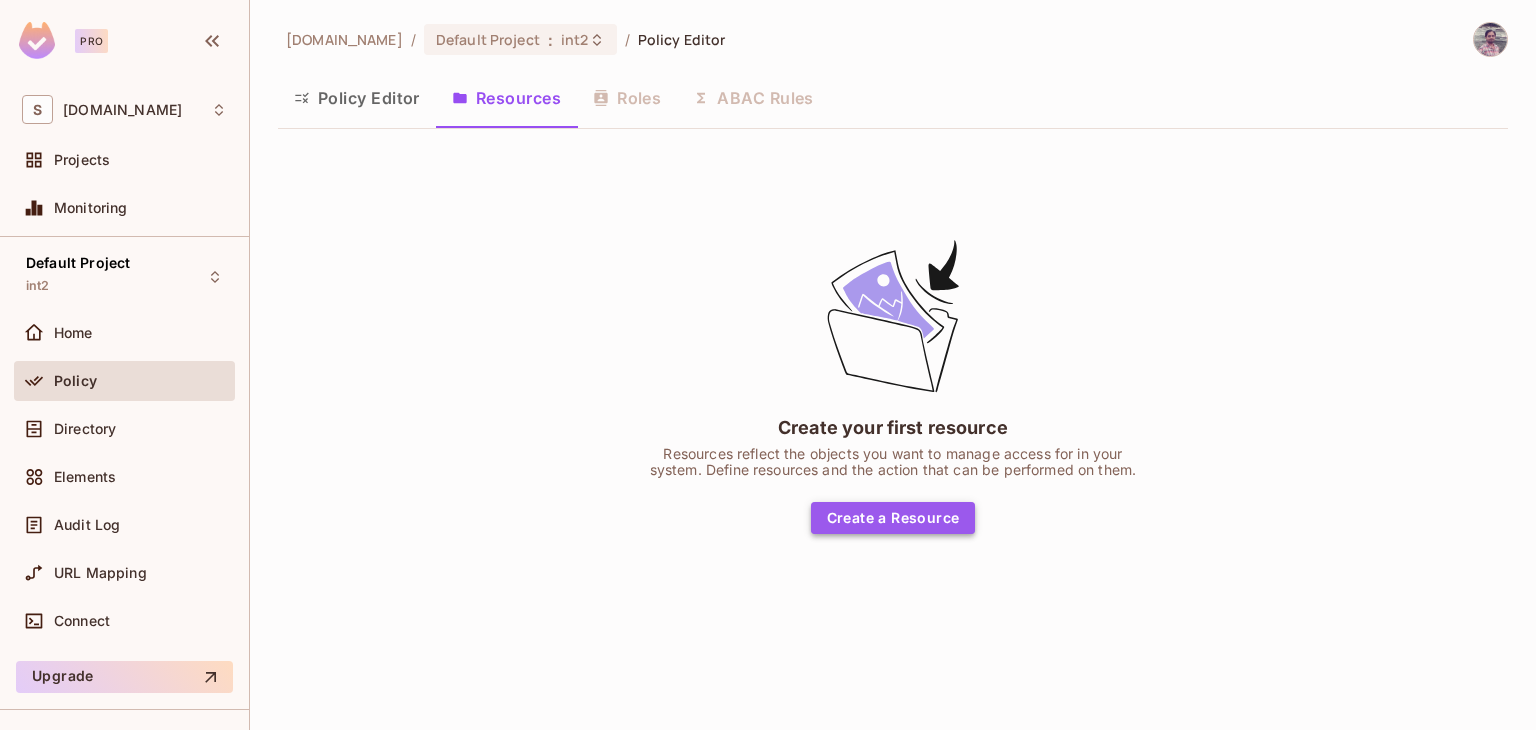 click on "Create a Resource" at bounding box center (893, 518) 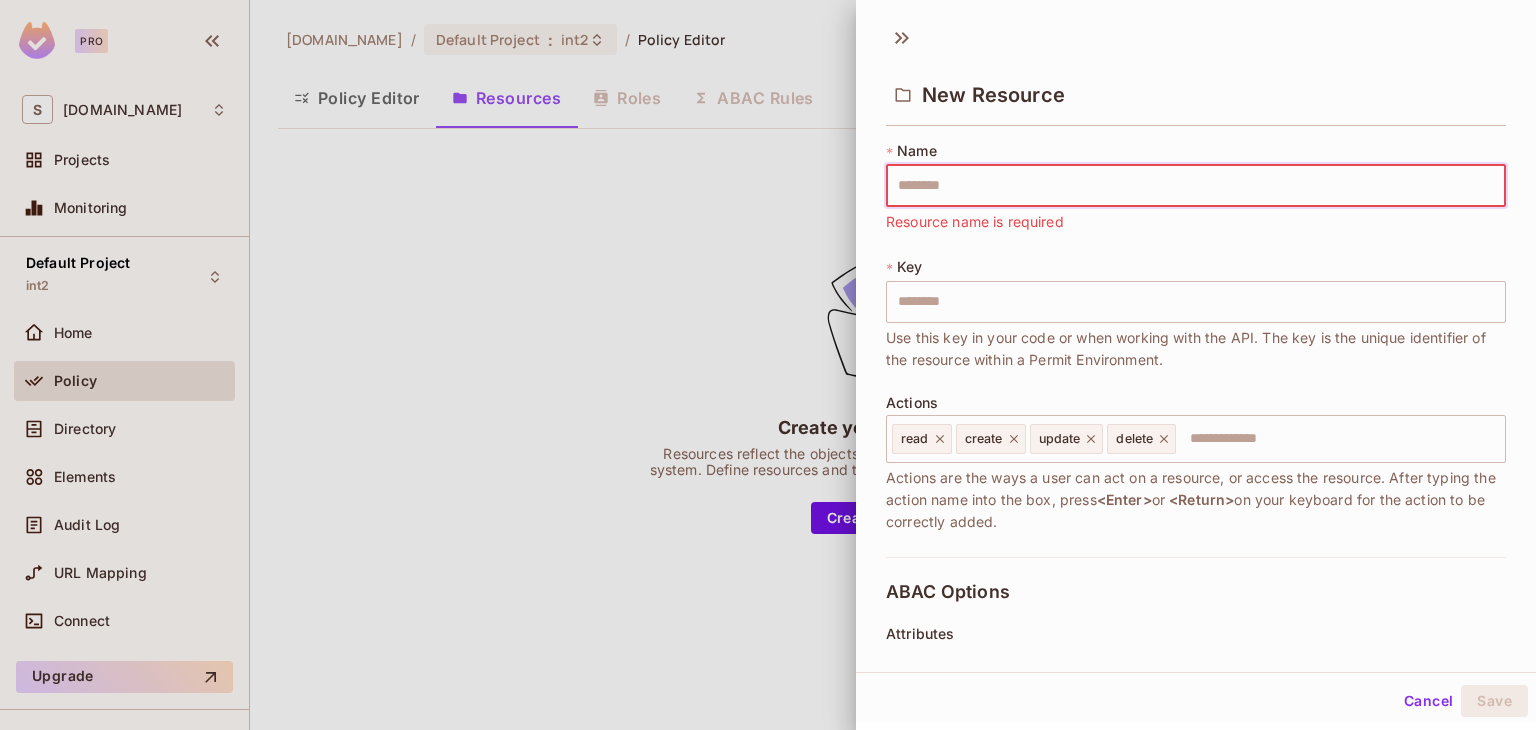 paste on "**********" 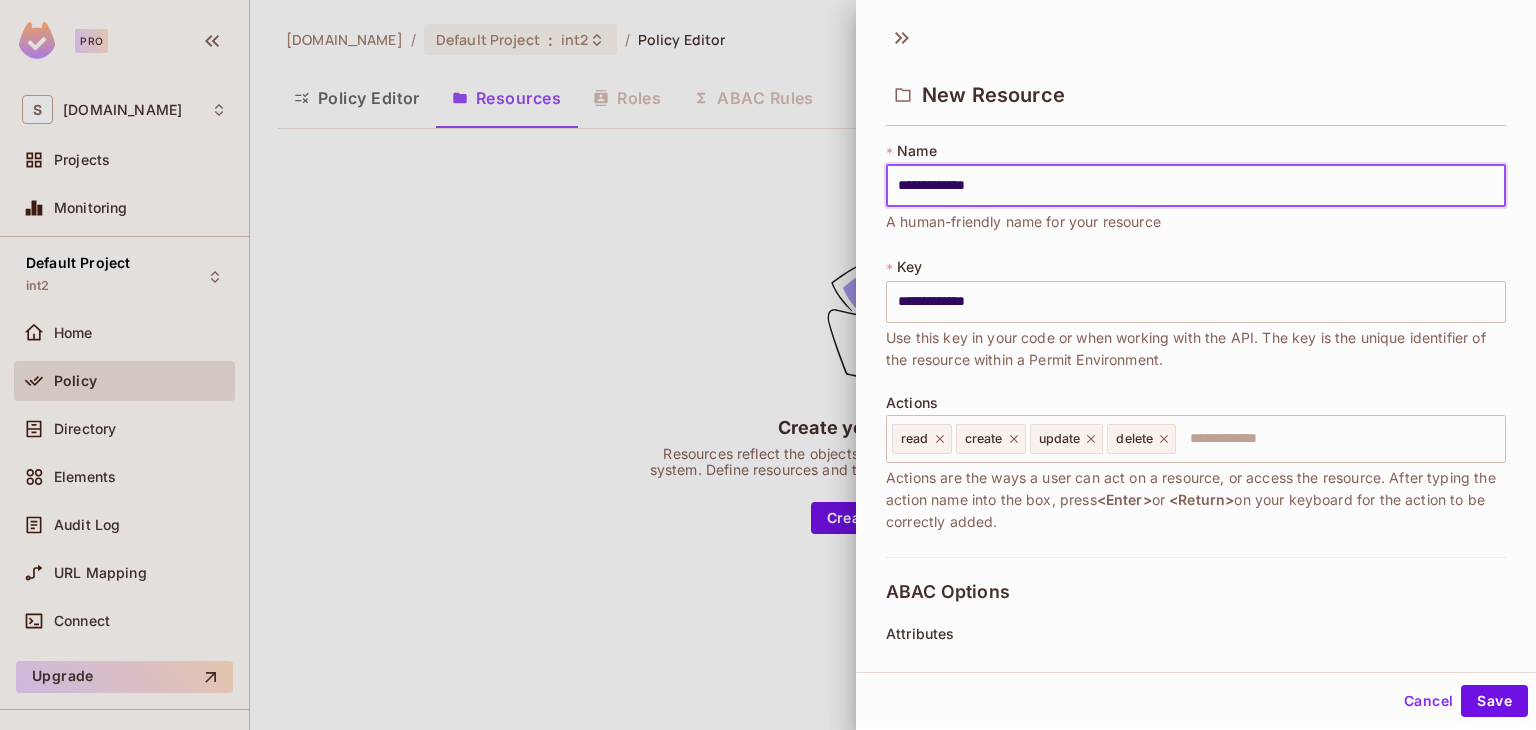 type on "**********" 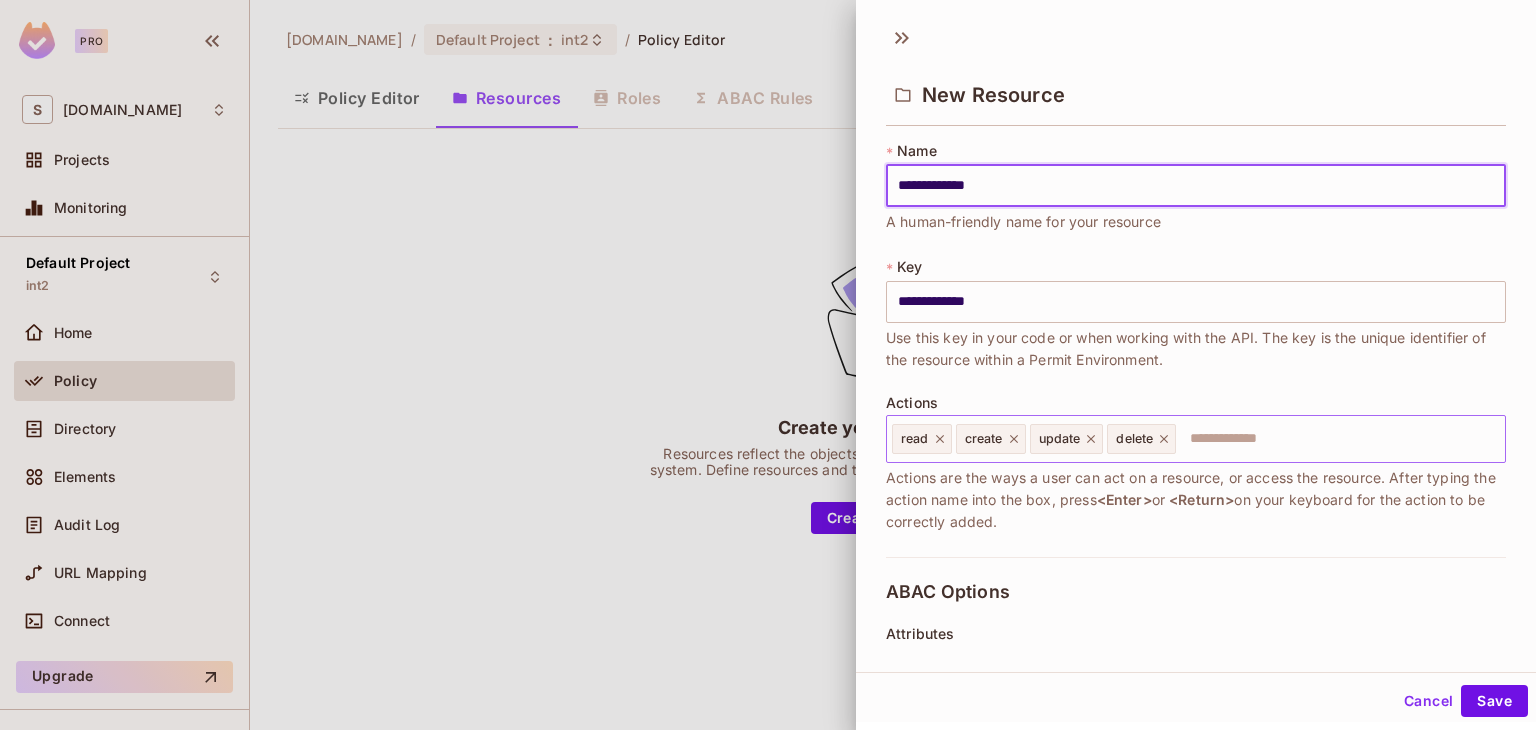 click 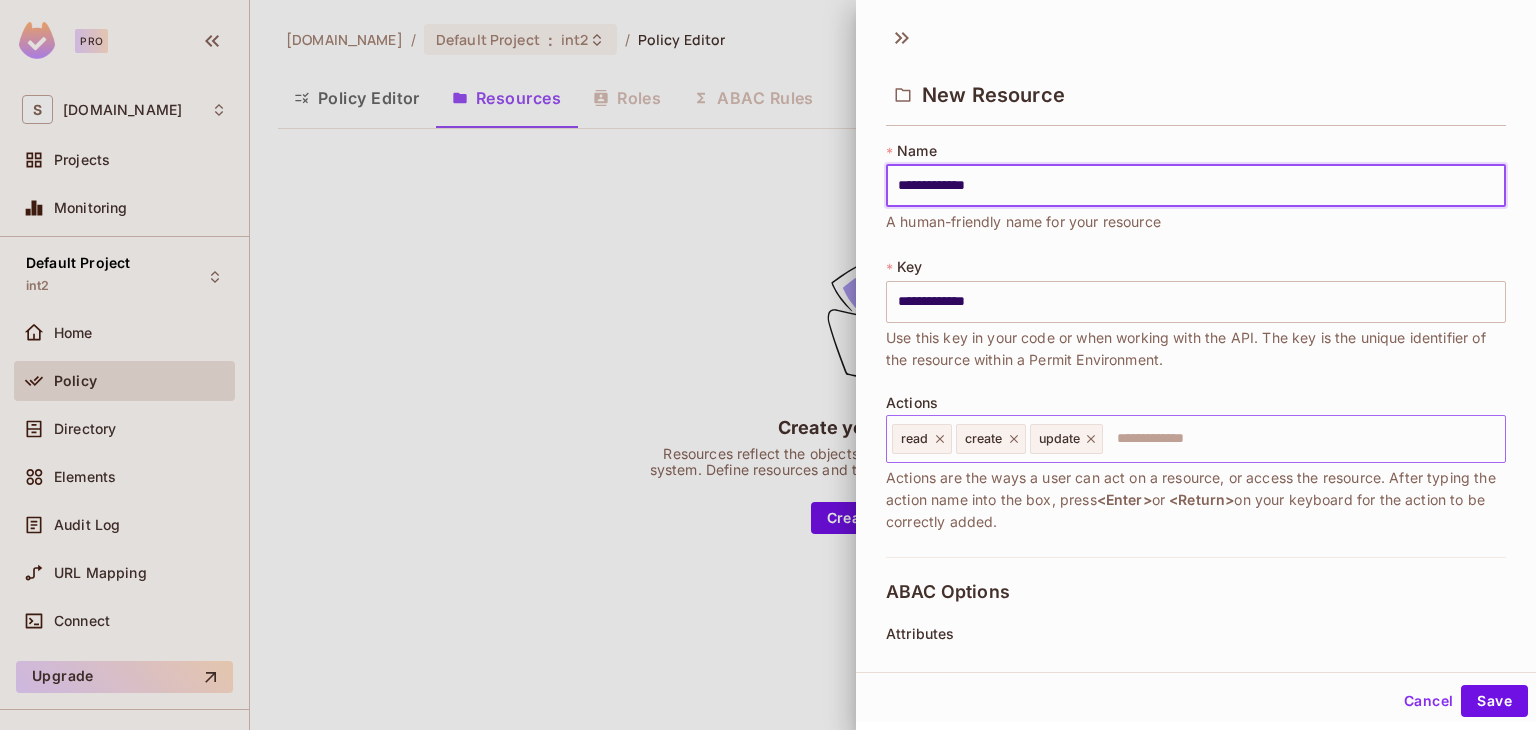 click 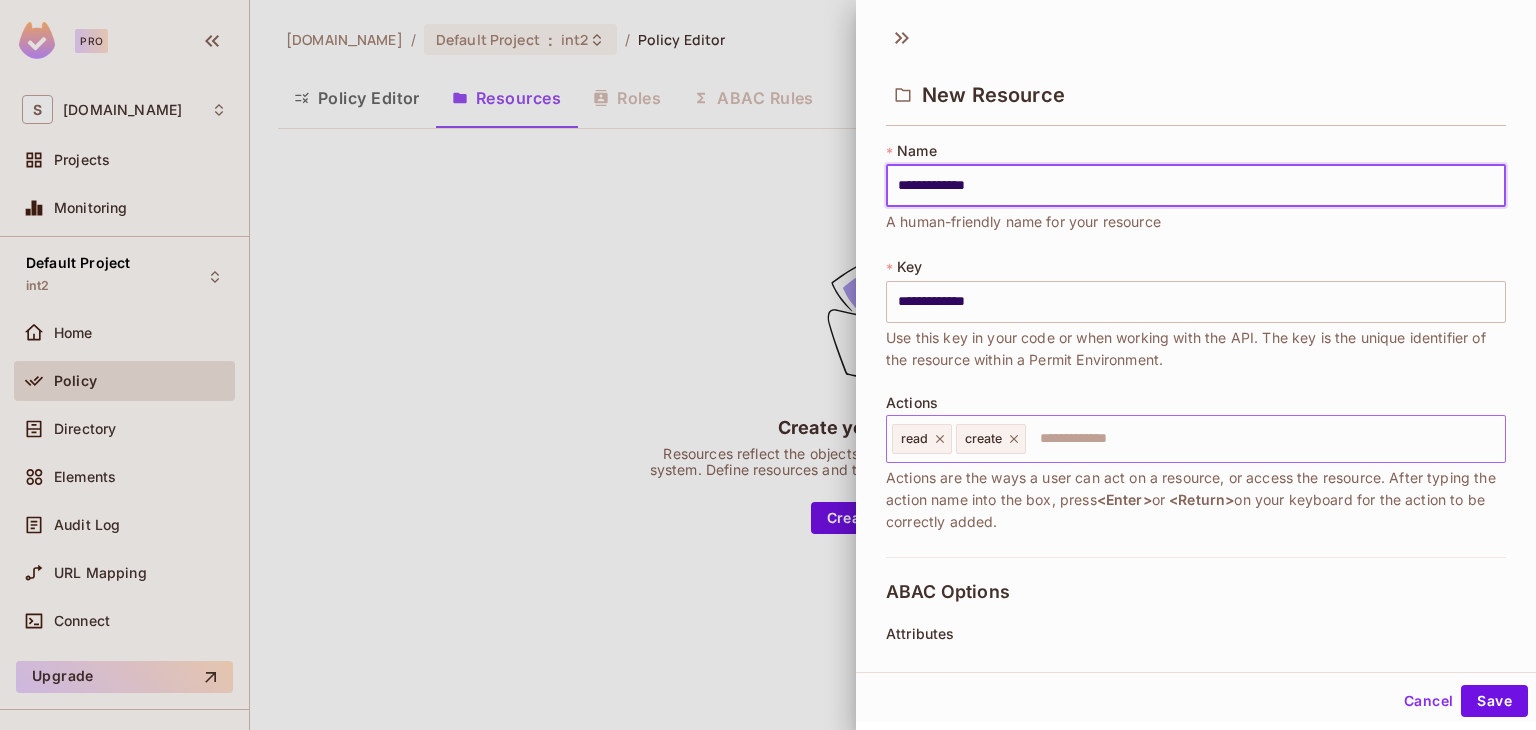 click 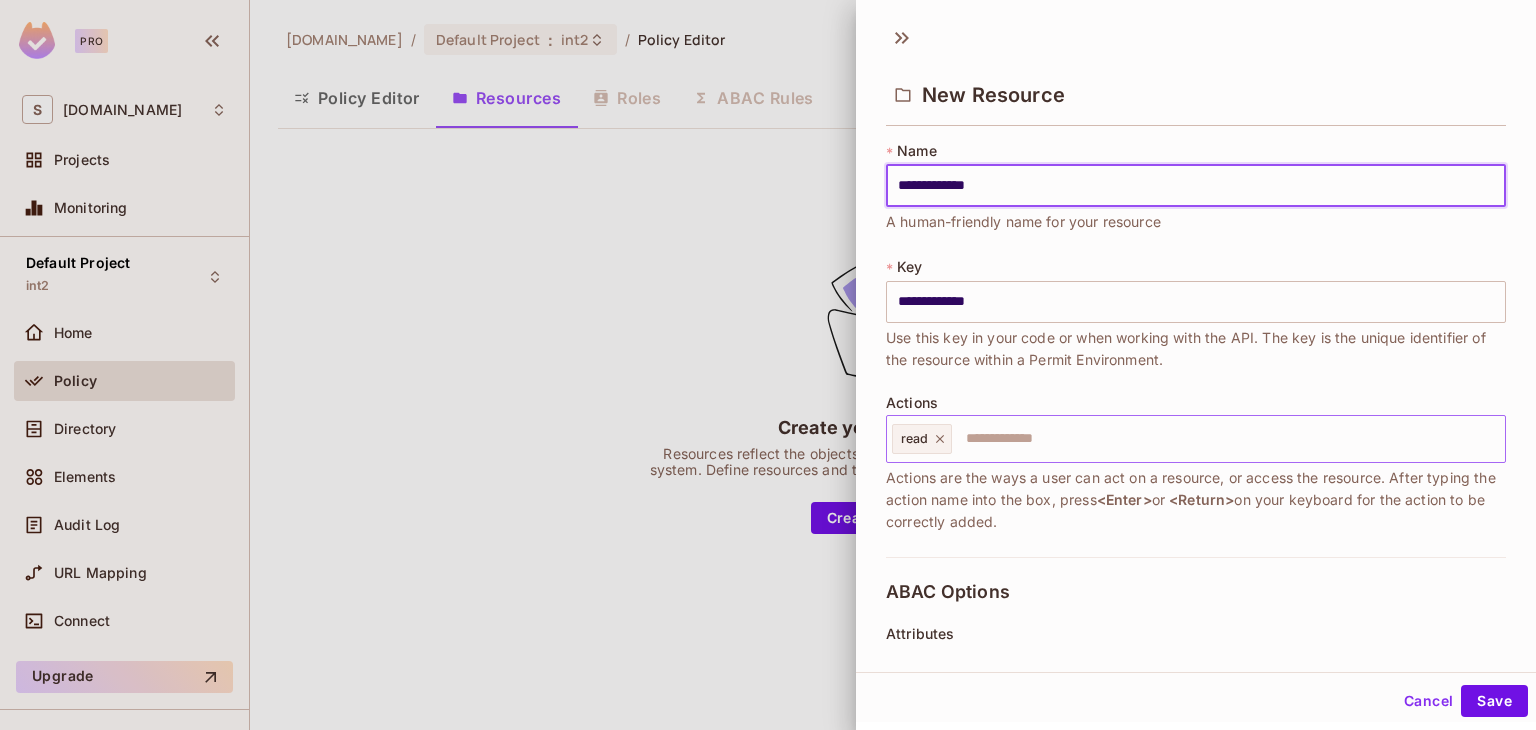 click 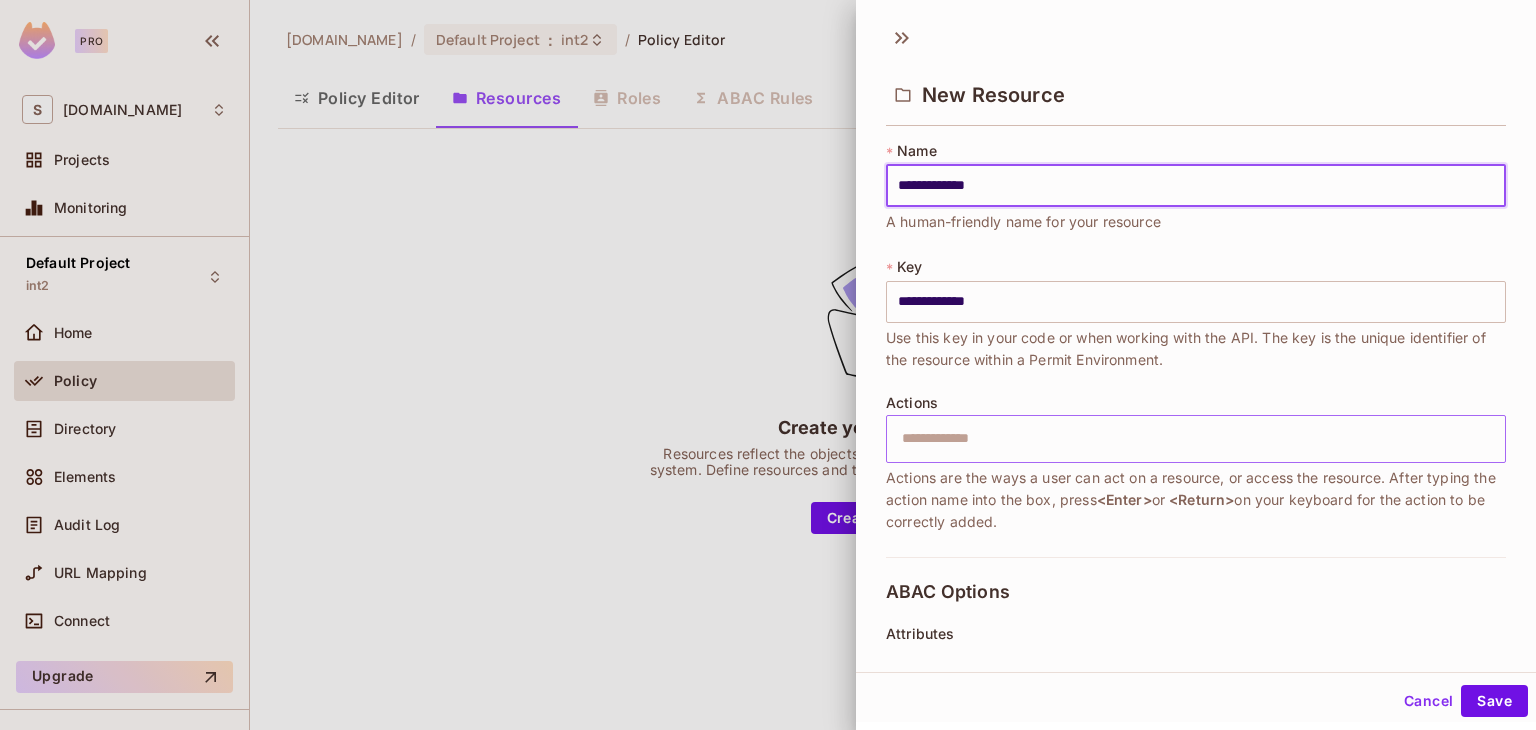 type on "**********" 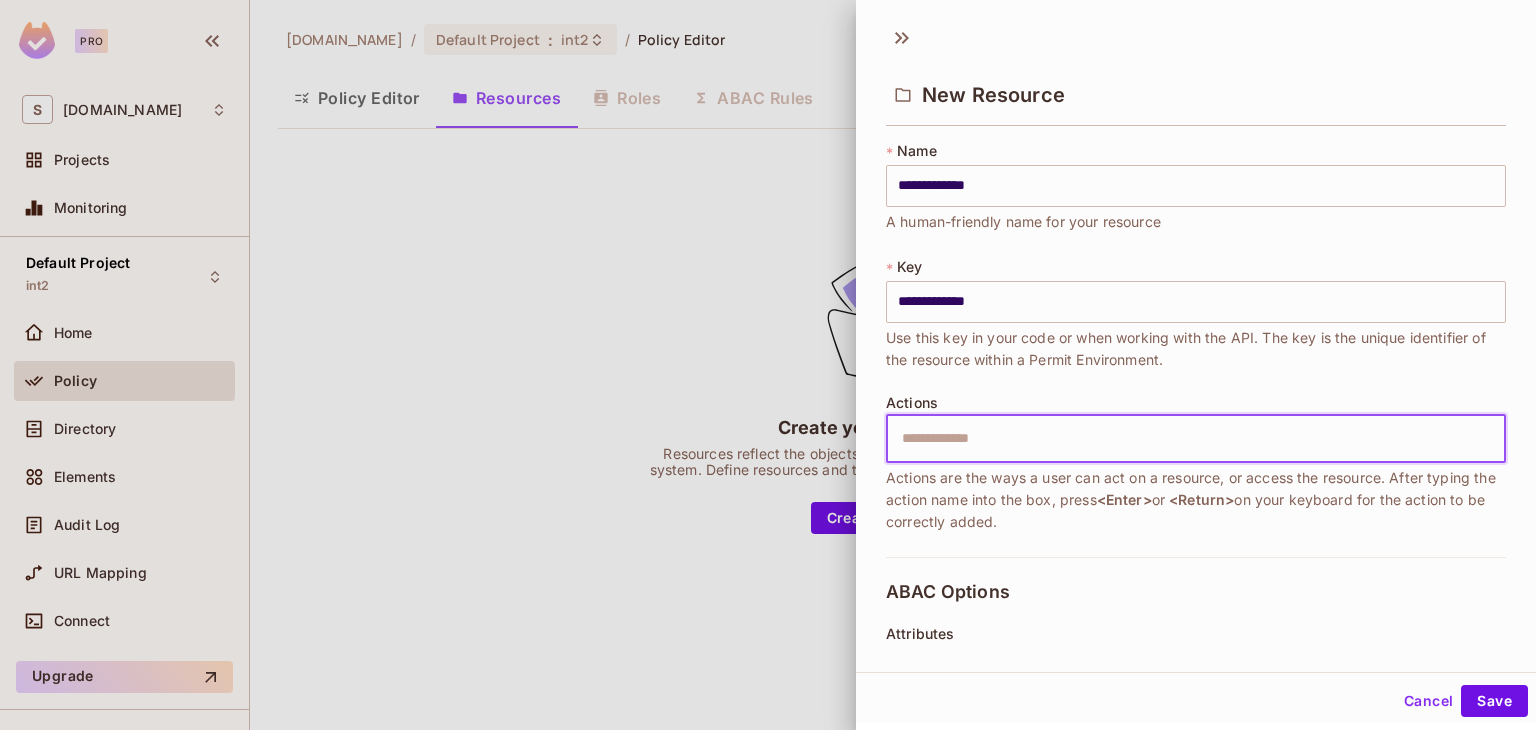 click at bounding box center [1193, 439] 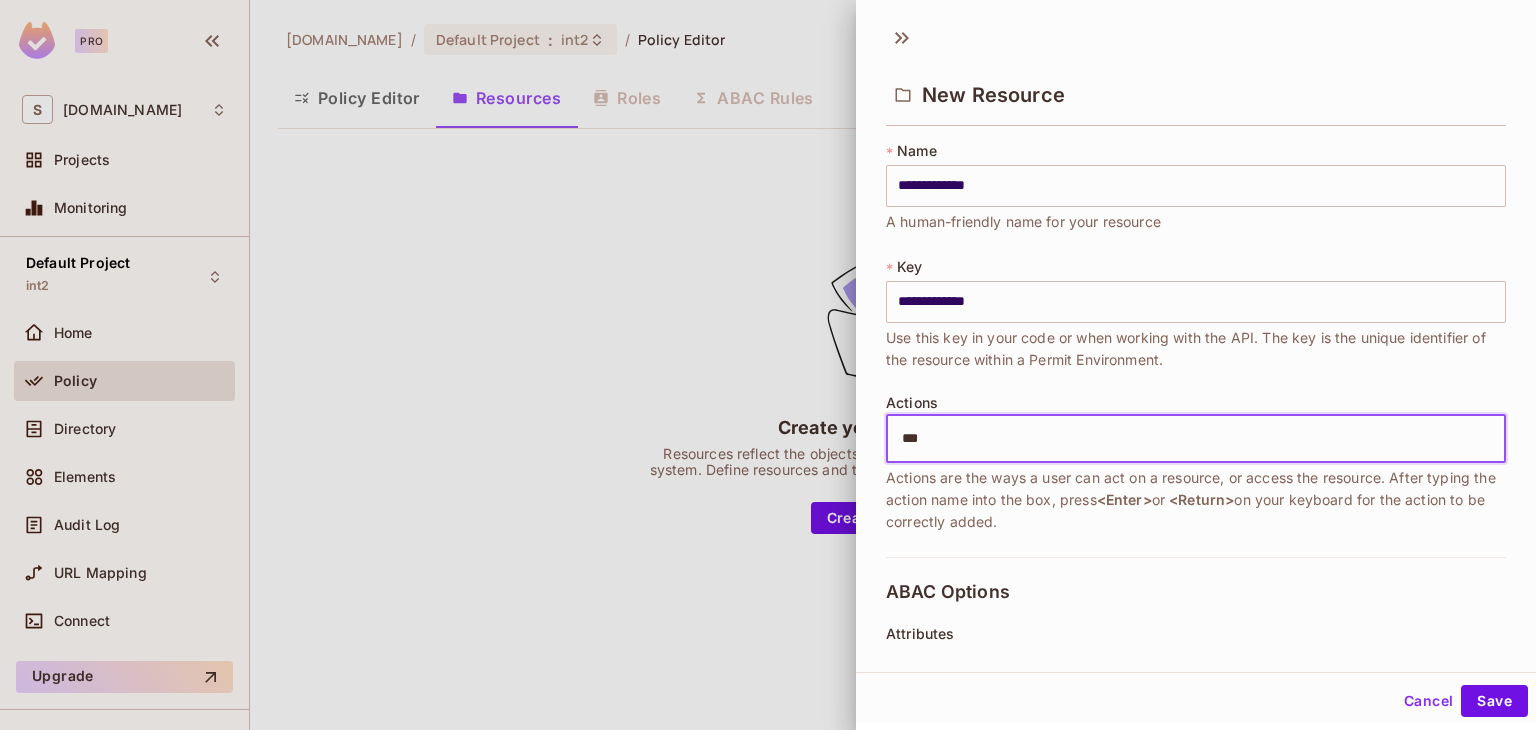 type on "****" 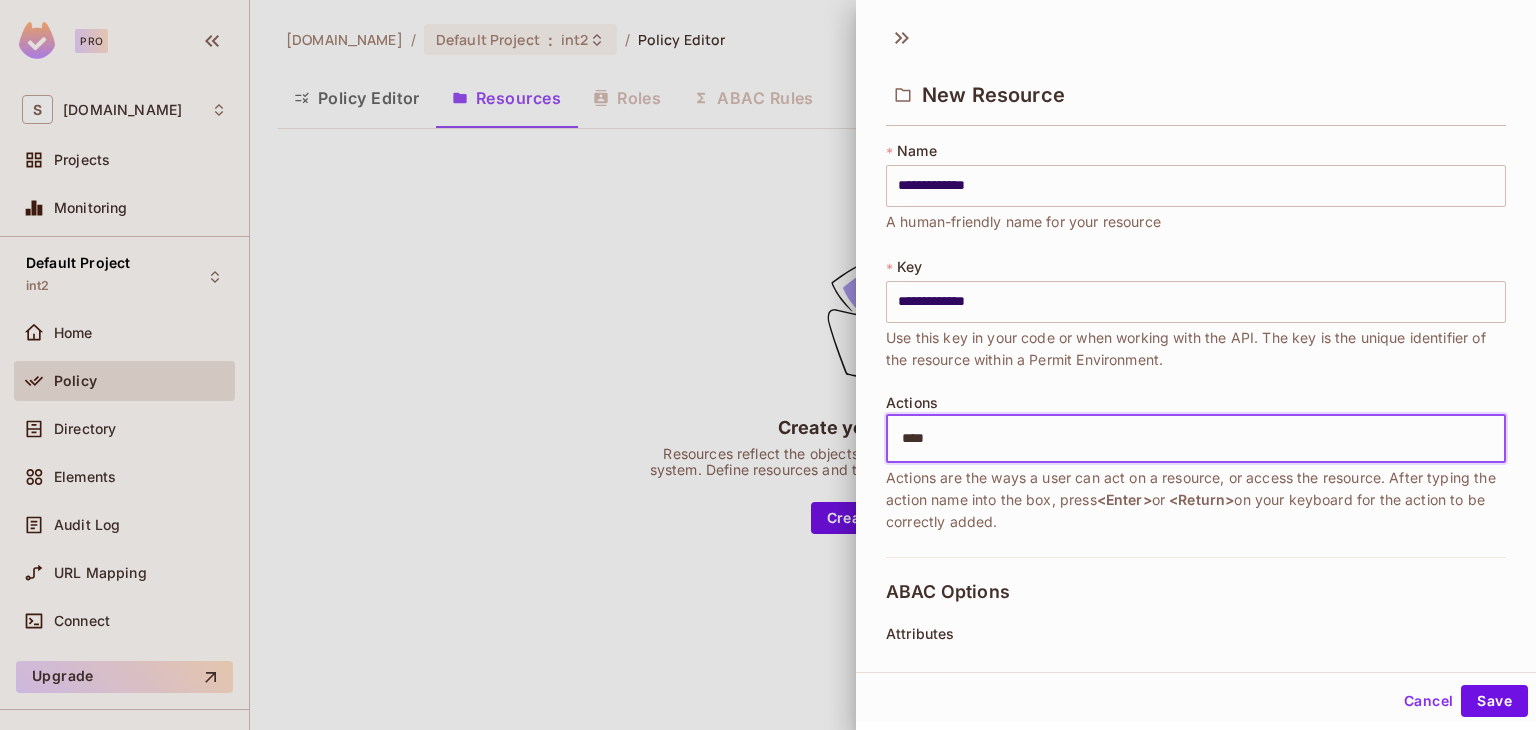 type 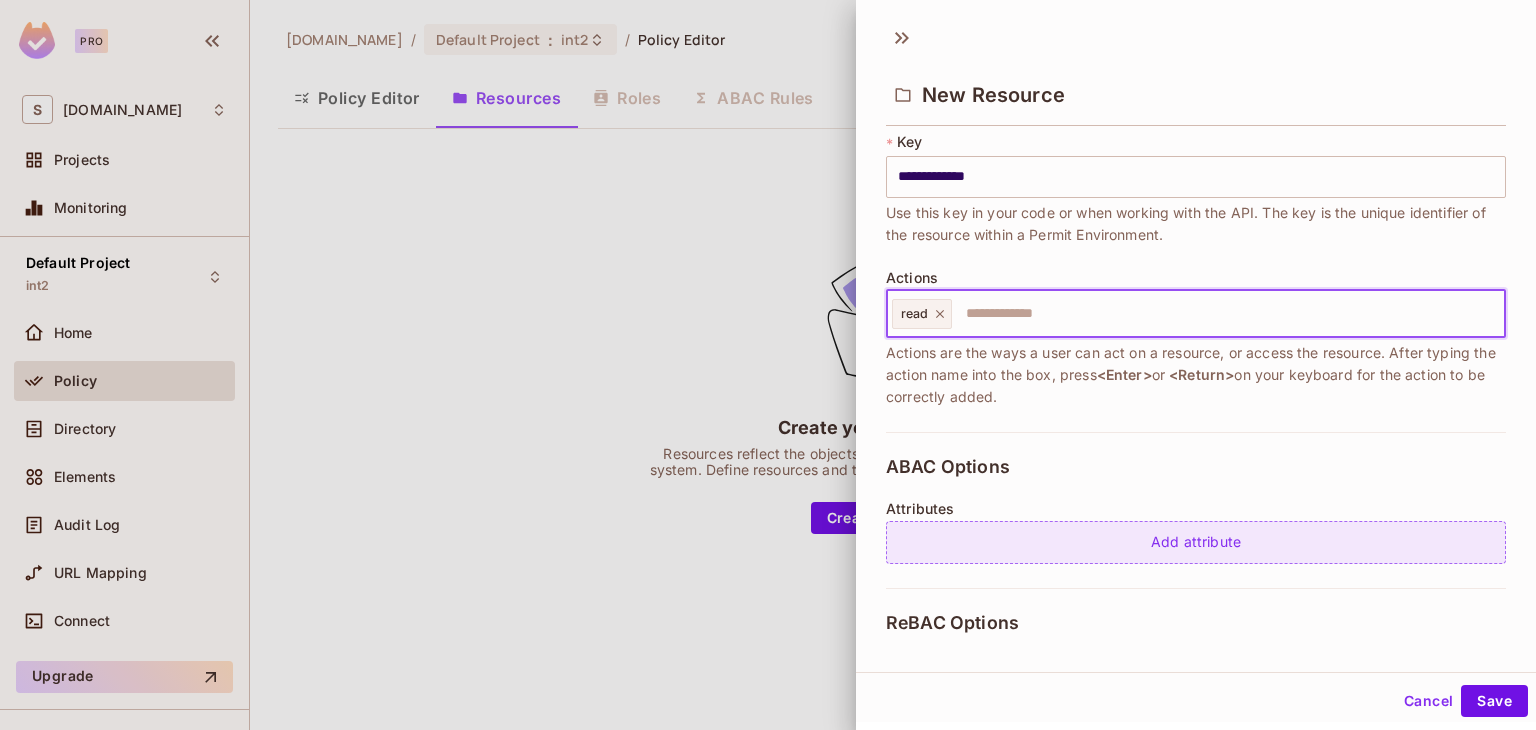 scroll, scrollTop: 200, scrollLeft: 0, axis: vertical 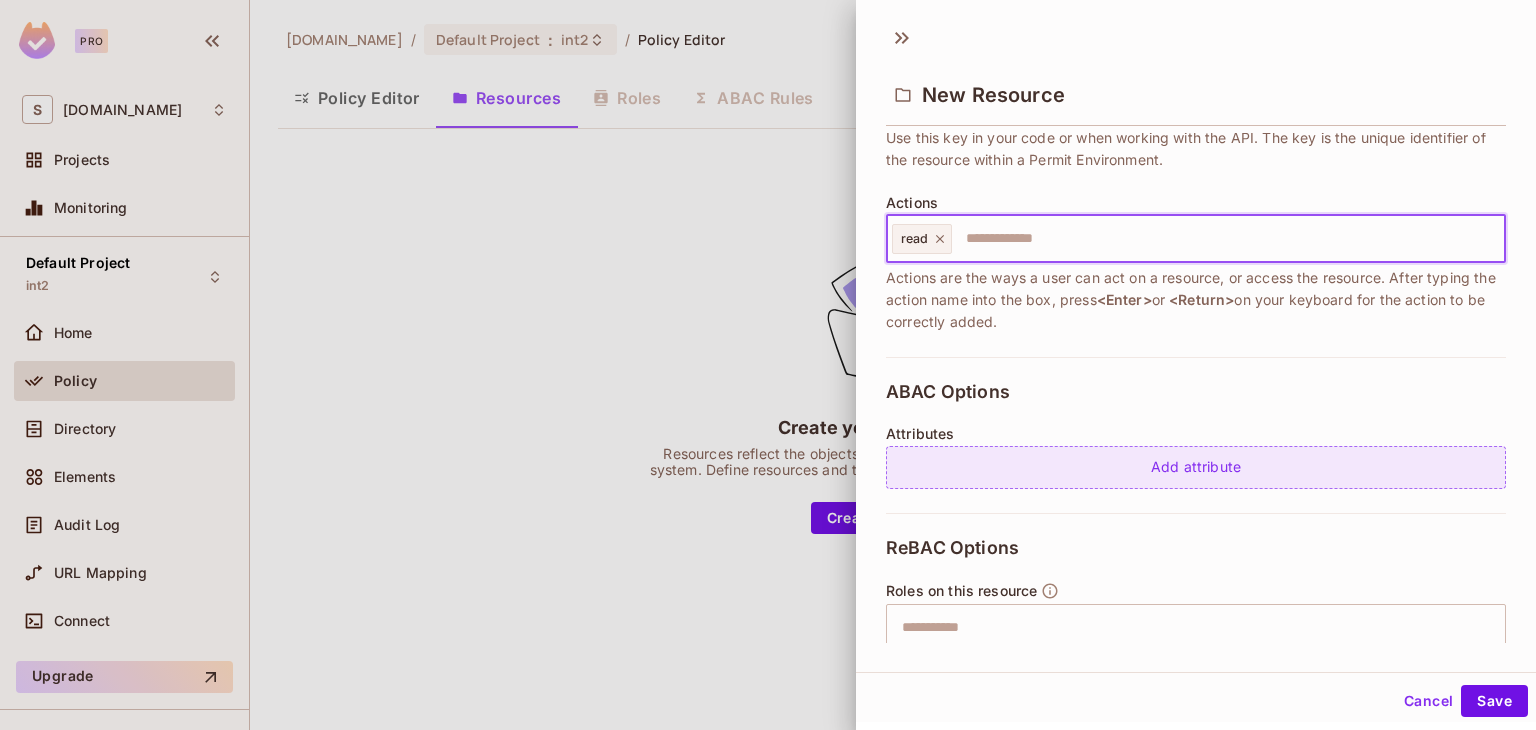 click on "Add attribute" at bounding box center [1196, 467] 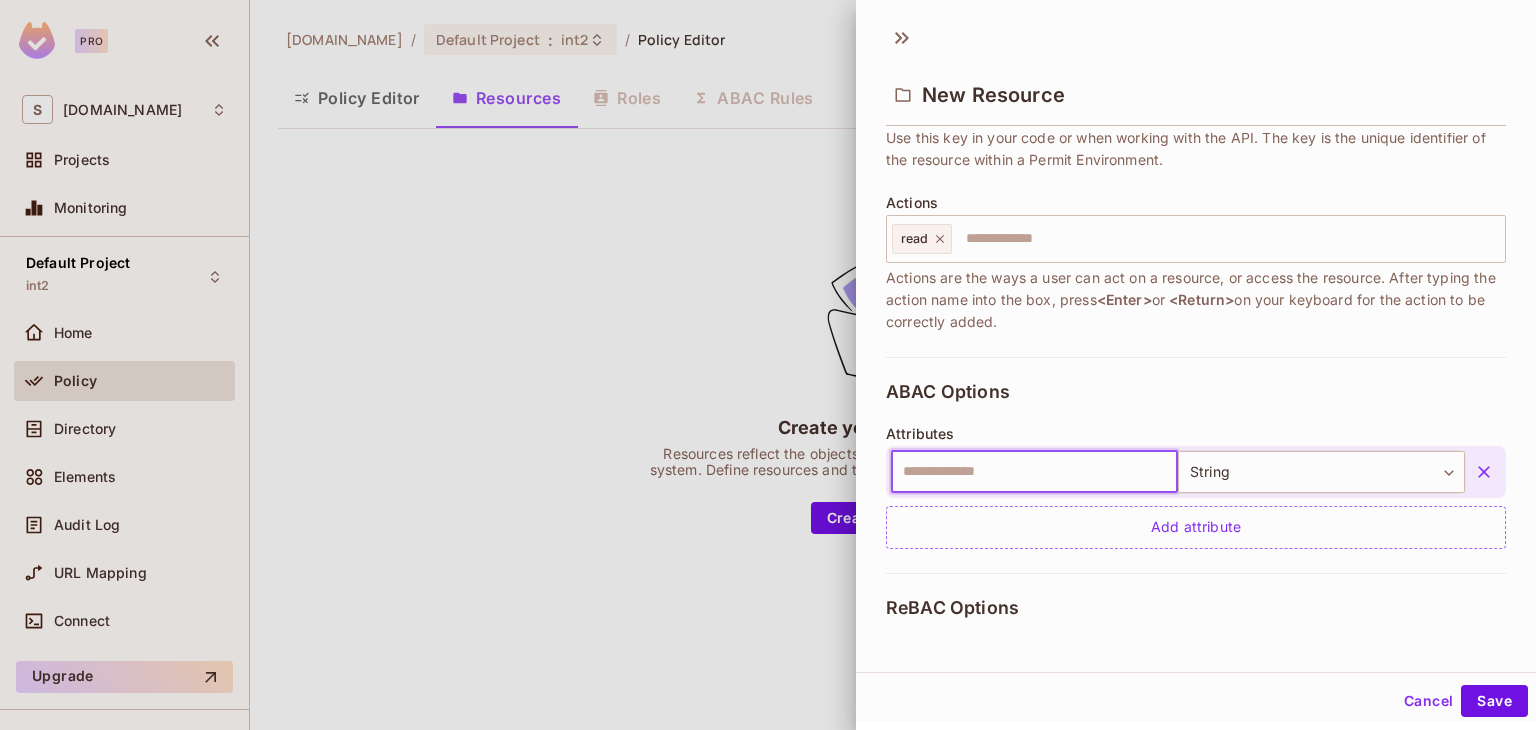 paste on "****" 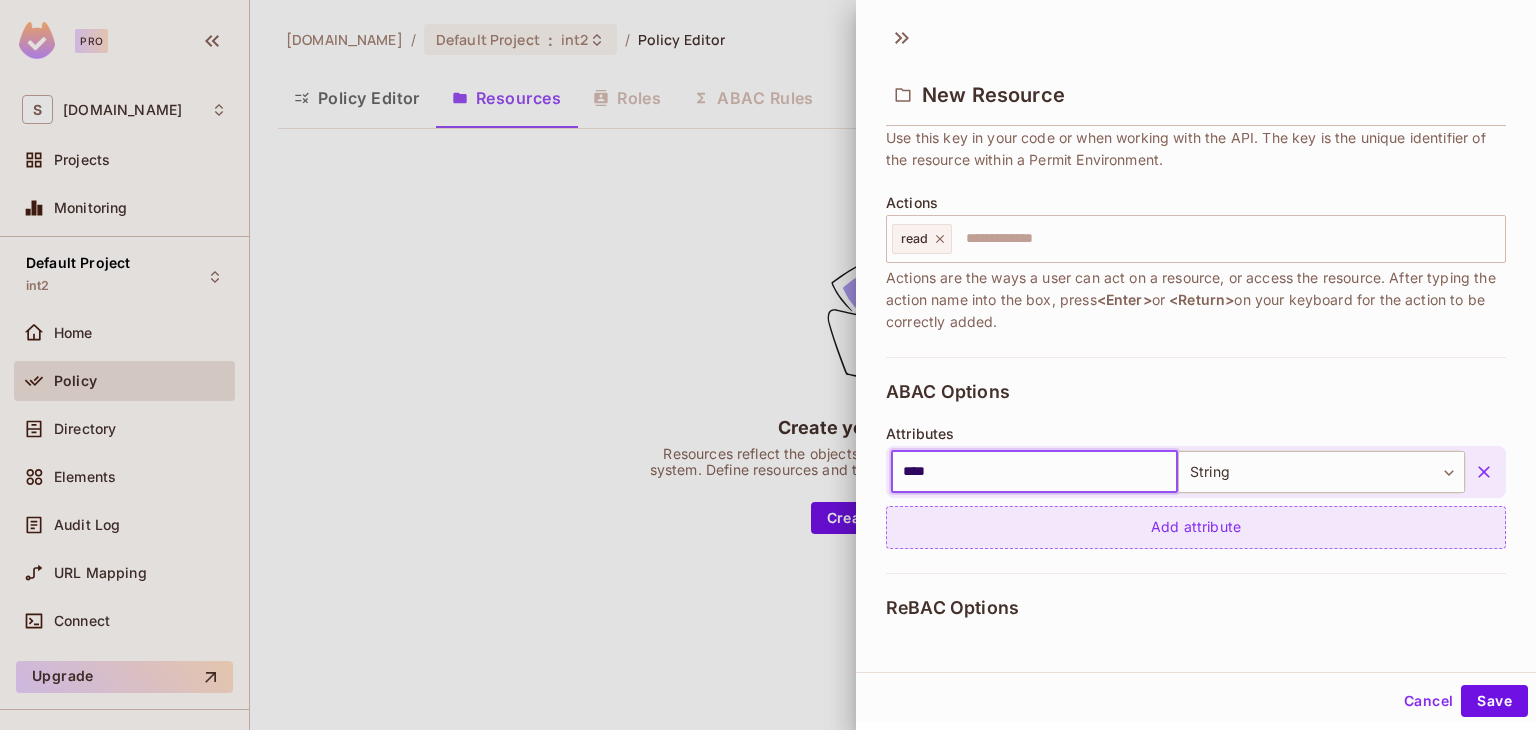 type on "****" 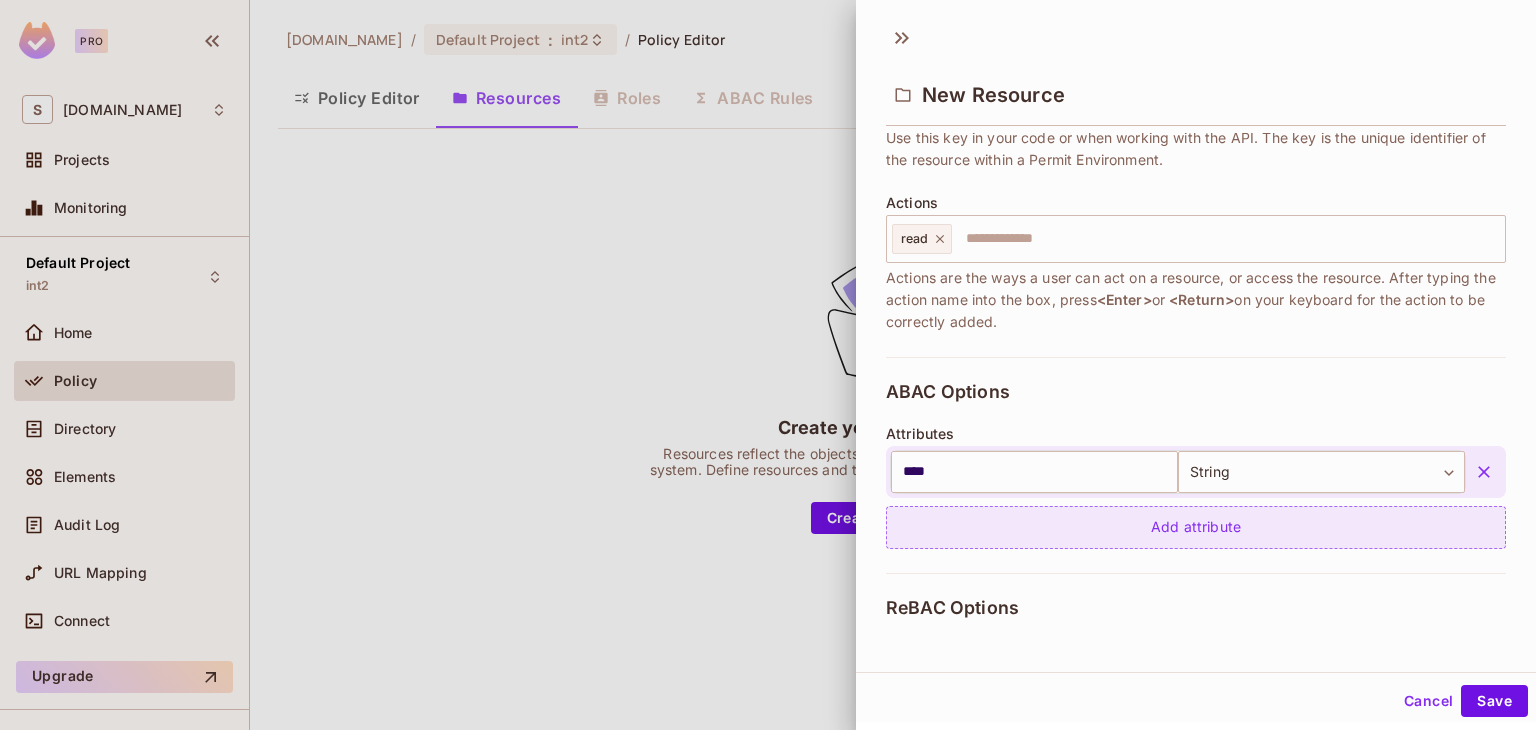 click on "Add attribute" at bounding box center [1196, 527] 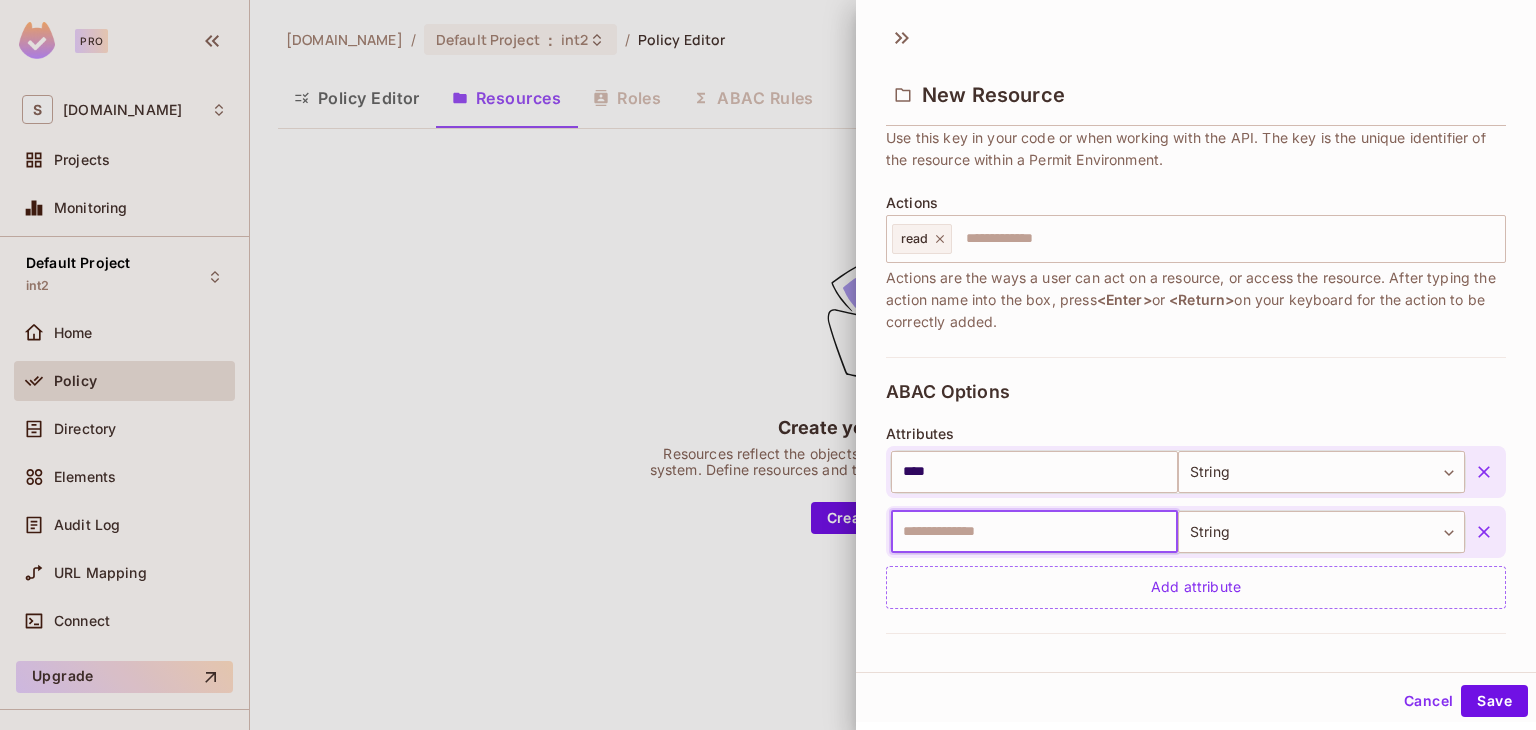 paste on "**********" 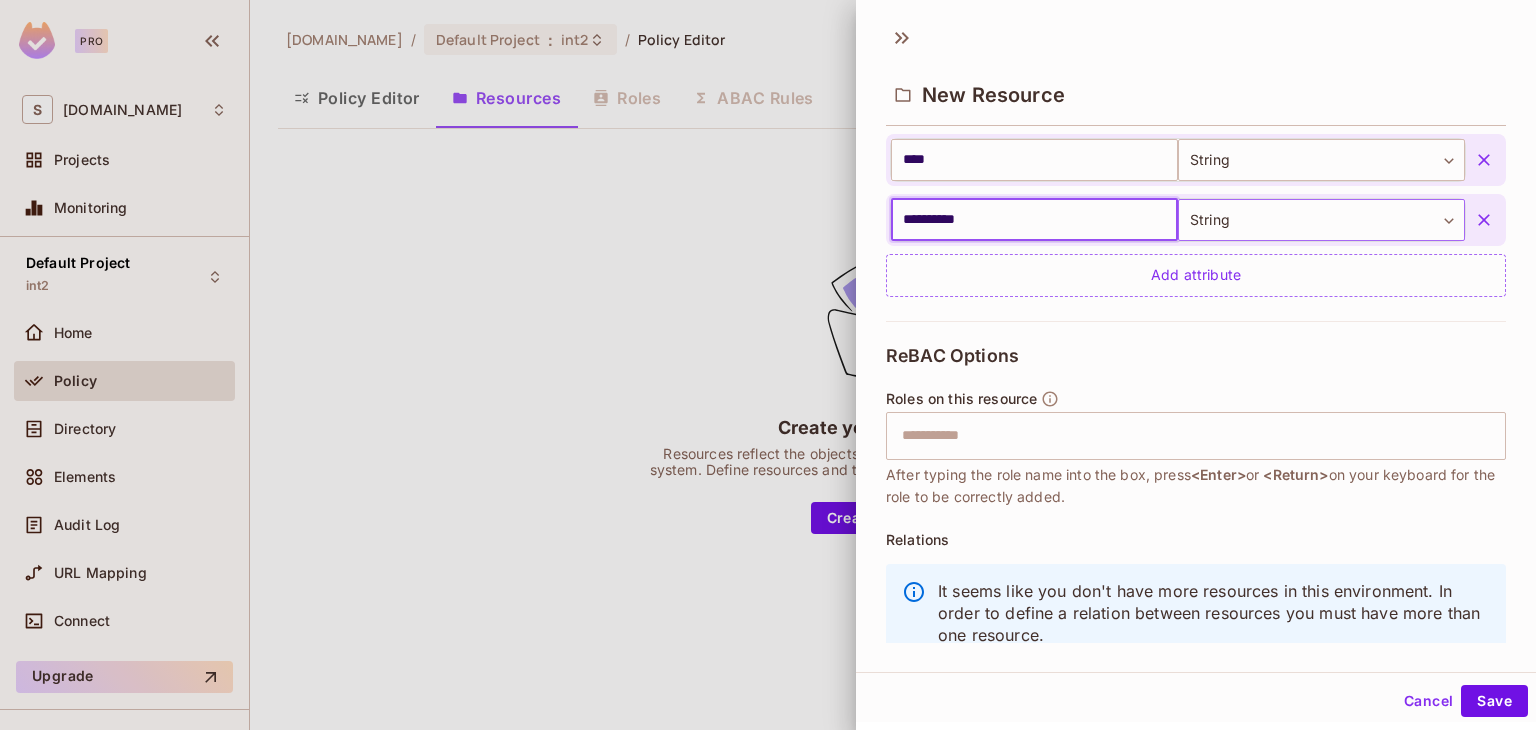 scroll, scrollTop: 566, scrollLeft: 0, axis: vertical 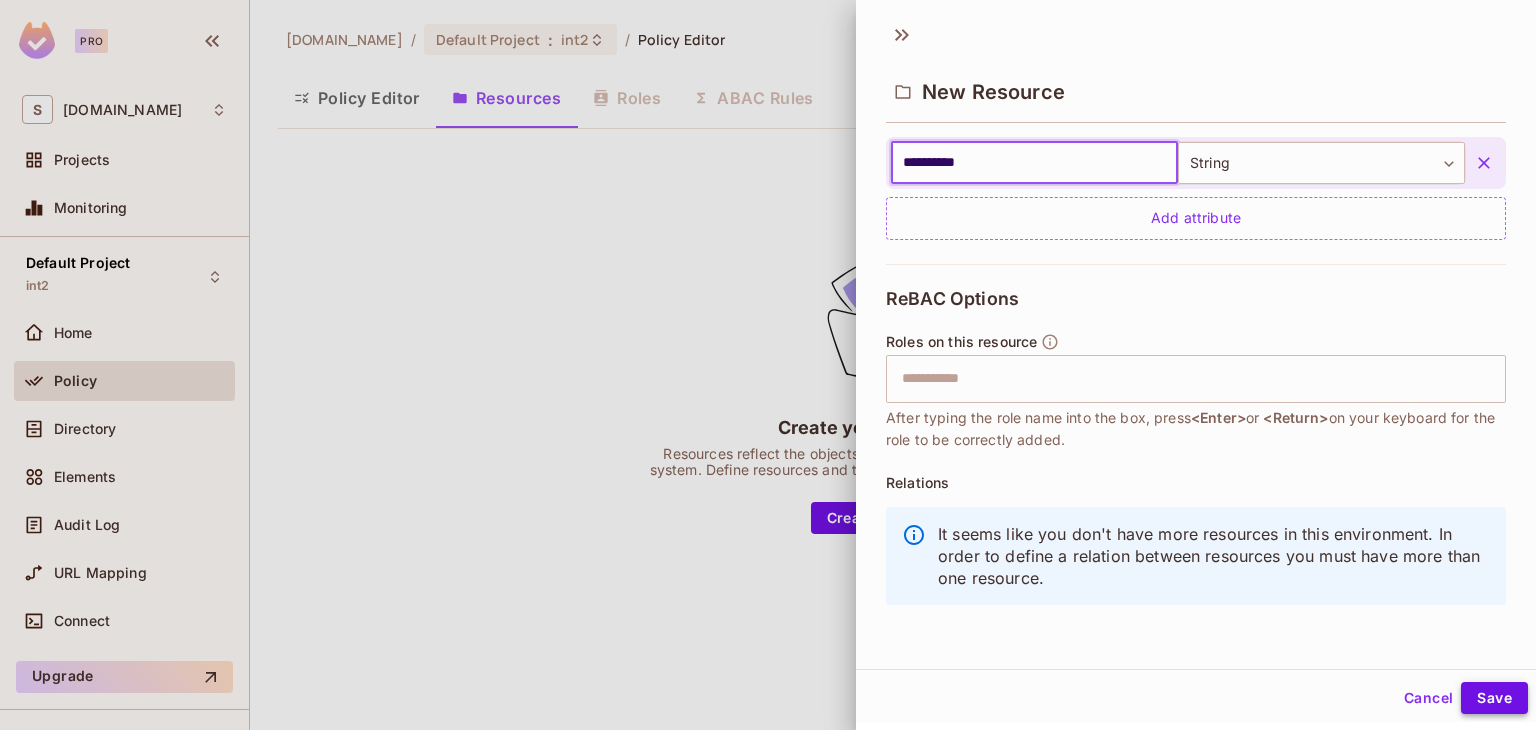 type on "**********" 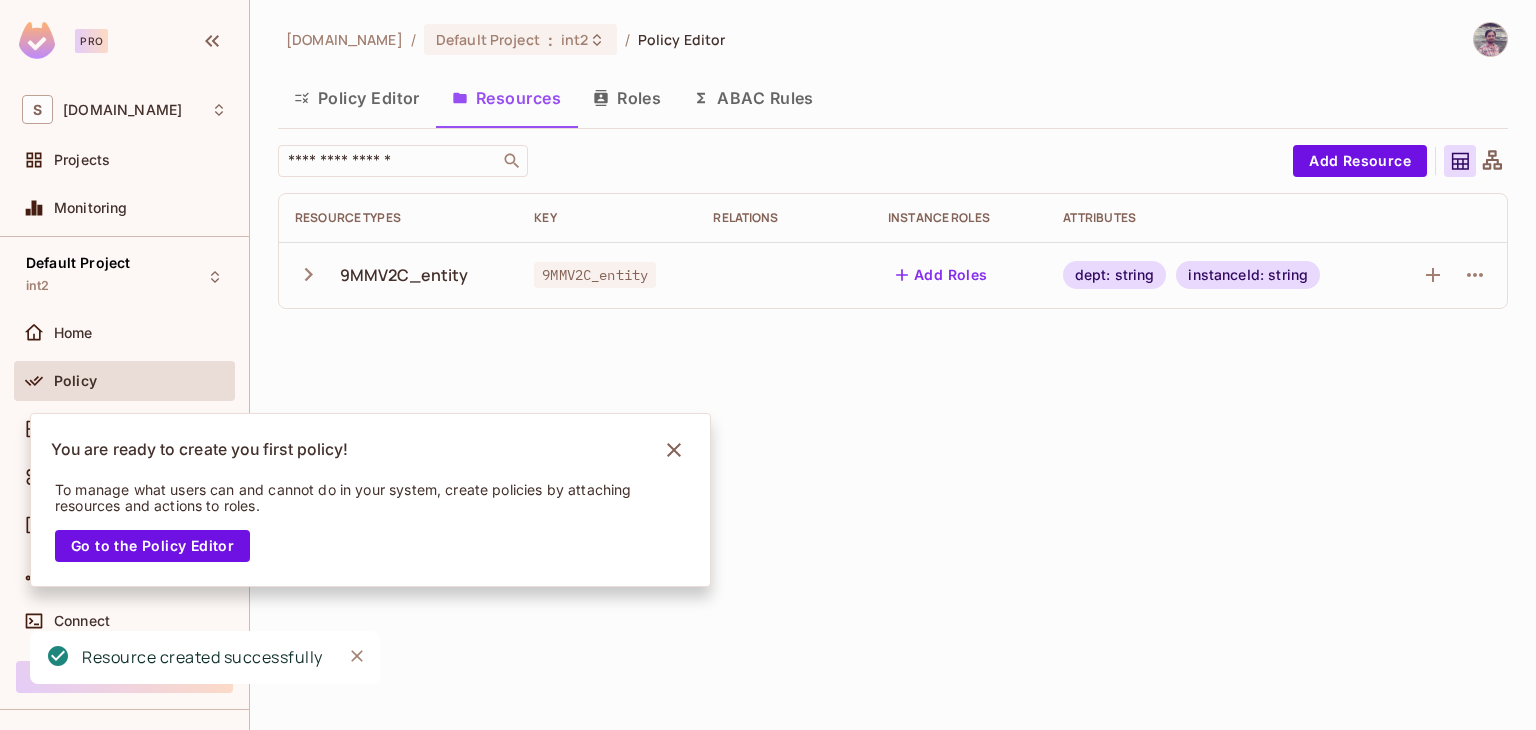 click on "ABAC Rules" at bounding box center [753, 98] 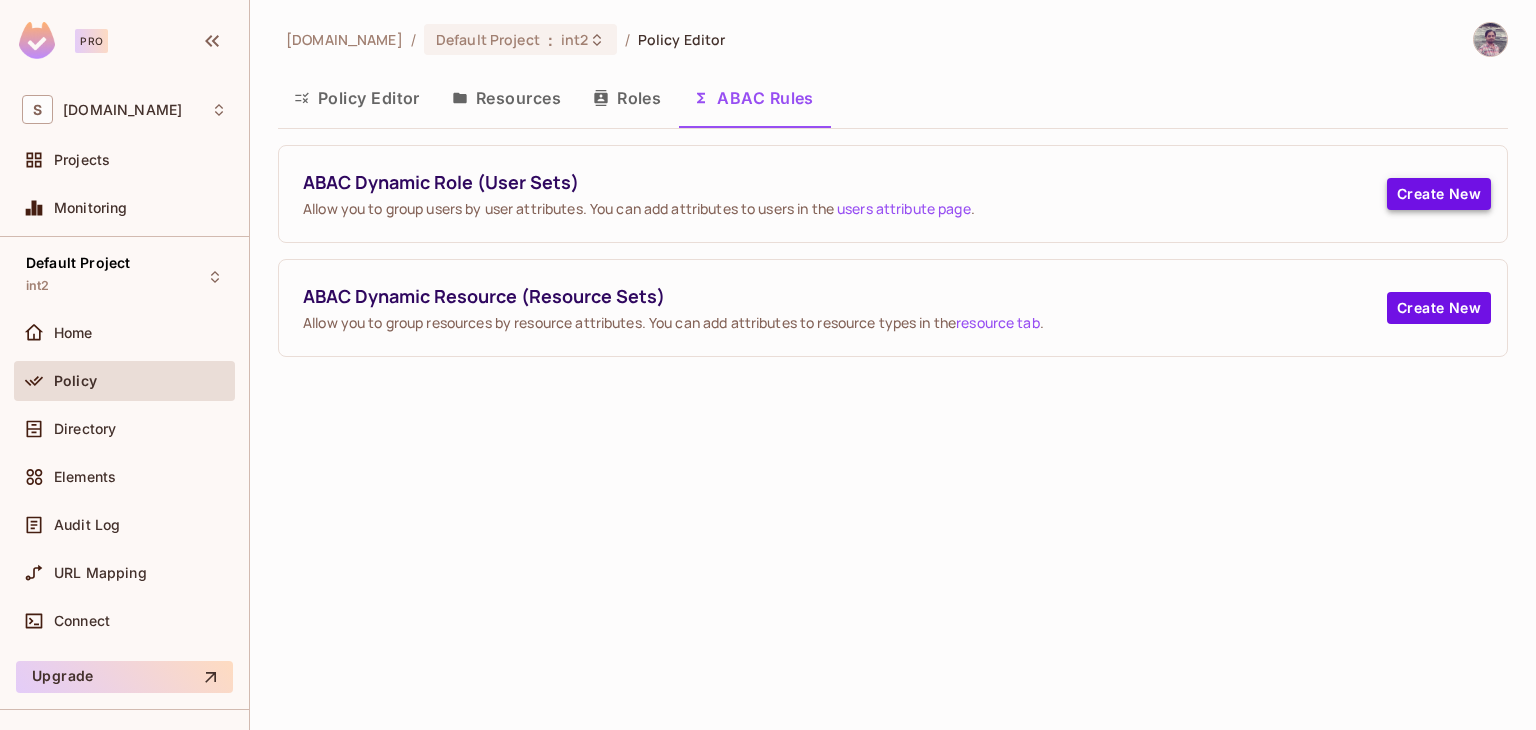 click on "Create New" at bounding box center (1439, 194) 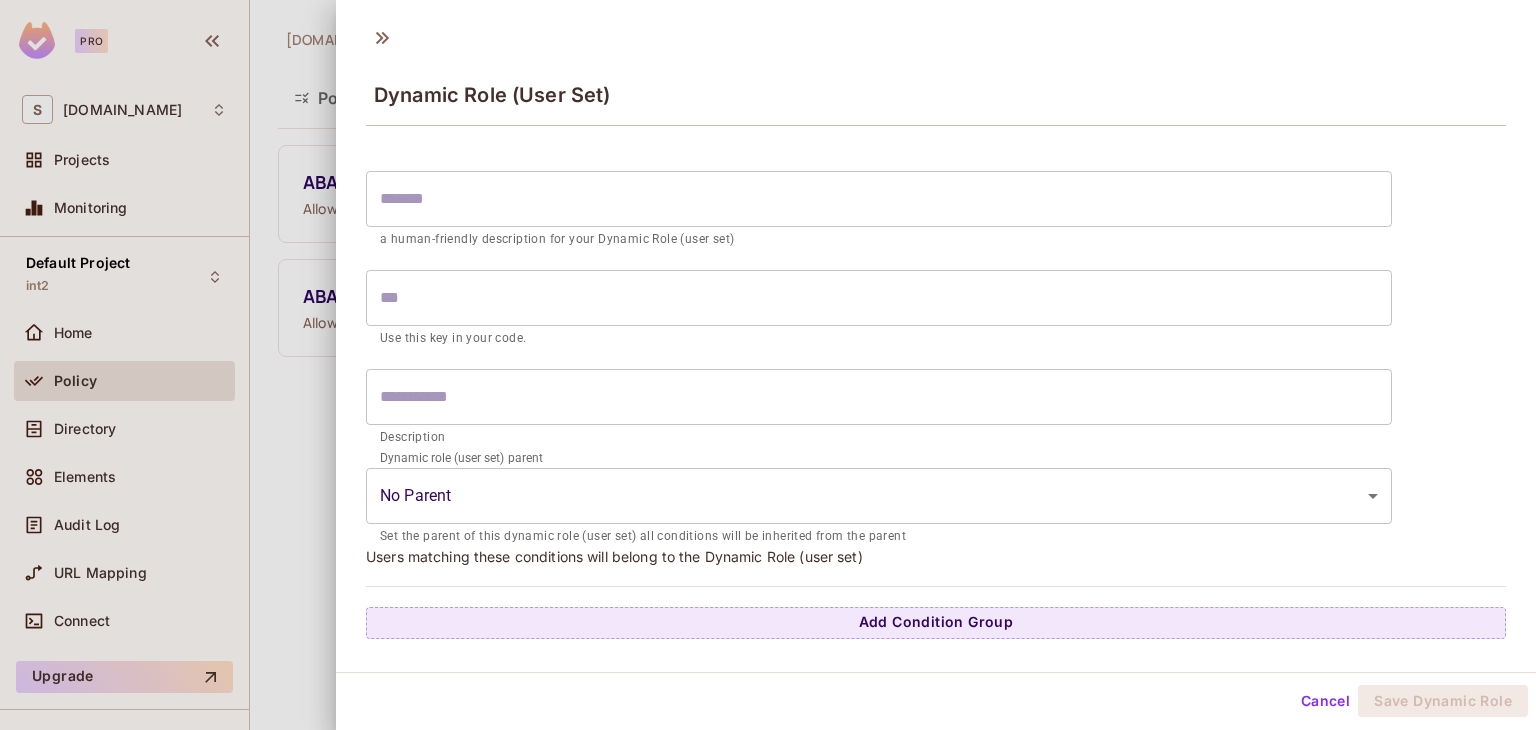 click at bounding box center (879, 199) 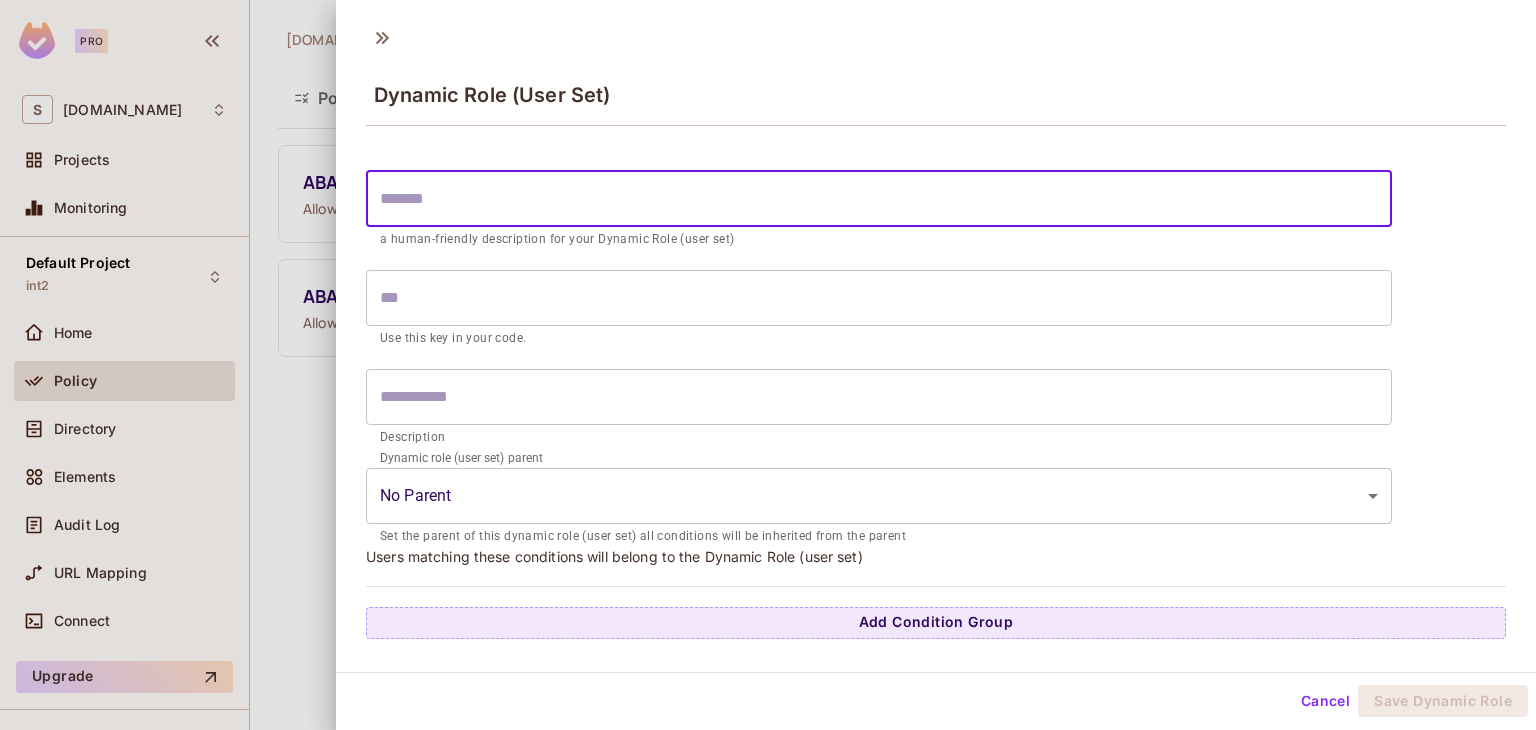 paste on "**********" 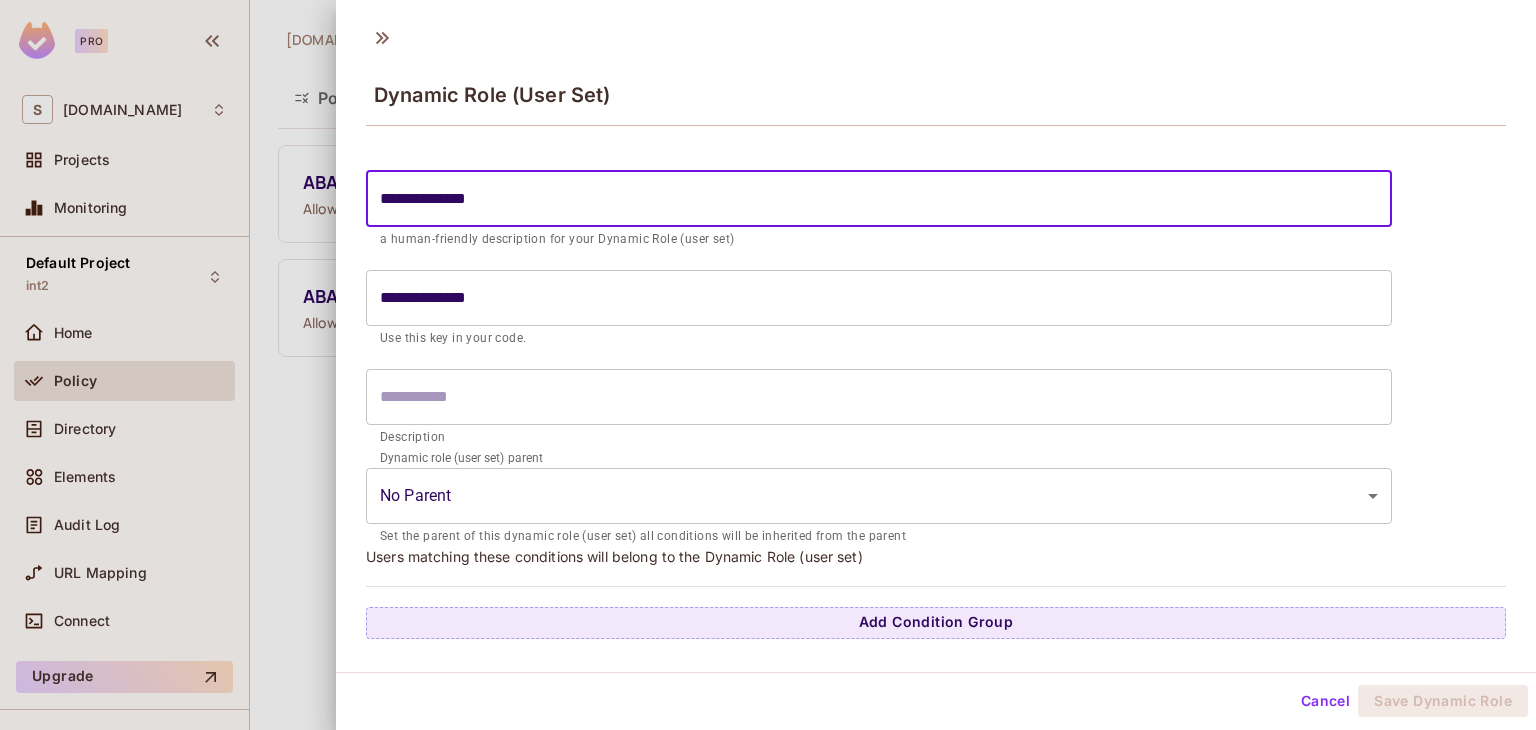 scroll, scrollTop: 3, scrollLeft: 0, axis: vertical 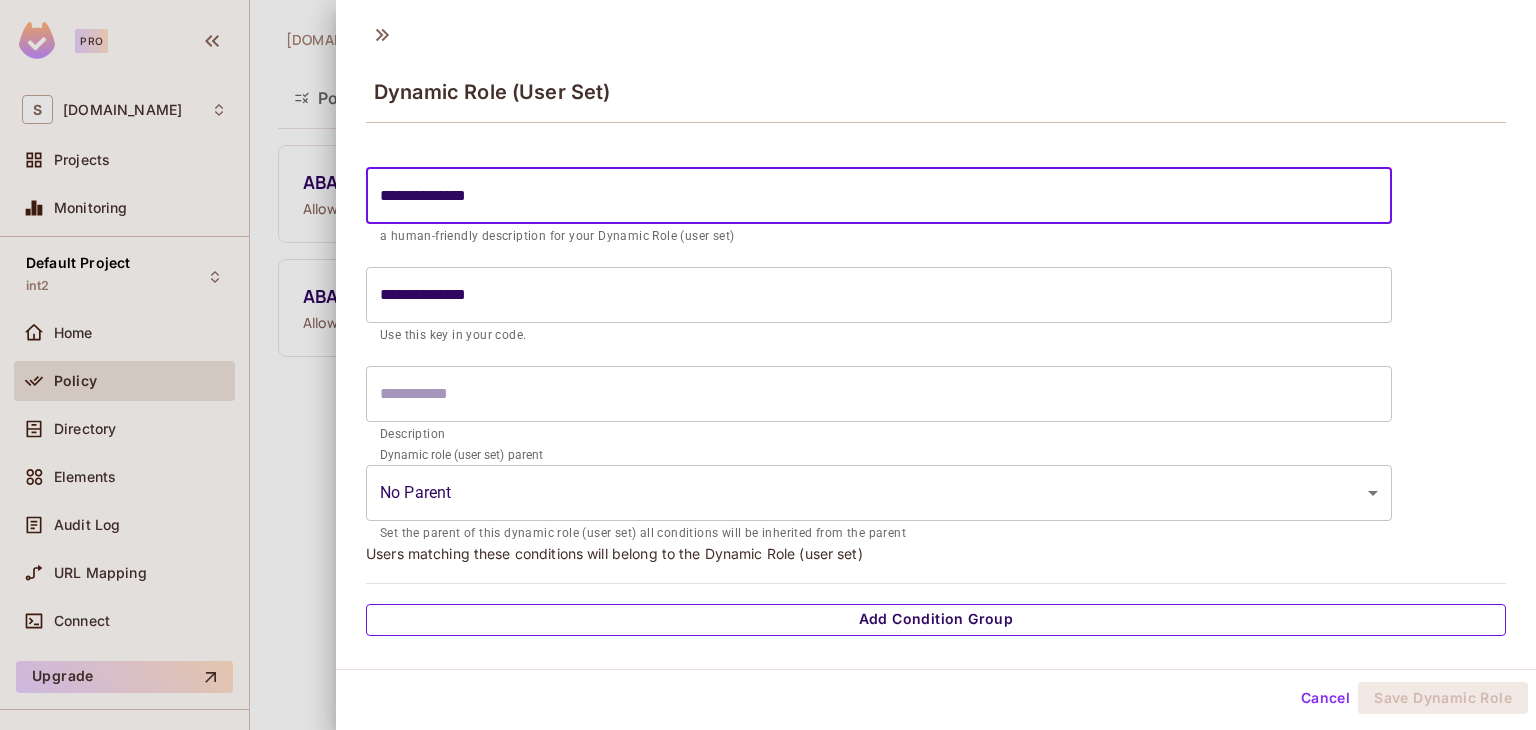 type on "**********" 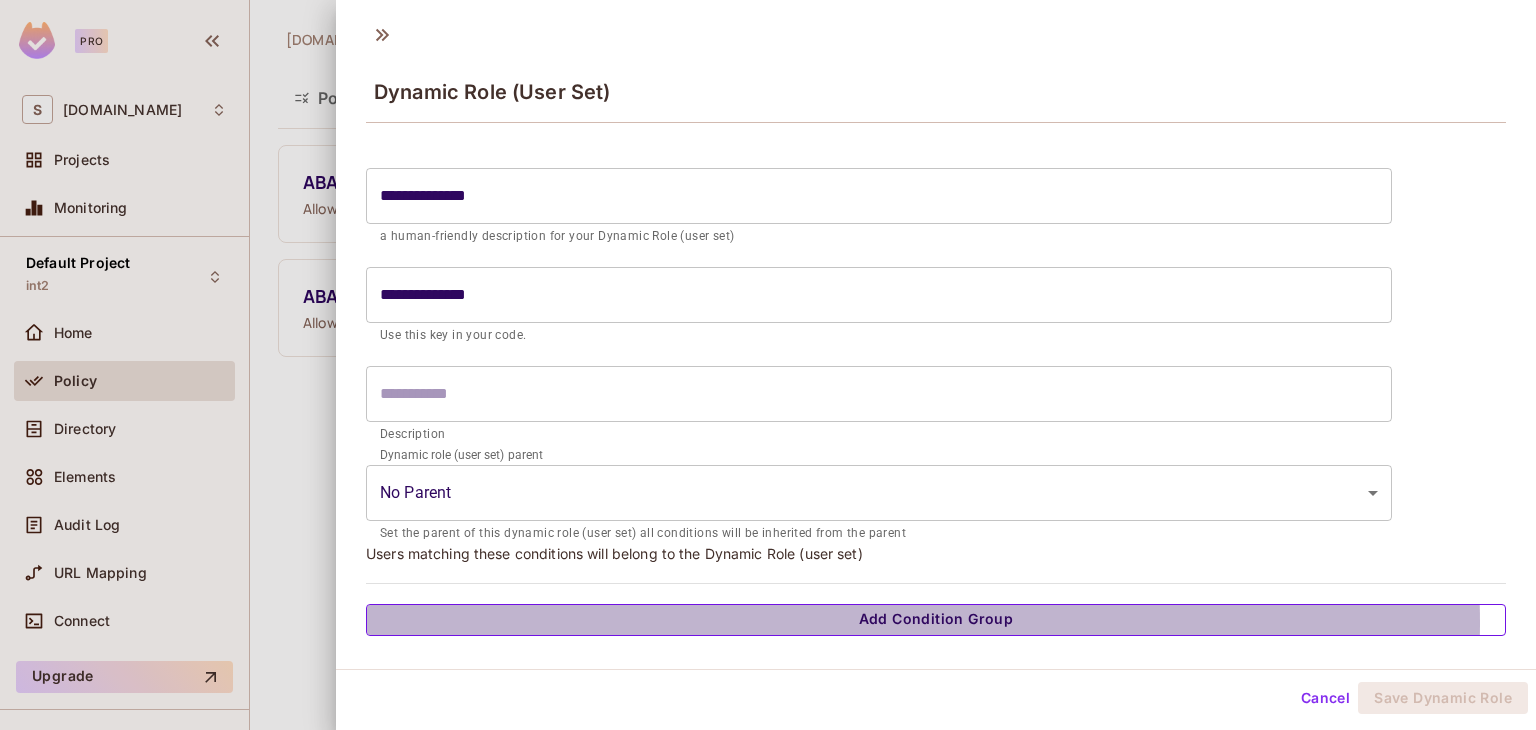 click on "Add Condition Group" at bounding box center (936, 620) 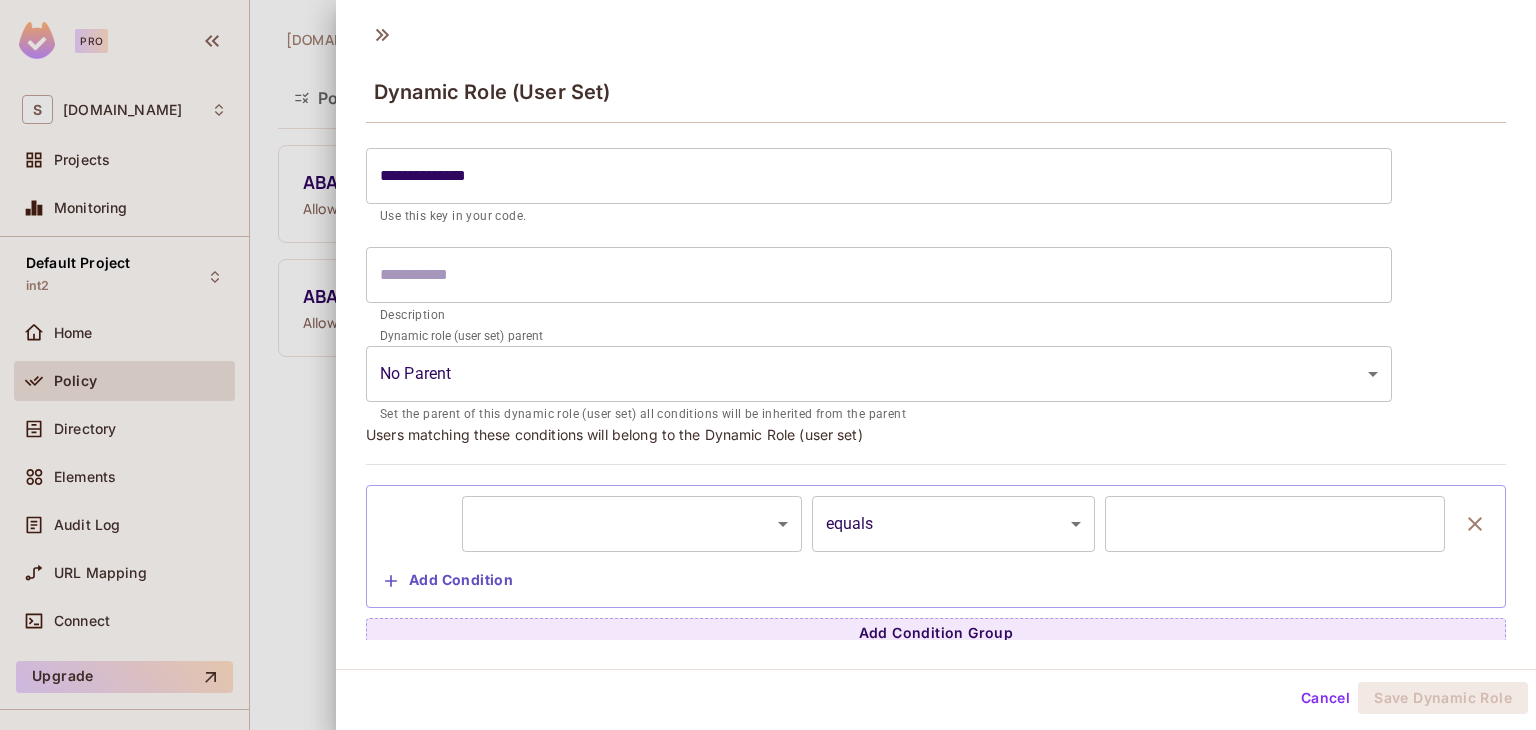 scroll, scrollTop: 128, scrollLeft: 0, axis: vertical 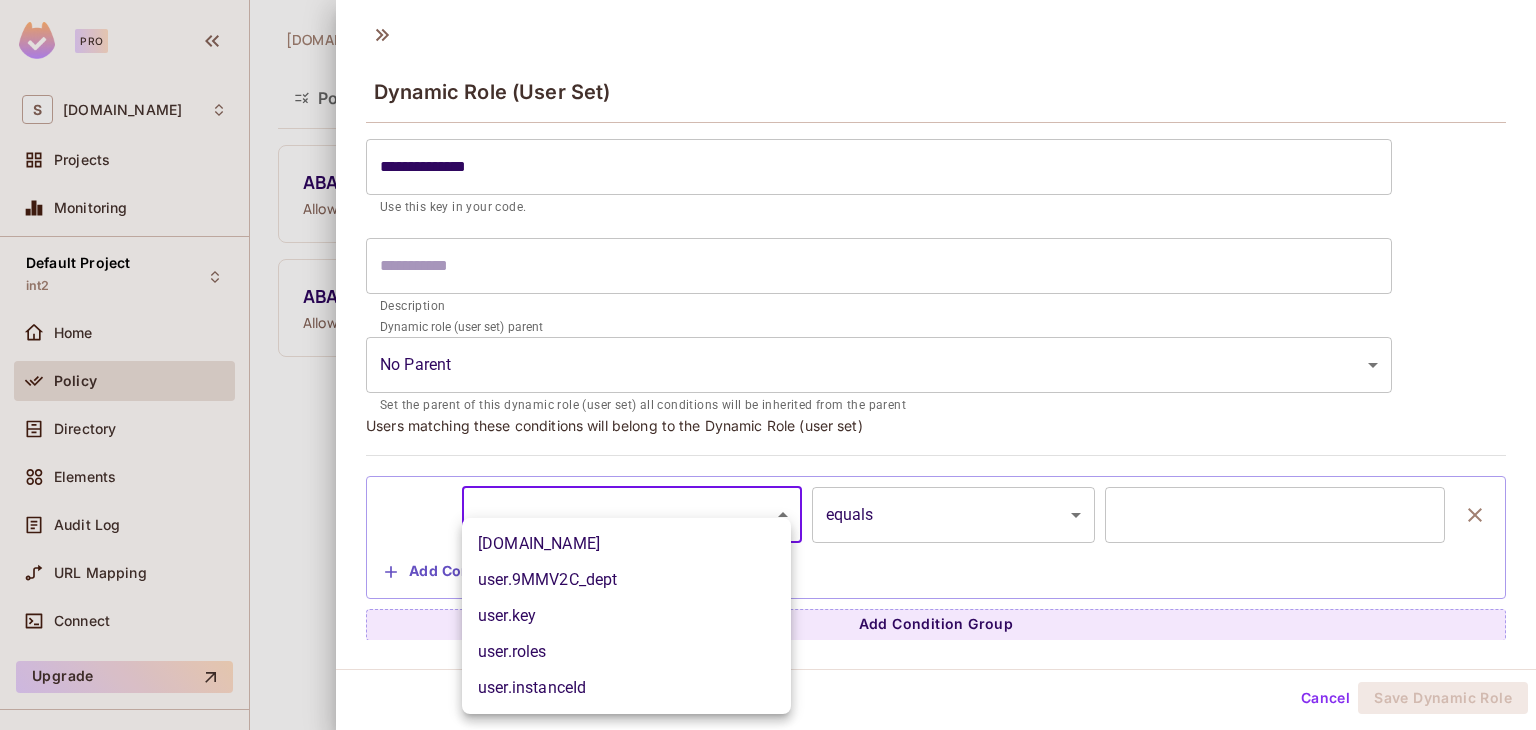 click on "**********" at bounding box center (768, 365) 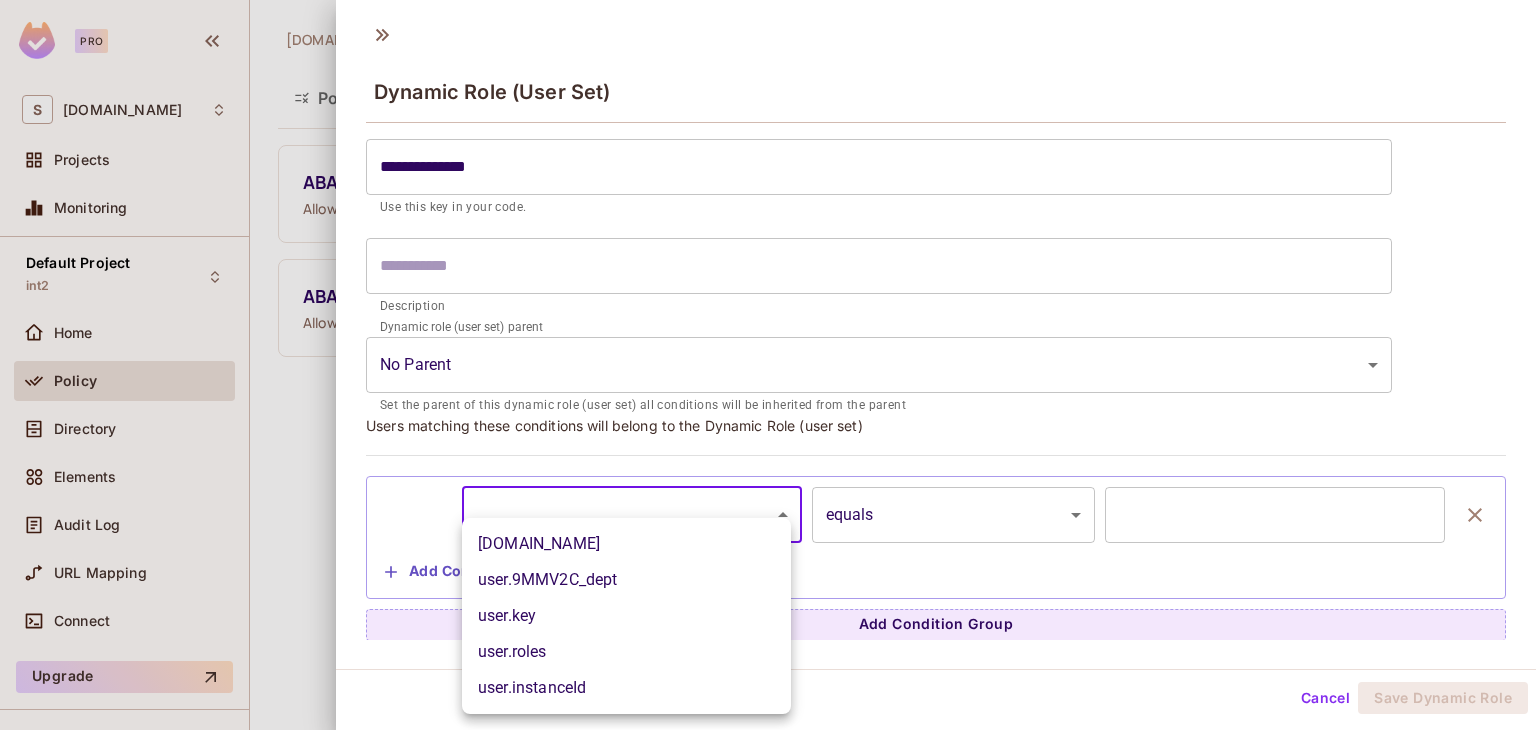 click on "user.instanceId" at bounding box center (626, 688) 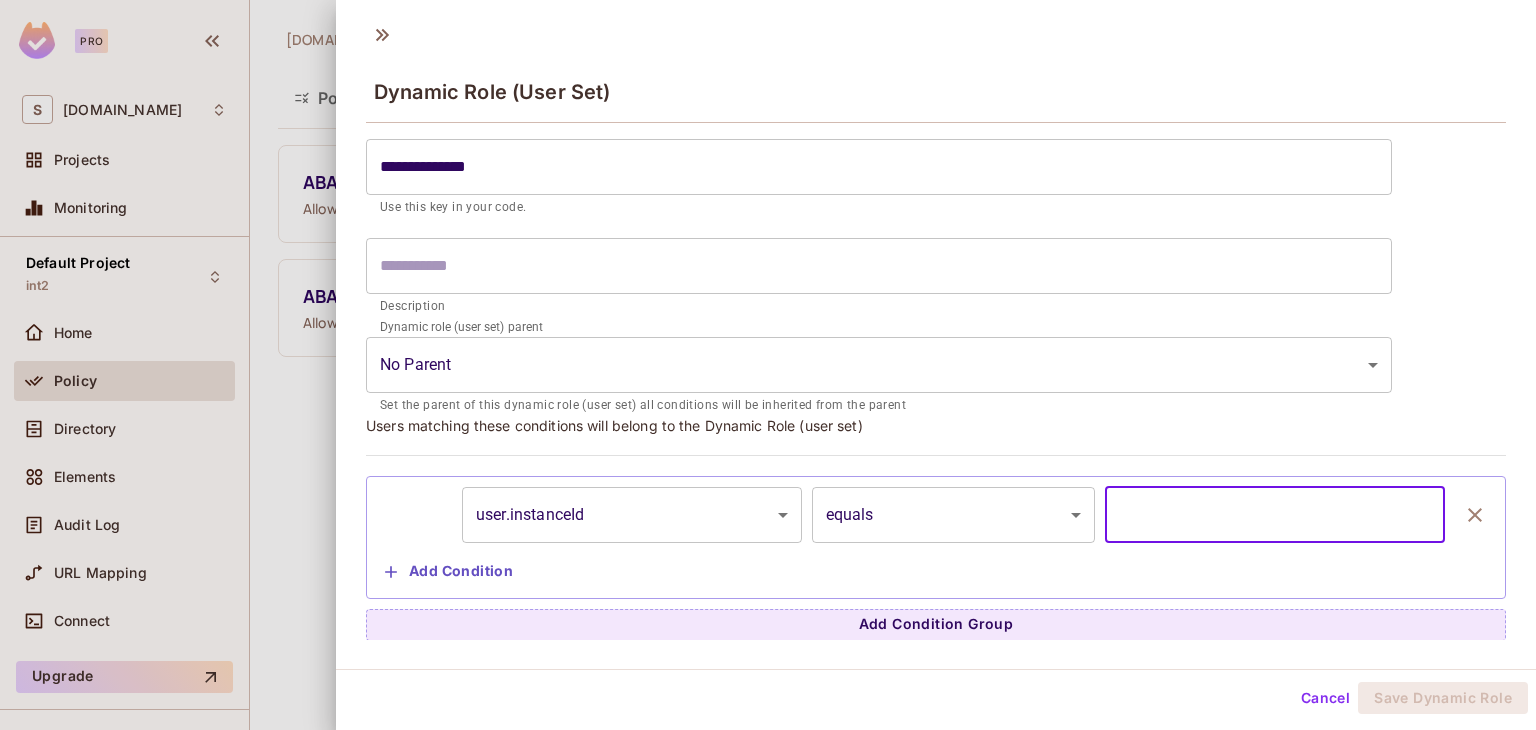 click at bounding box center [1275, 515] 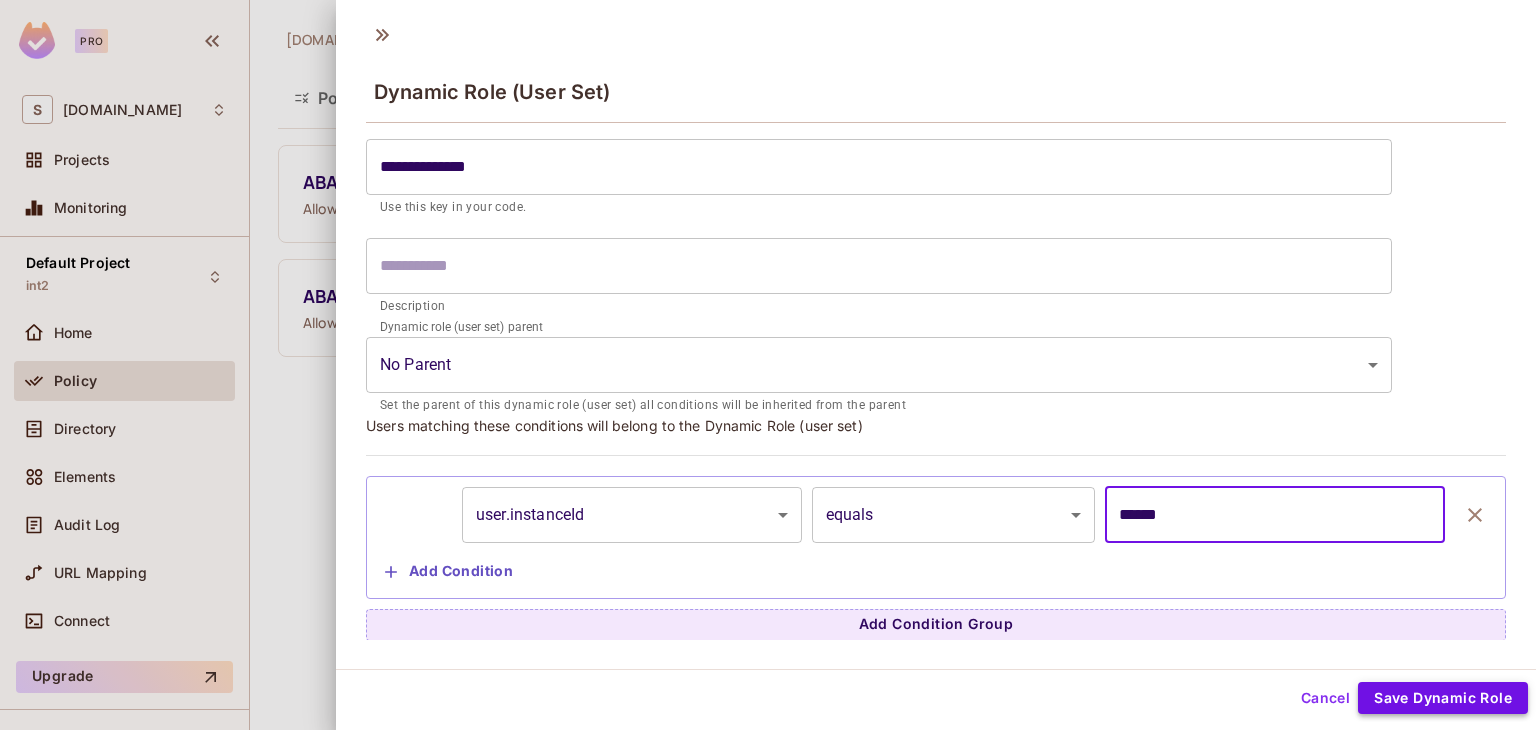type on "******" 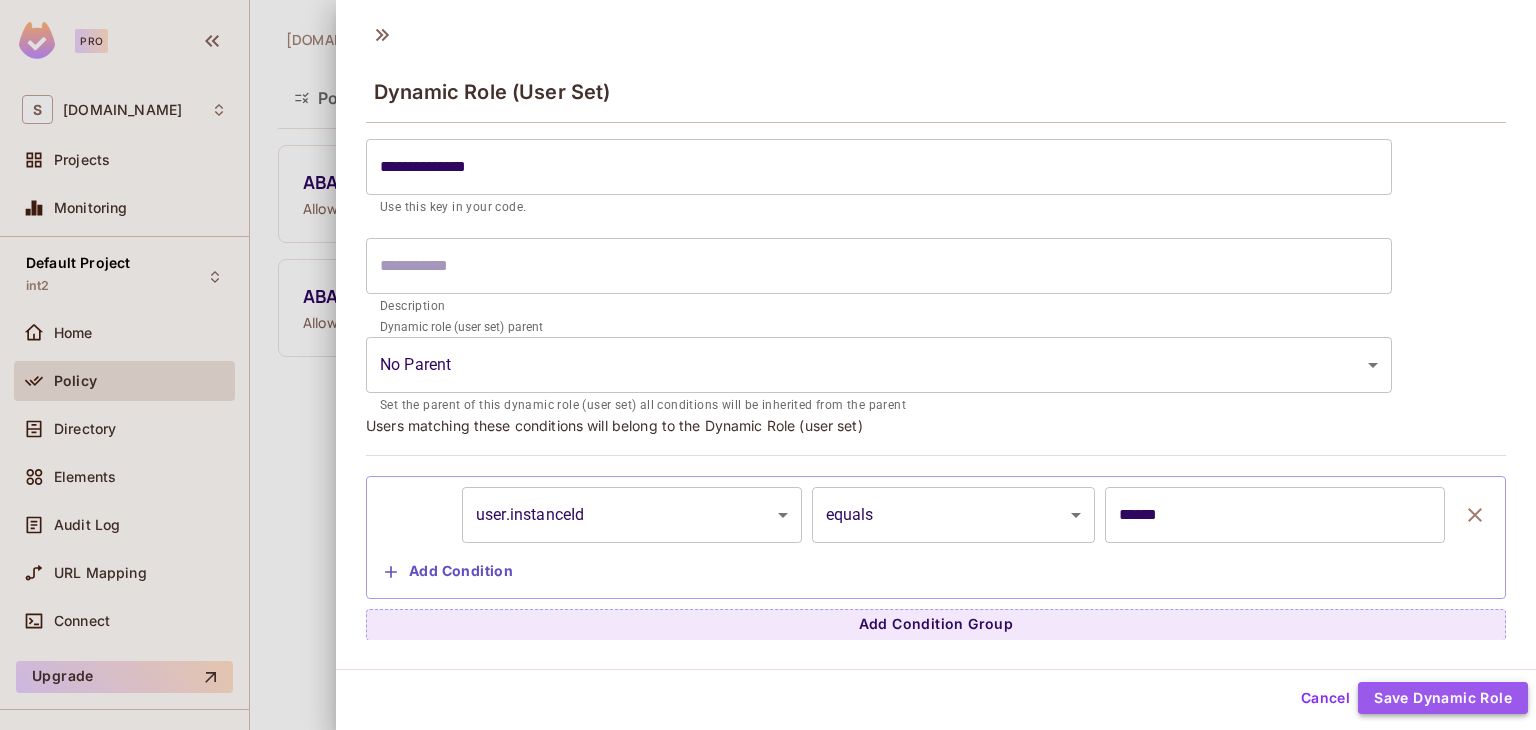 click on "Save Dynamic Role" at bounding box center (1443, 698) 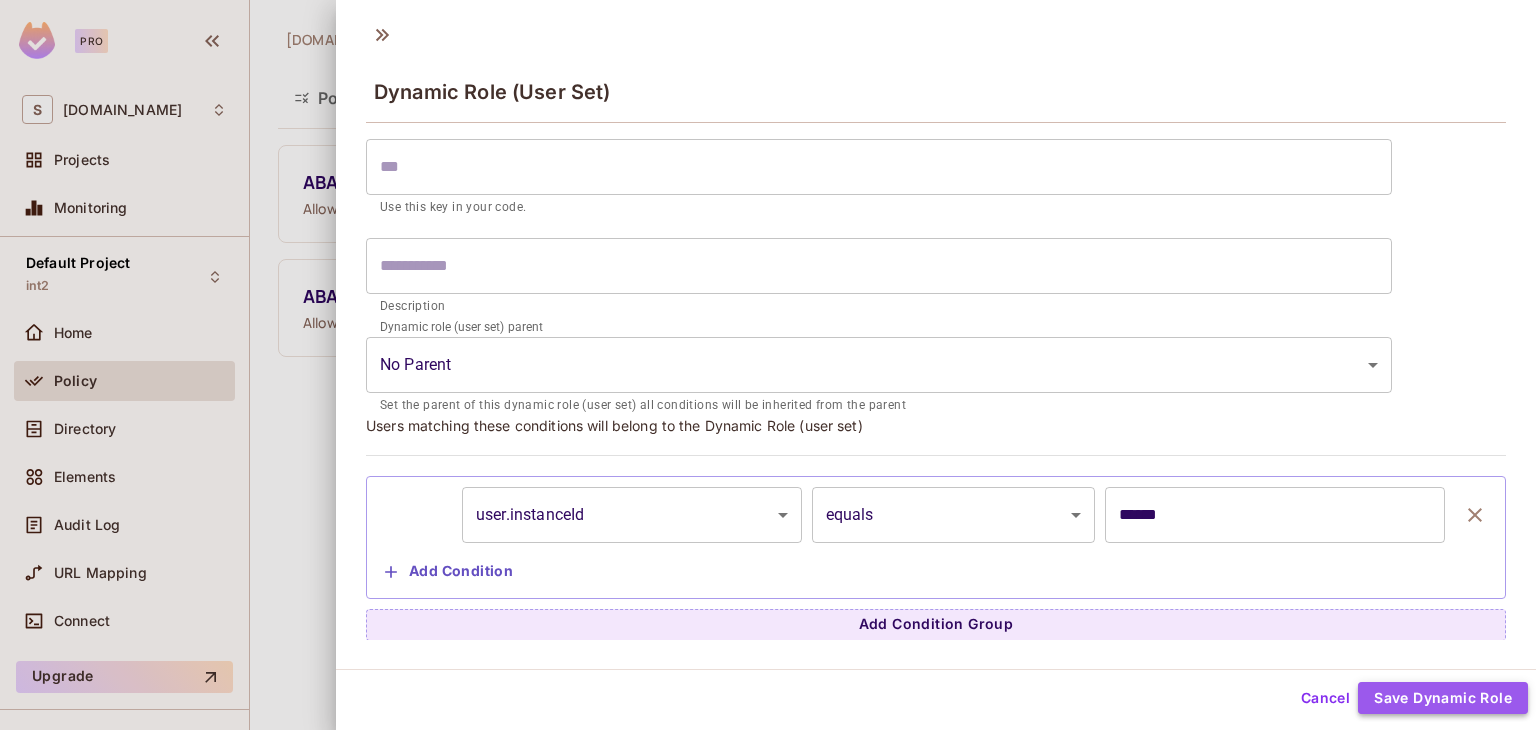 scroll, scrollTop: 0, scrollLeft: 0, axis: both 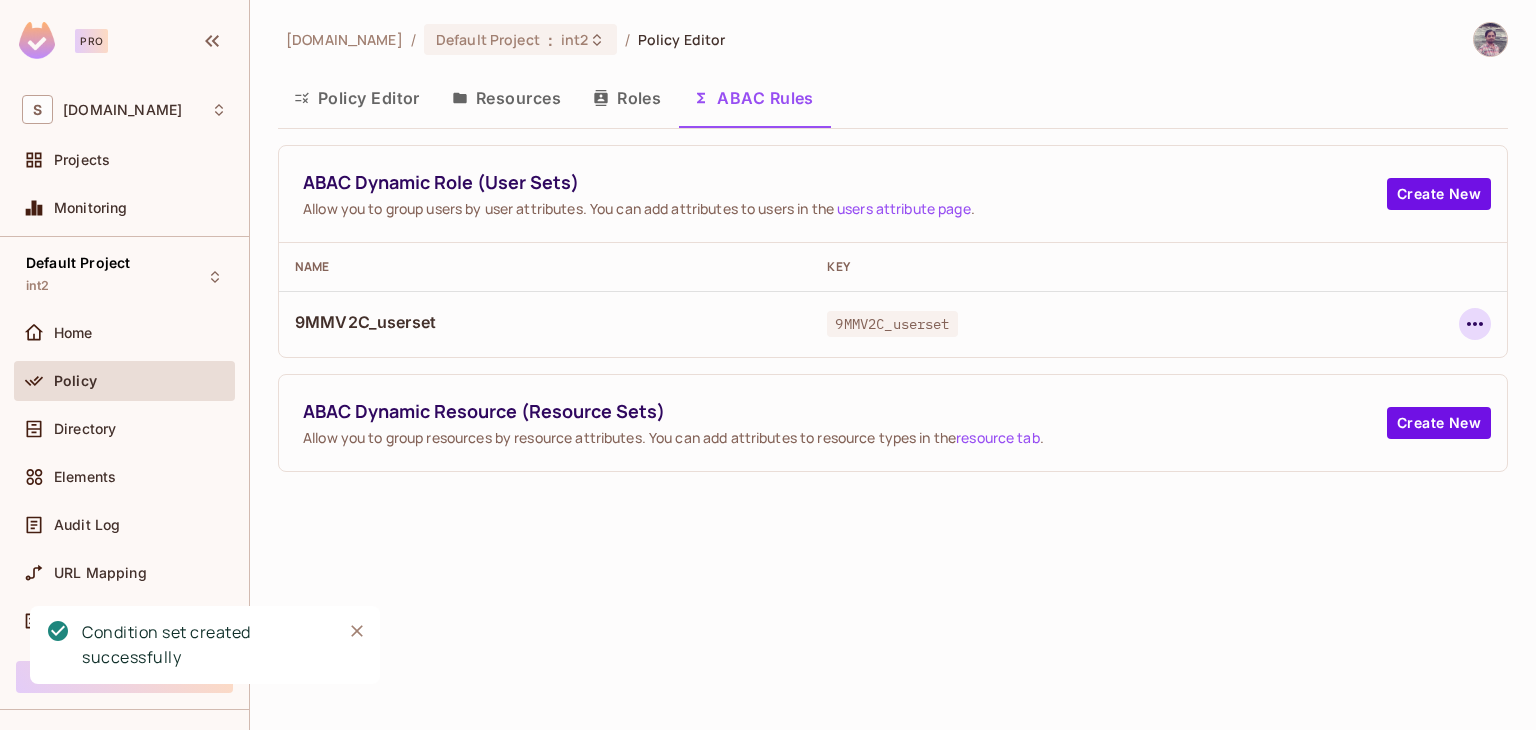 click at bounding box center [1475, 324] 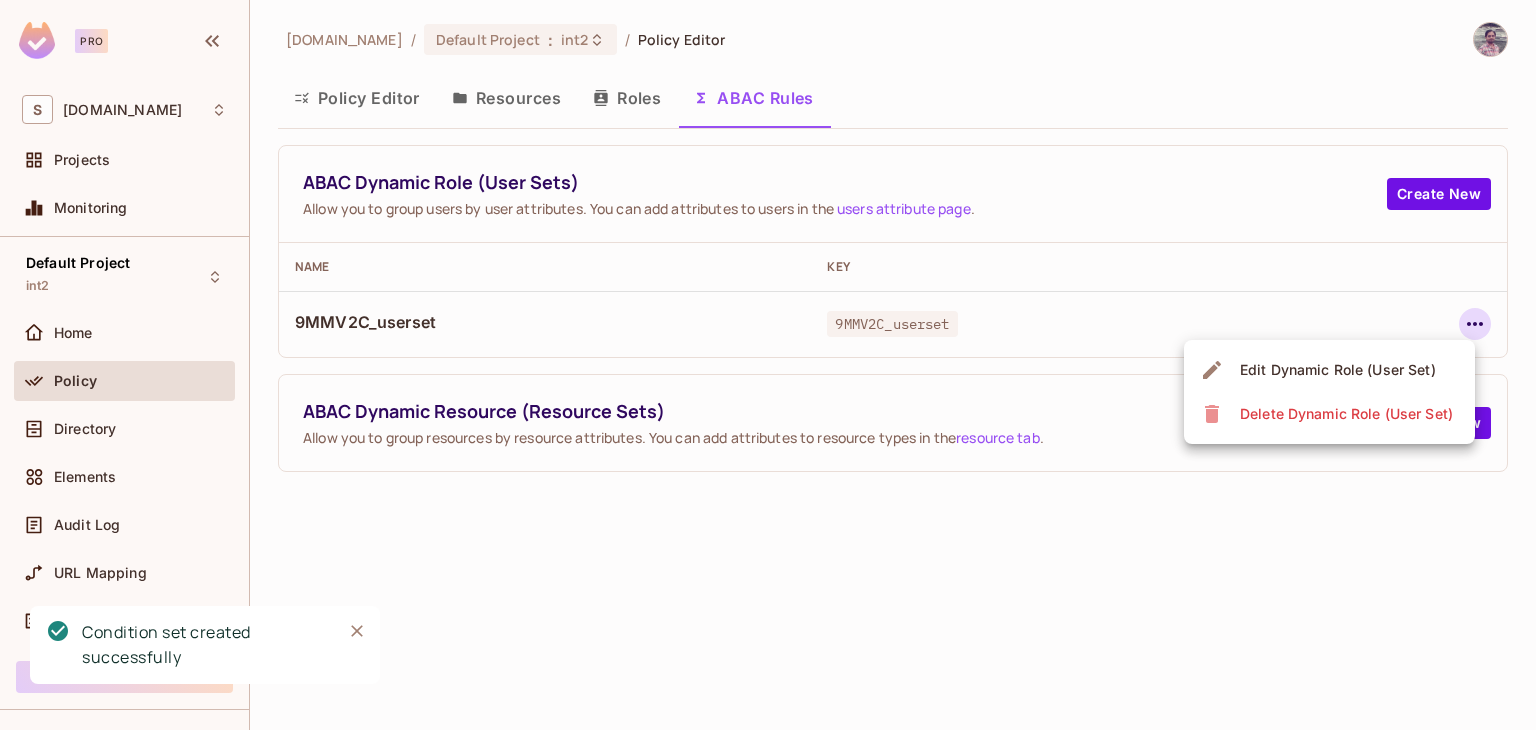 click on "Edit Dynamic Role (User Set)" at bounding box center (1338, 370) 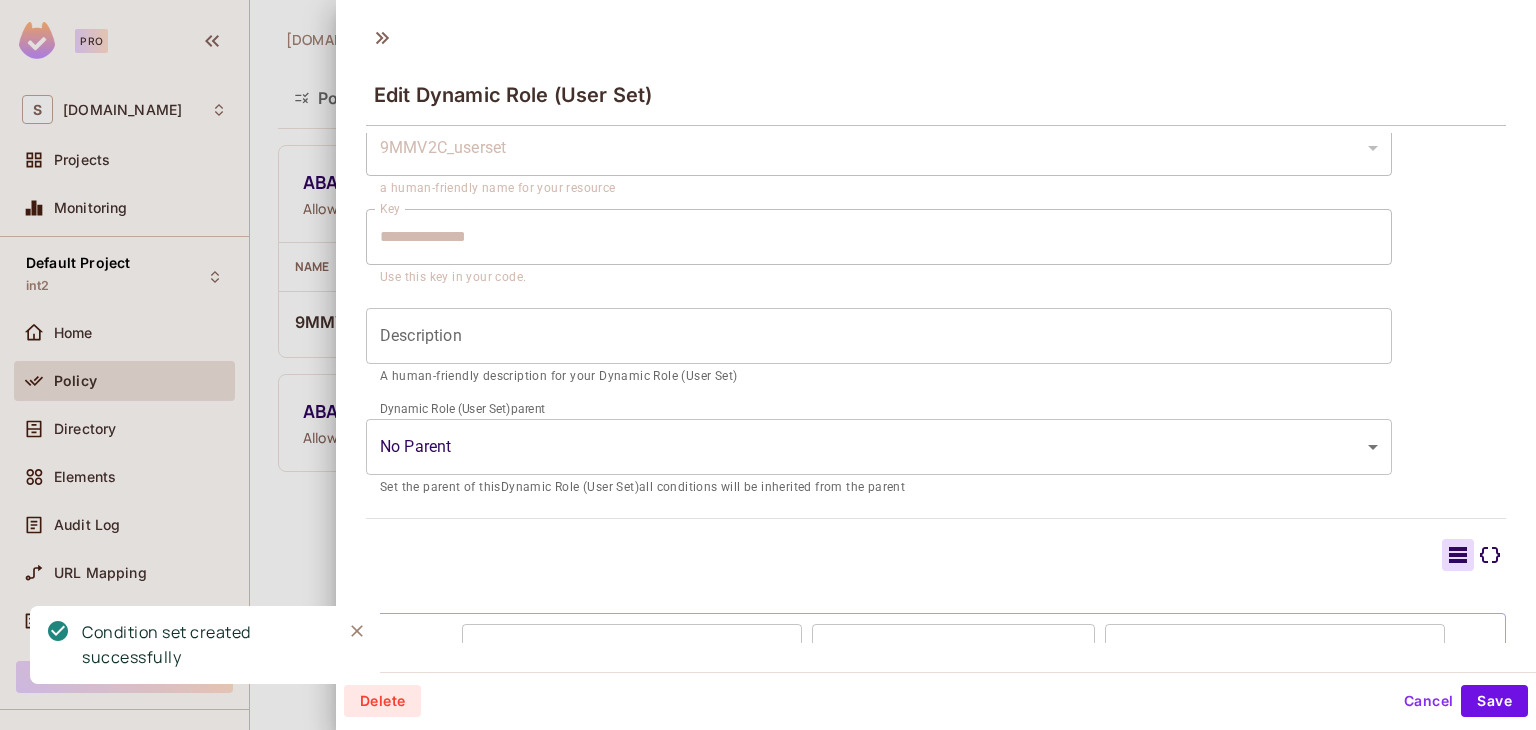 scroll, scrollTop: 214, scrollLeft: 0, axis: vertical 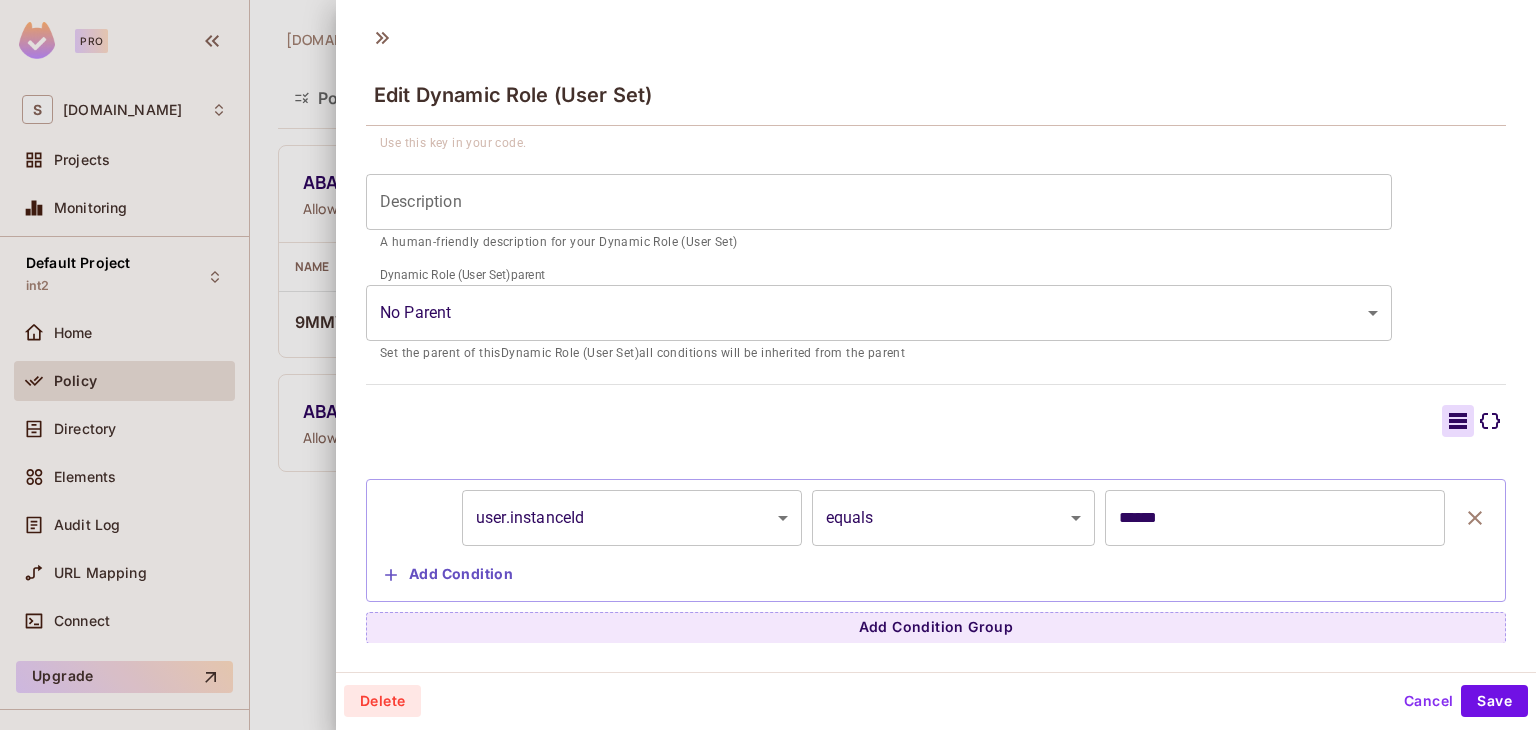 click on "Cancel" at bounding box center (1428, 701) 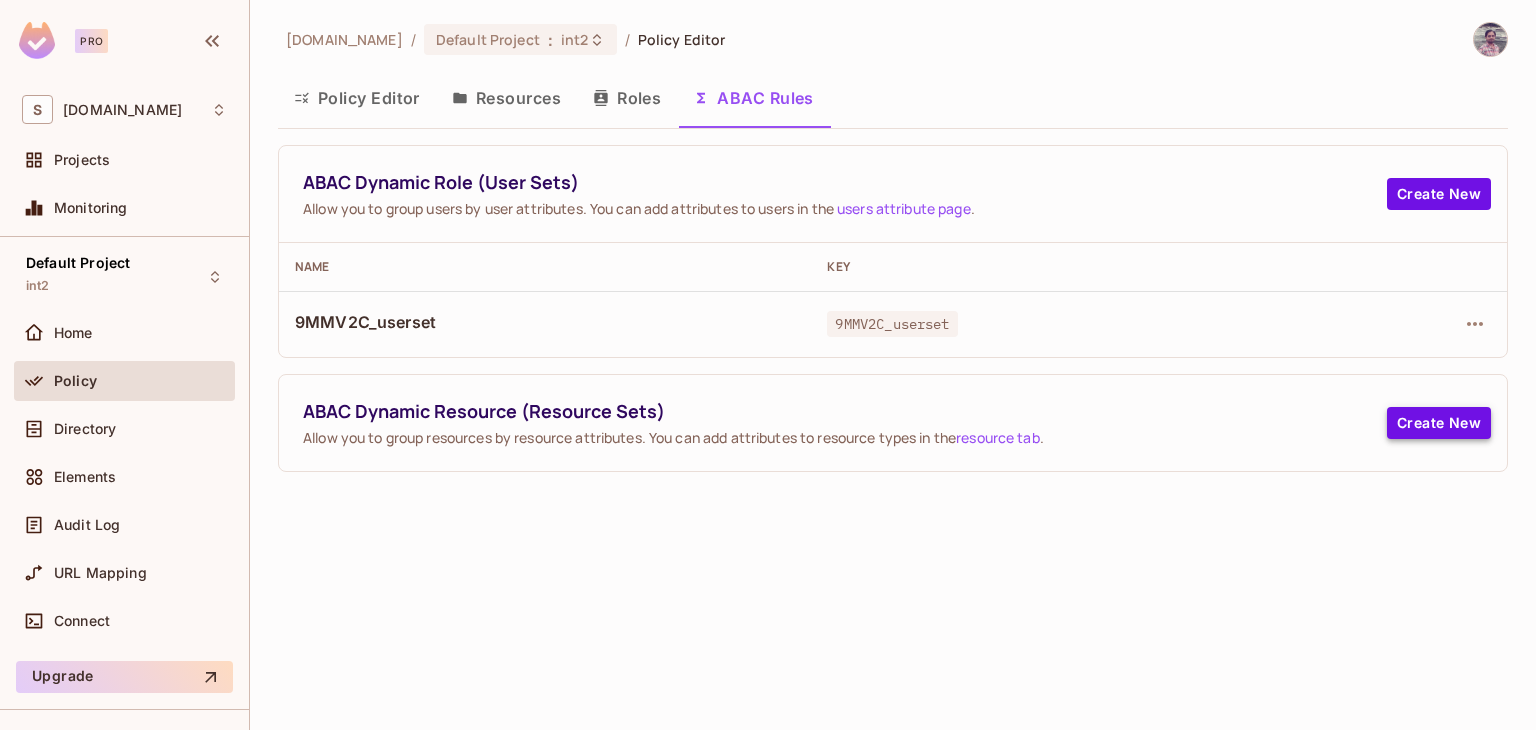 click on "Create New" at bounding box center (1439, 423) 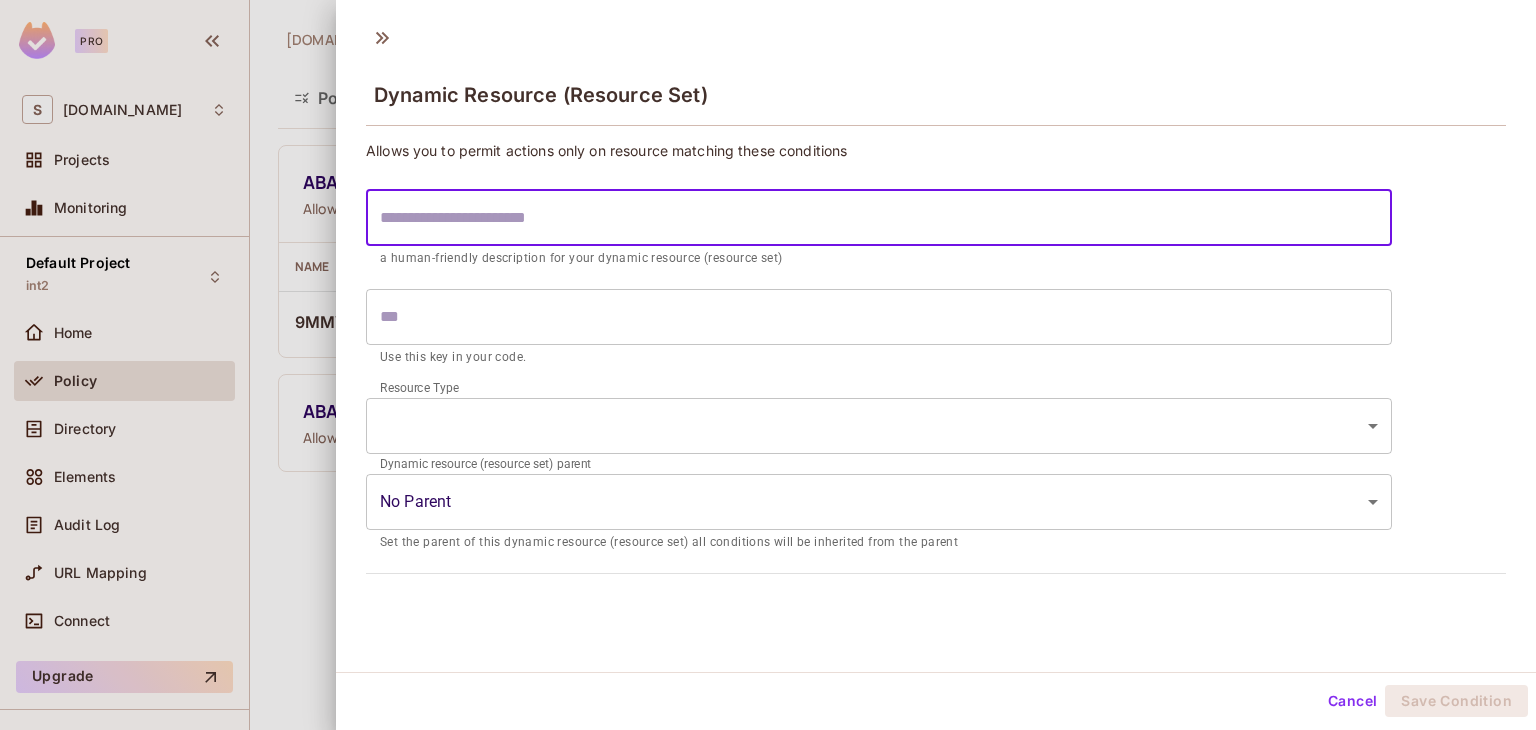 click at bounding box center [879, 218] 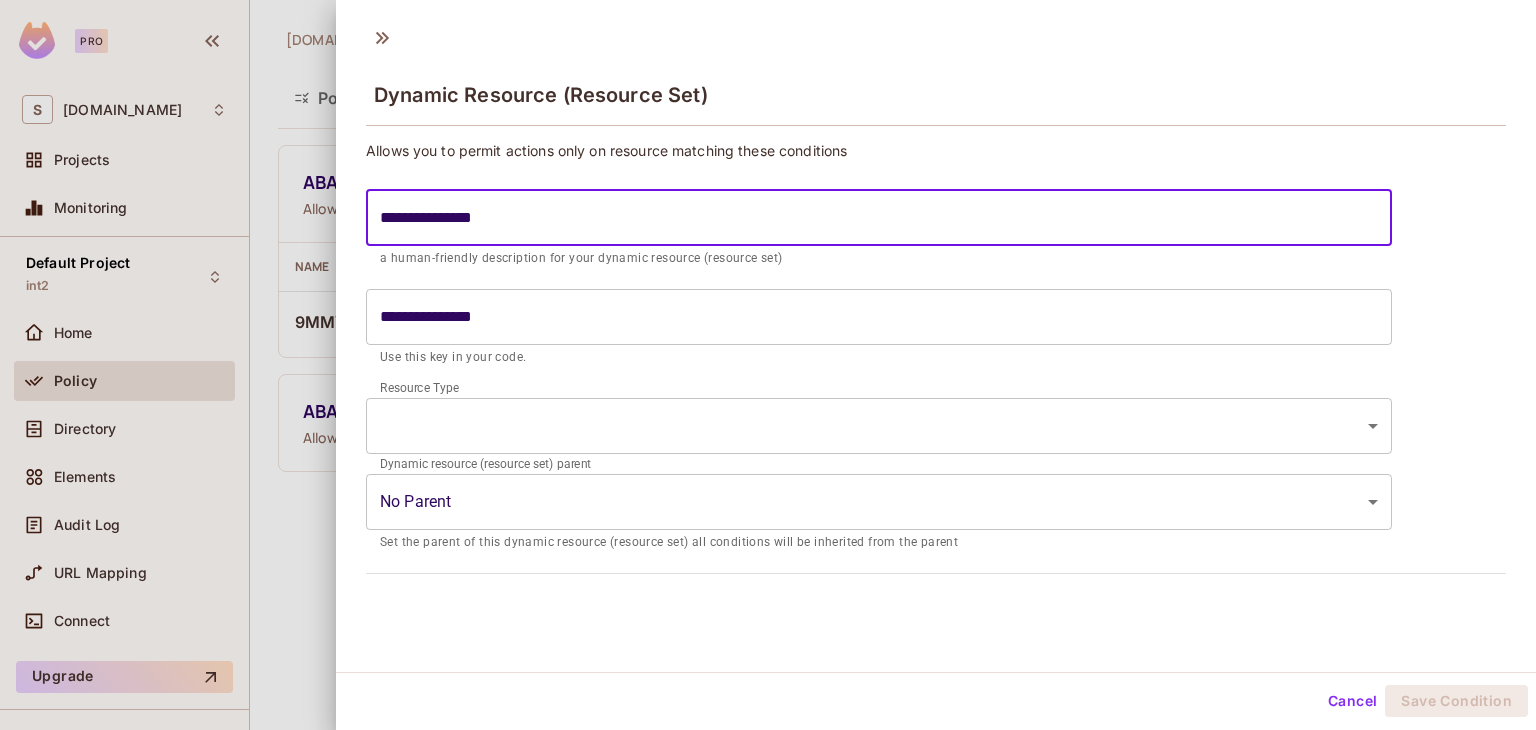 type on "**********" 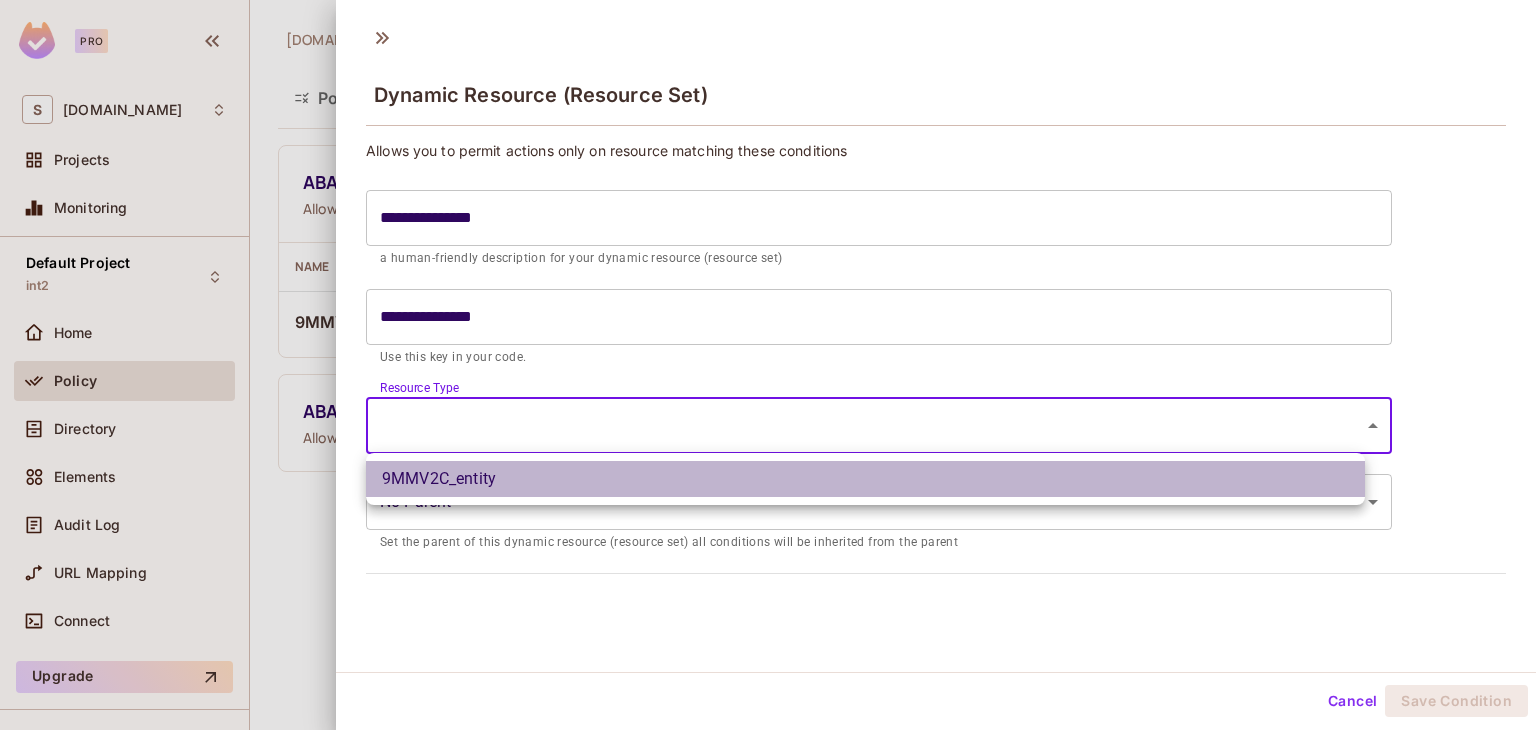 click on "9MMV2C_entity" at bounding box center [865, 479] 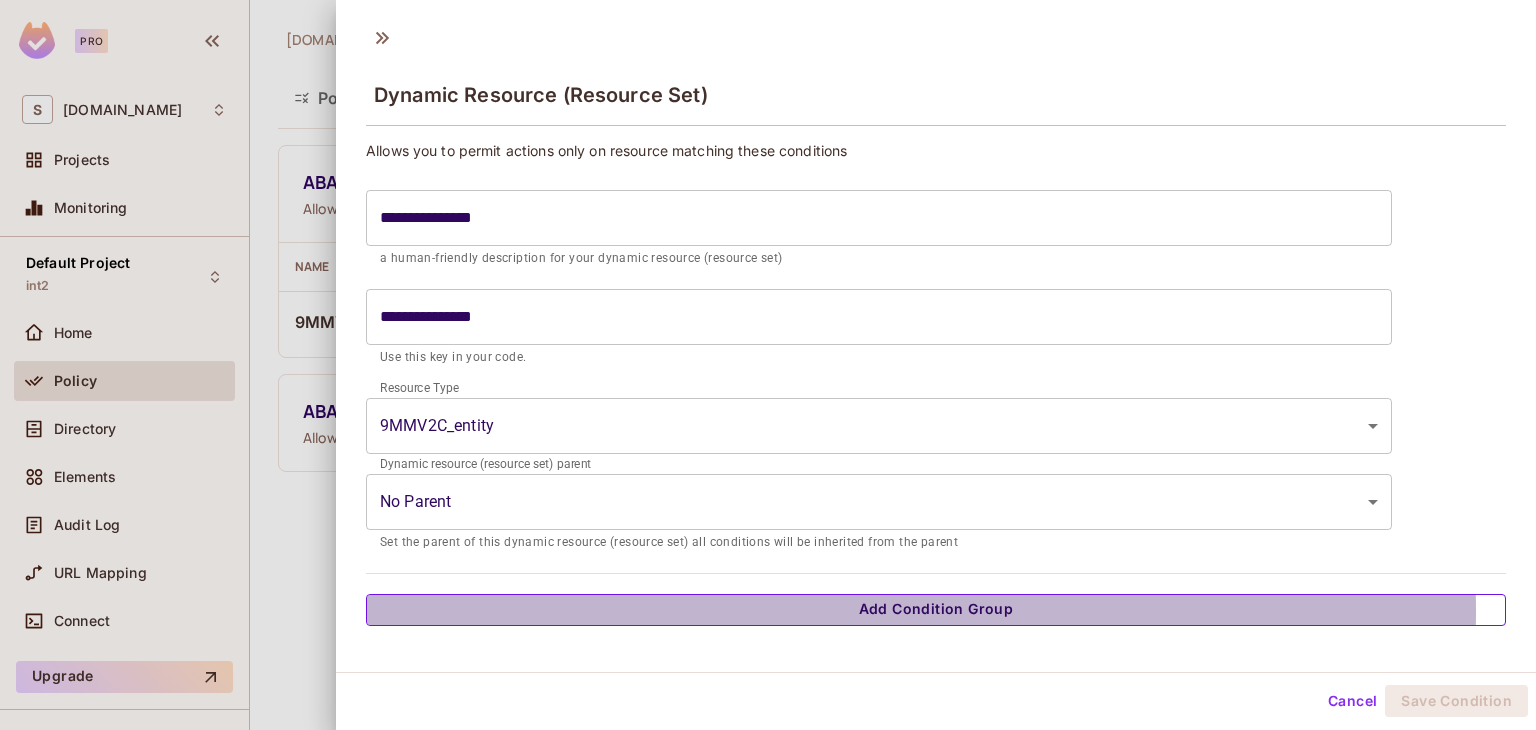 click on "Add Condition Group" at bounding box center (936, 610) 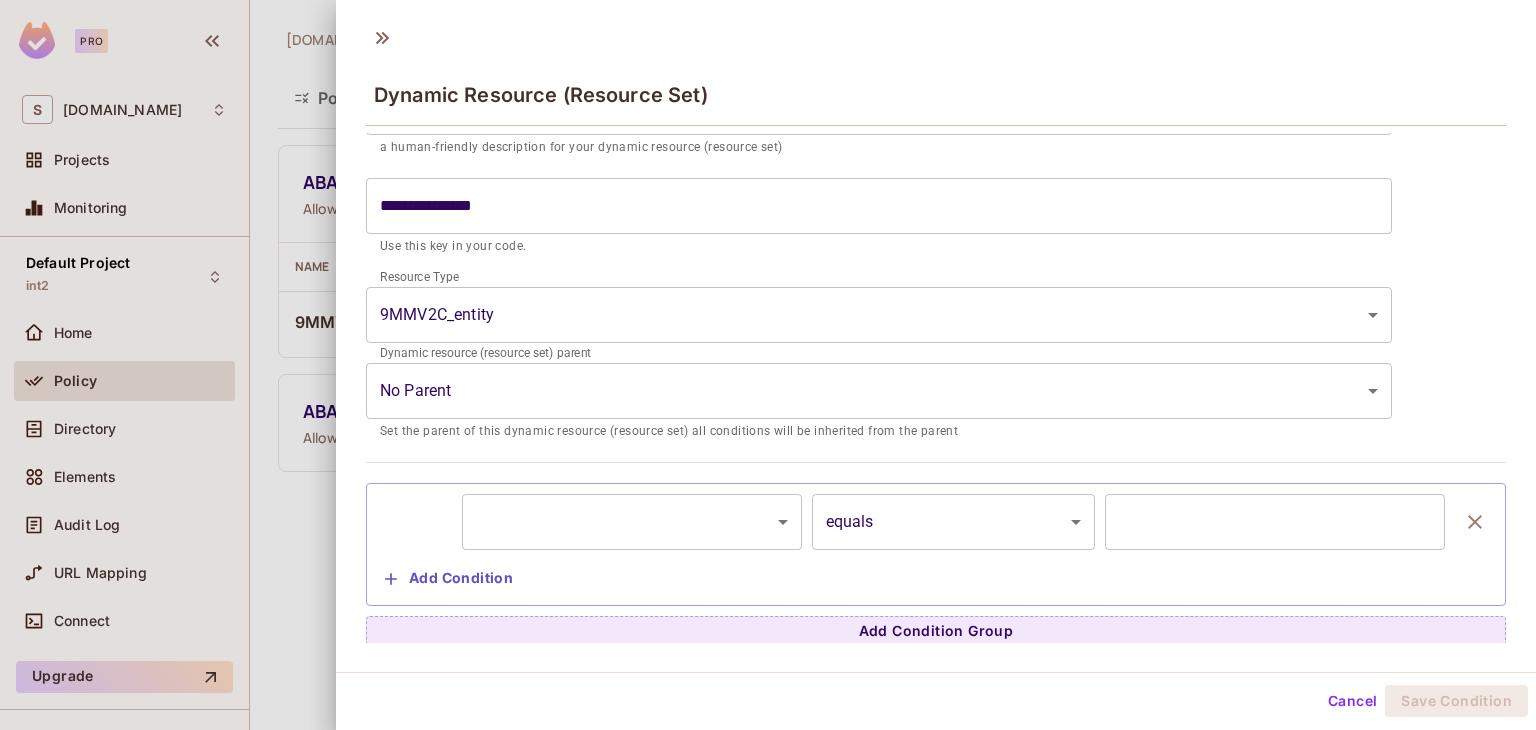 scroll, scrollTop: 115, scrollLeft: 0, axis: vertical 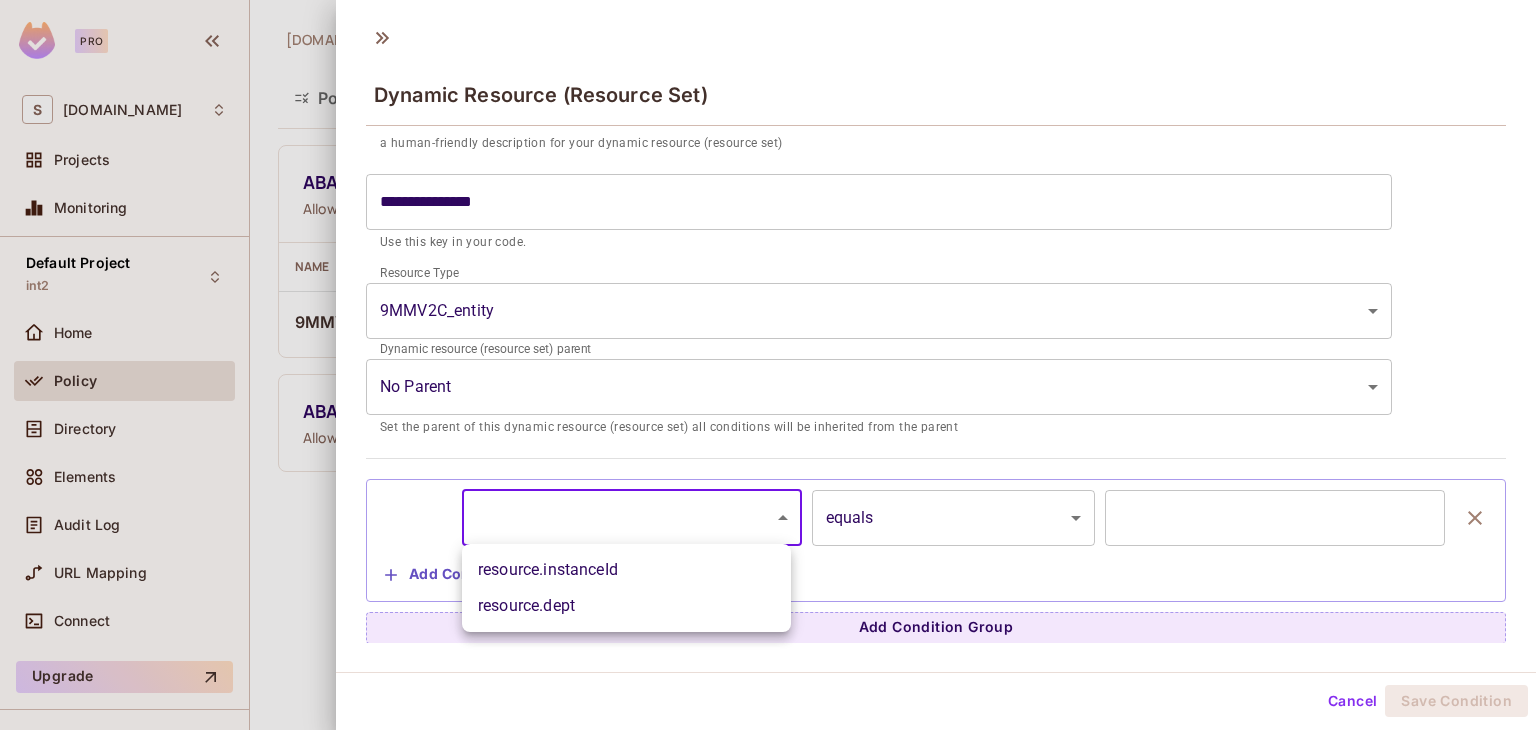 click on "**********" at bounding box center [768, 365] 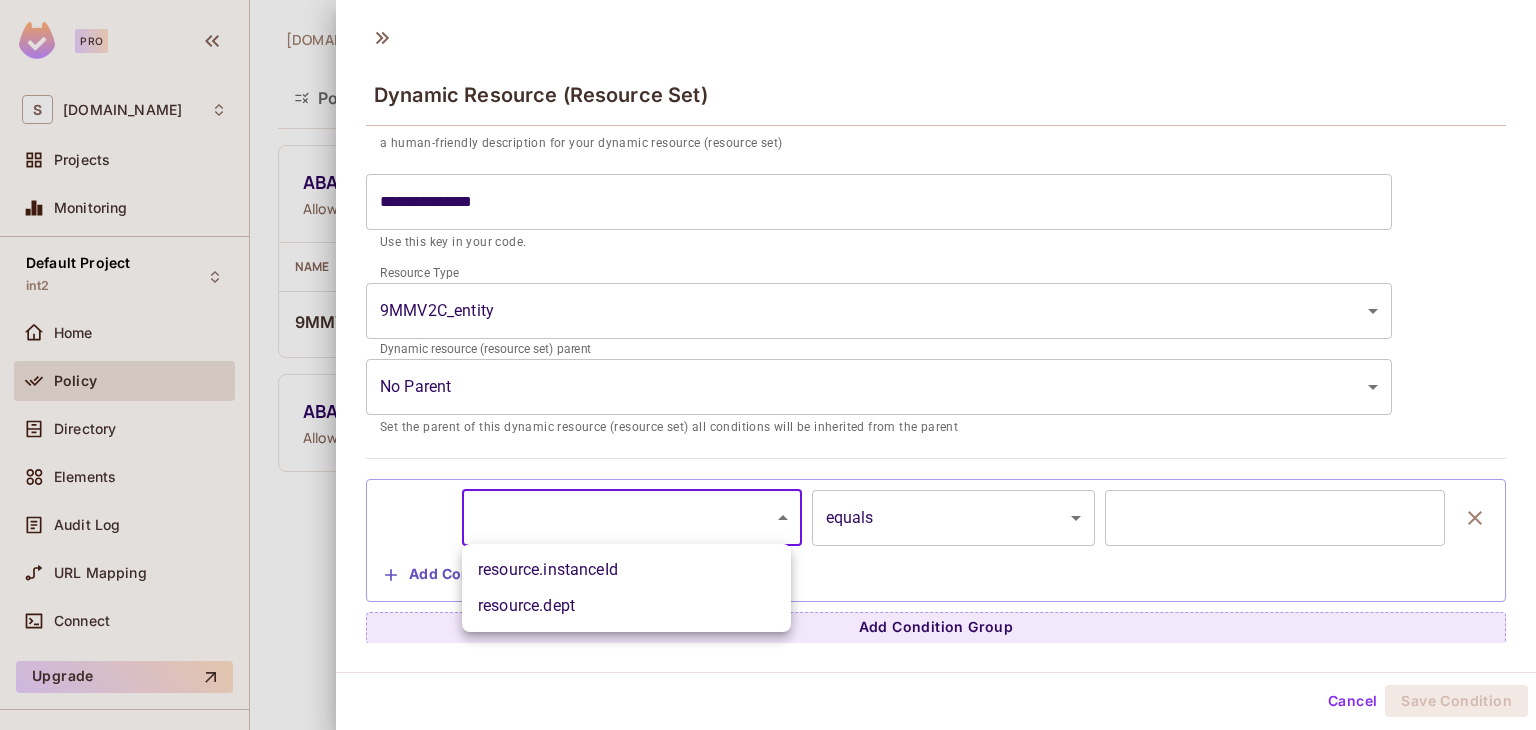 click on "resource.instanceId" at bounding box center (626, 570) 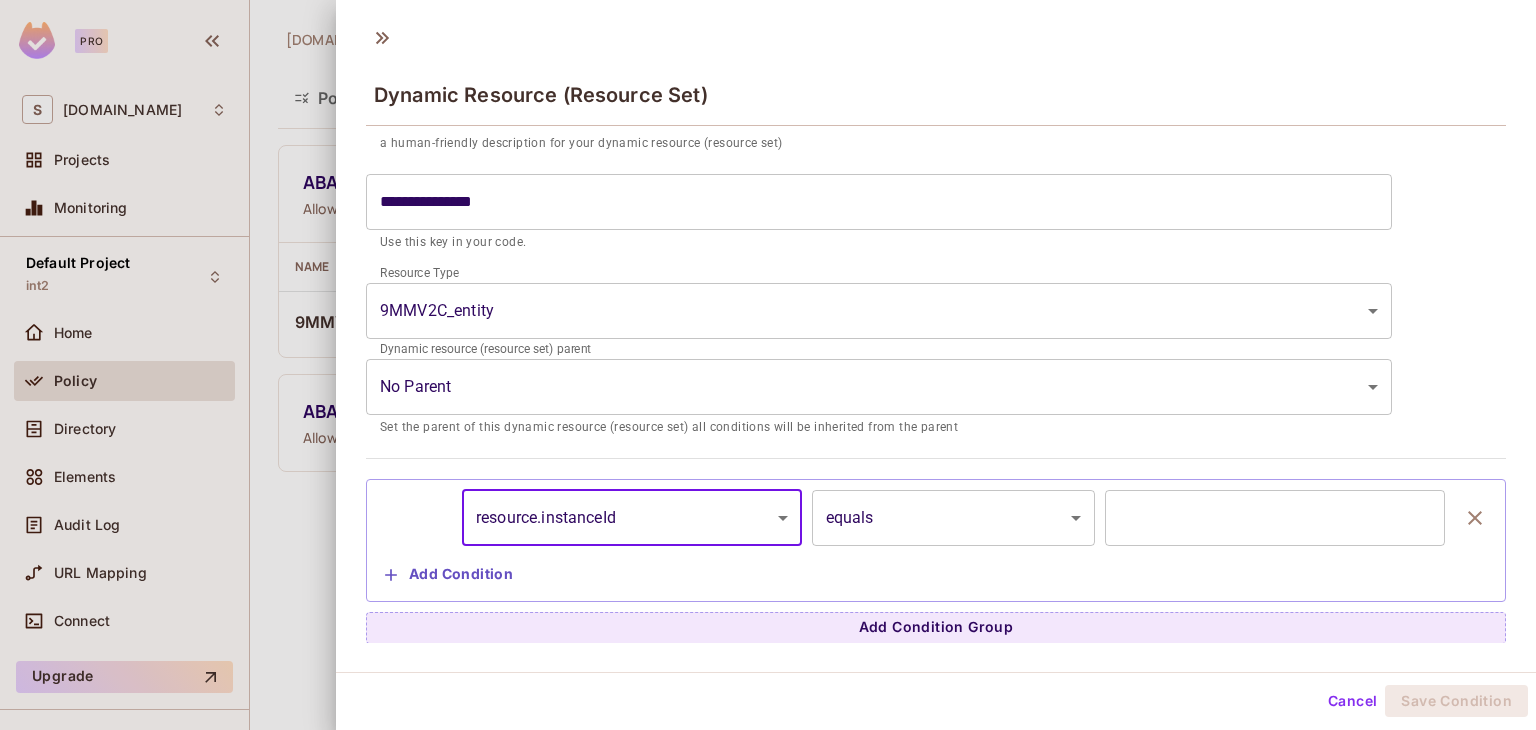 click at bounding box center (1275, 518) 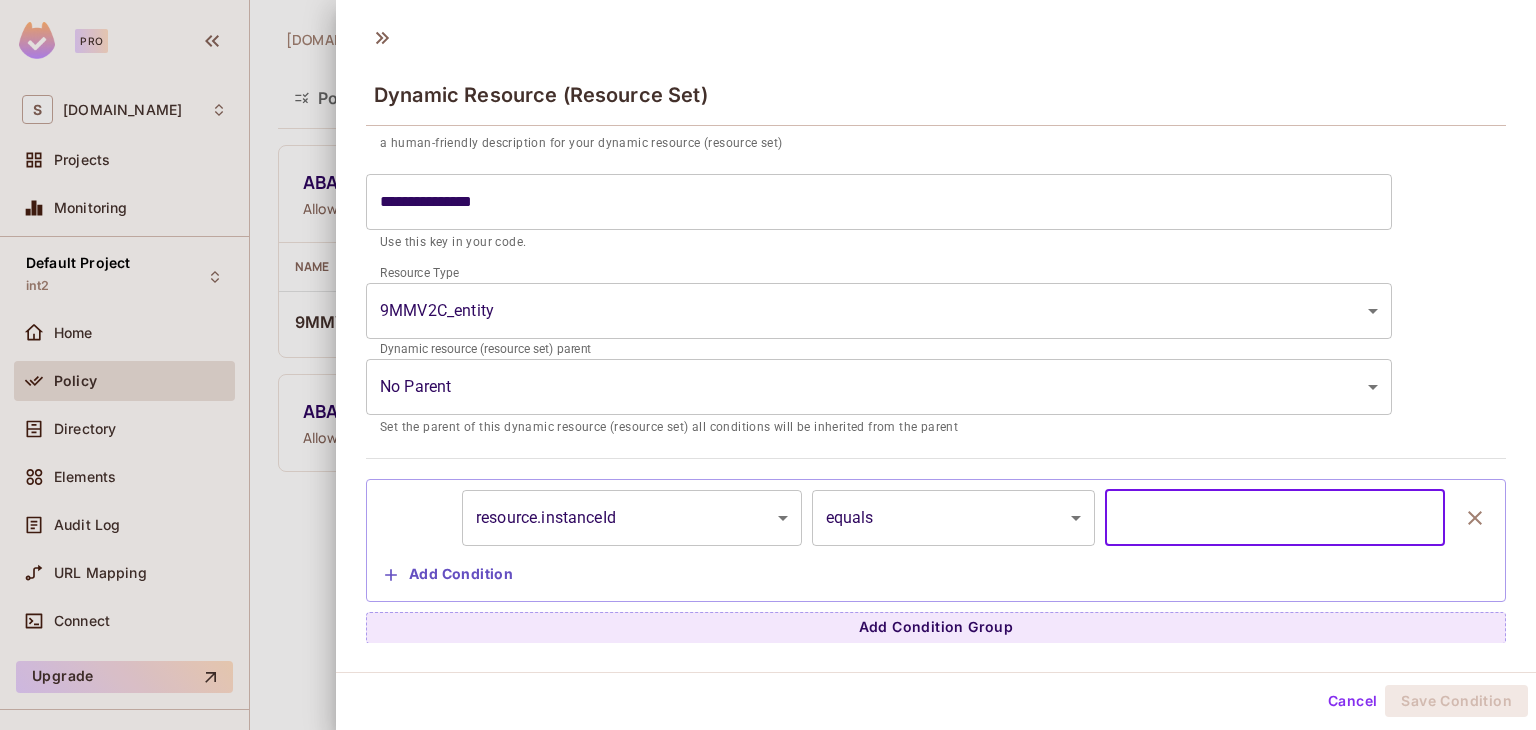 paste on "******" 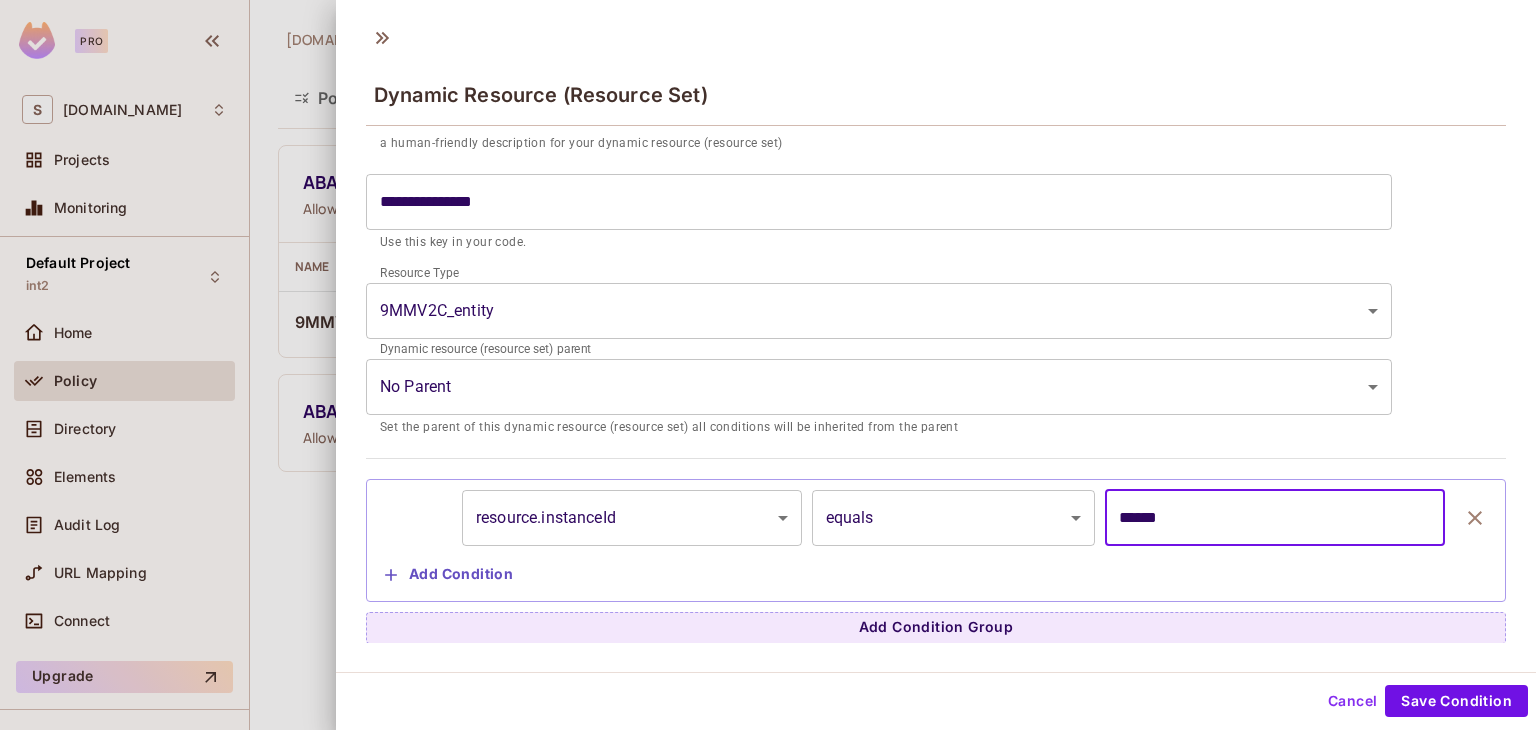 type on "******" 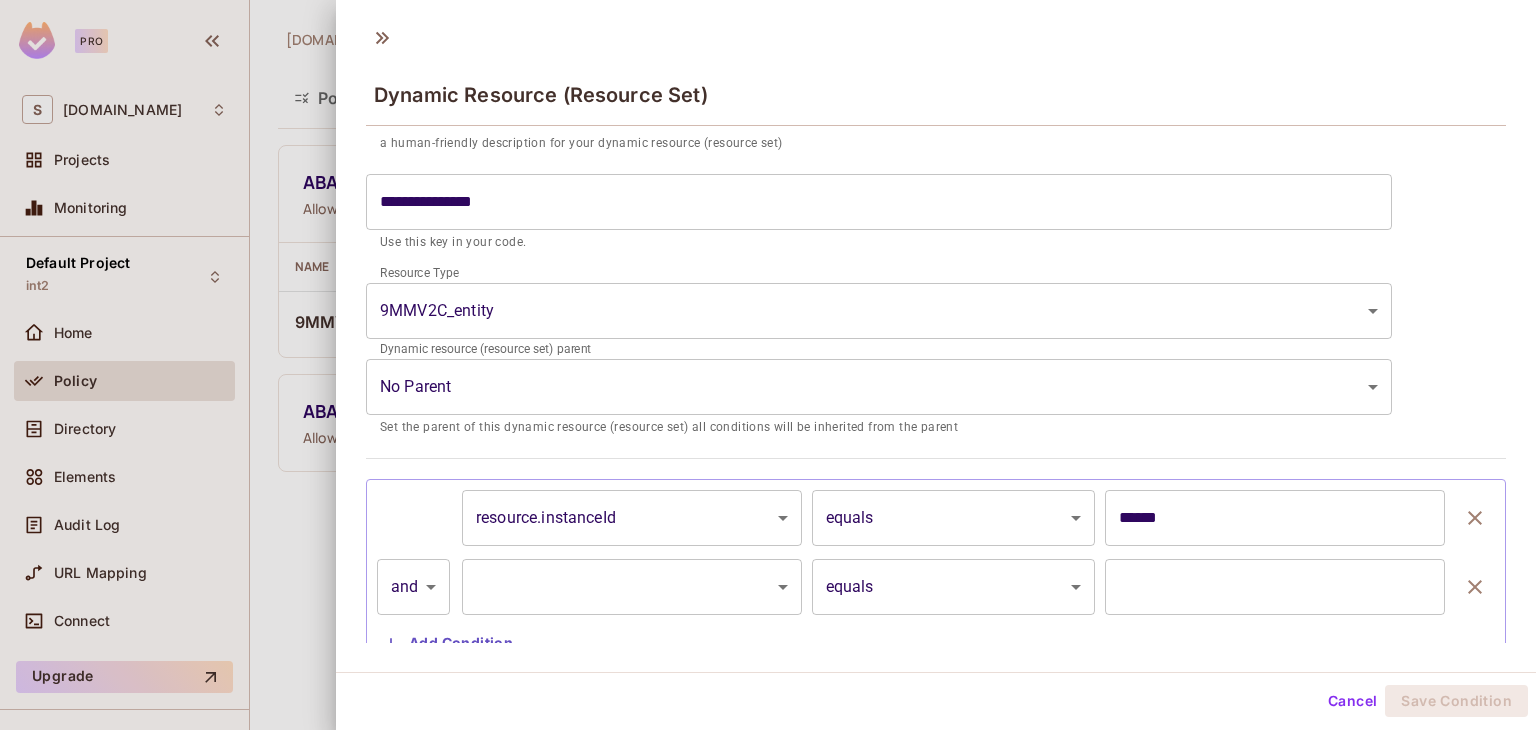 drag, startPoint x: 1446, startPoint y: 581, endPoint x: 1434, endPoint y: 581, distance: 12 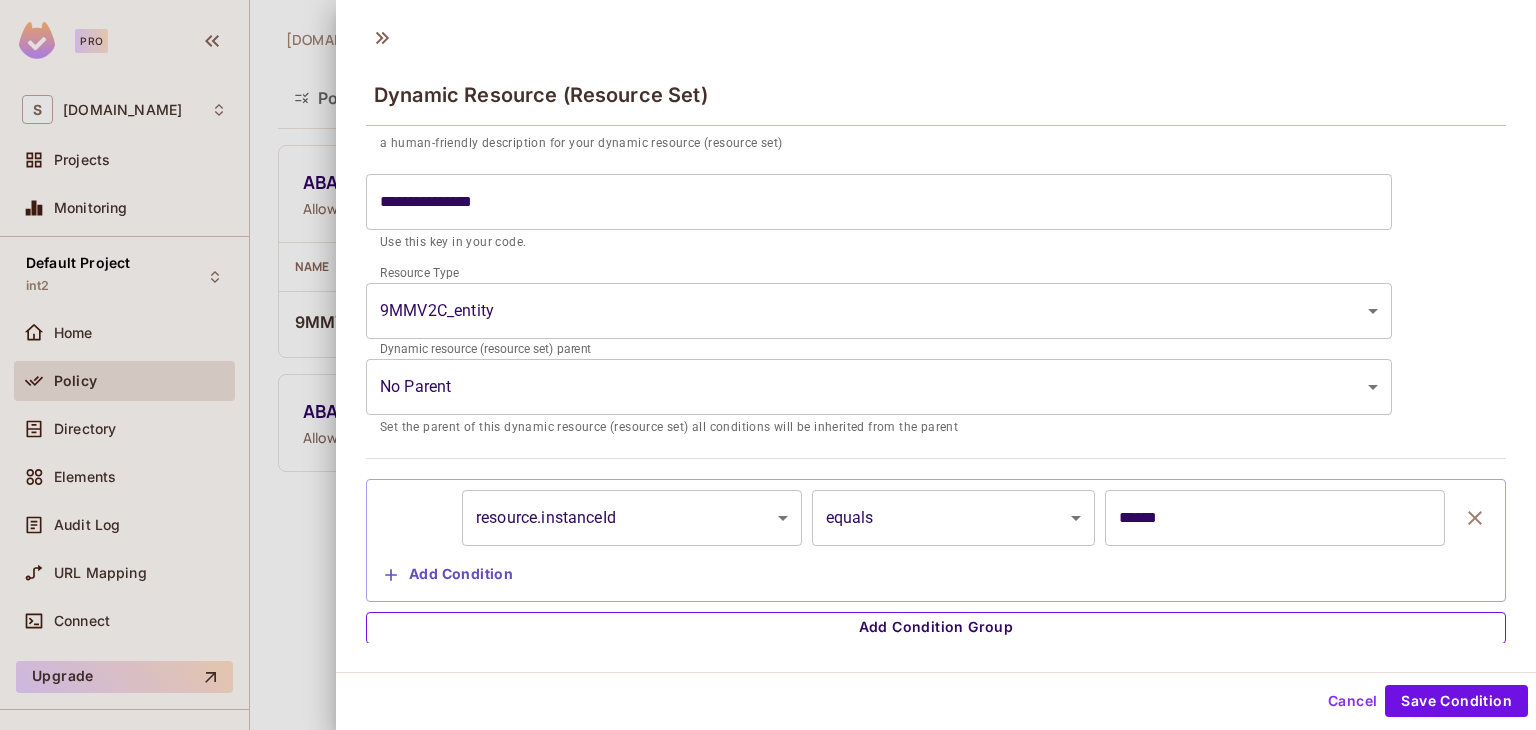 click on "Add Condition Group" at bounding box center (936, 628) 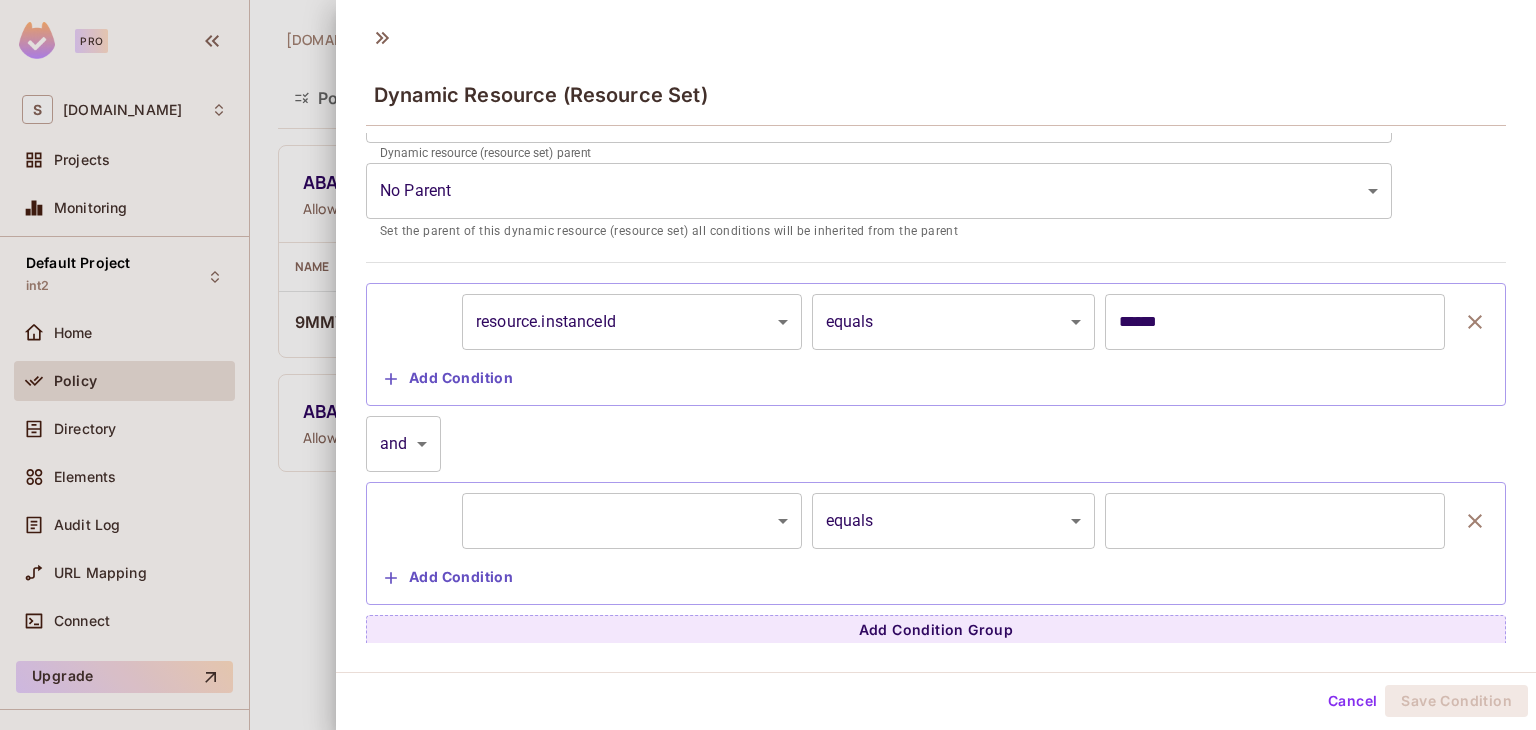 scroll, scrollTop: 314, scrollLeft: 0, axis: vertical 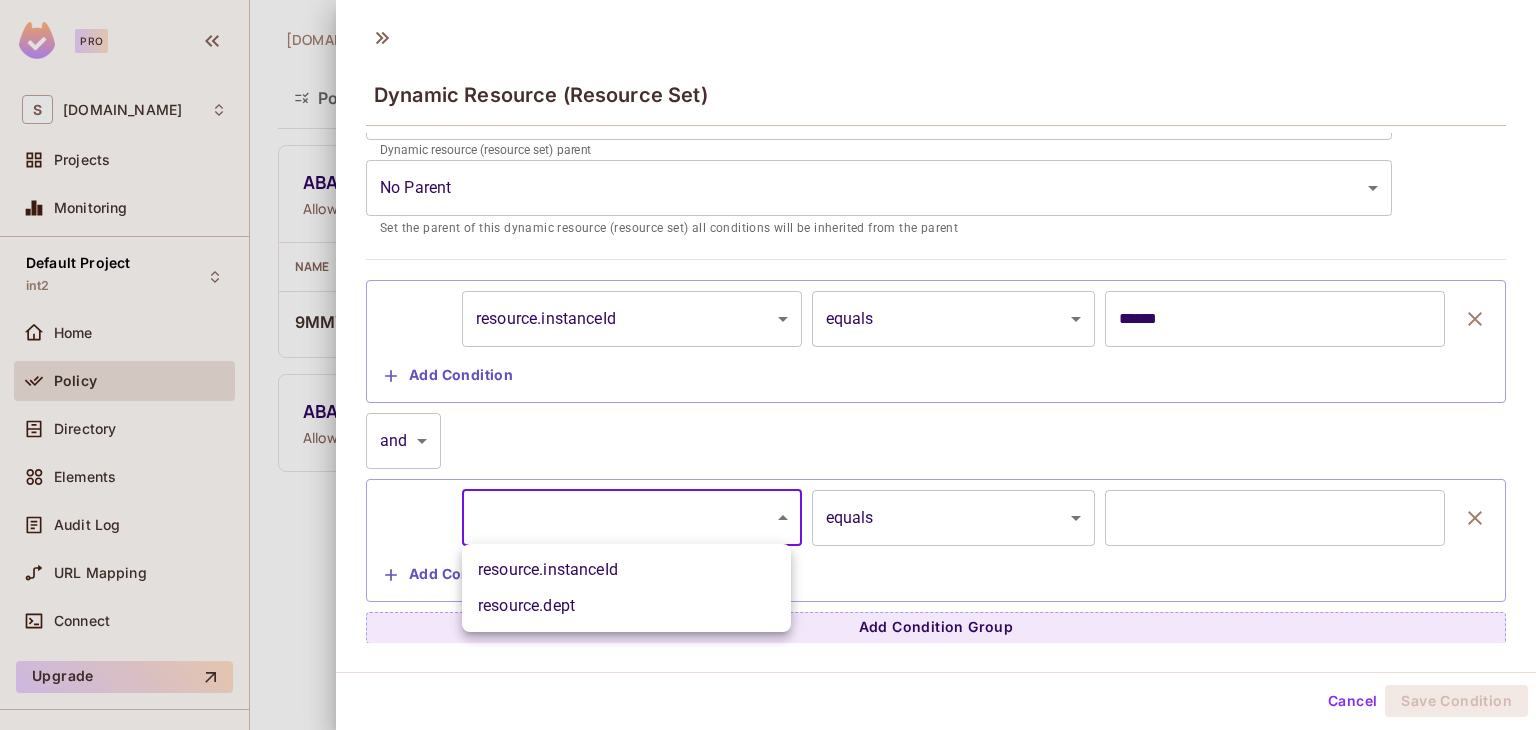 click on "**********" at bounding box center (768, 365) 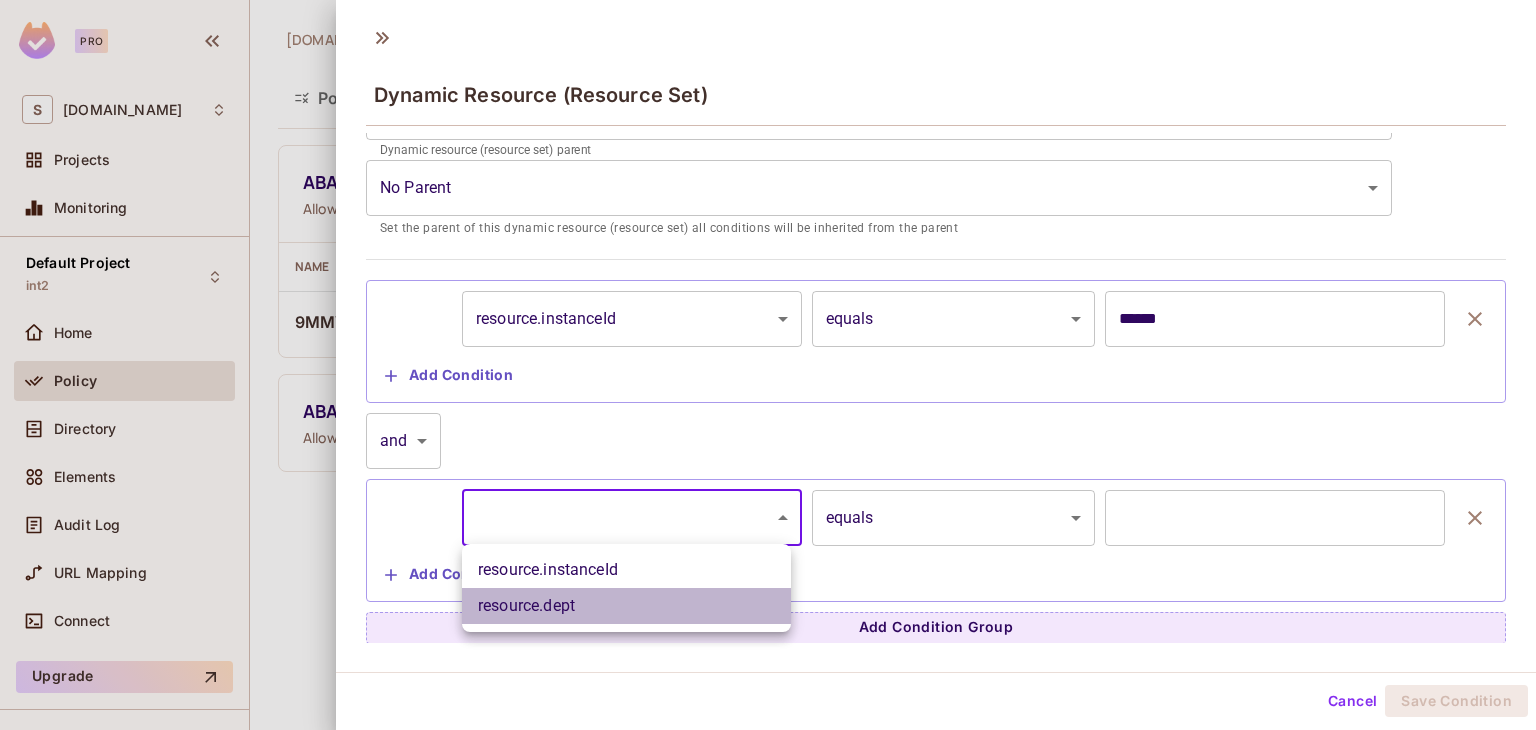 drag, startPoint x: 597, startPoint y: 611, endPoint x: 972, endPoint y: 558, distance: 378.7268 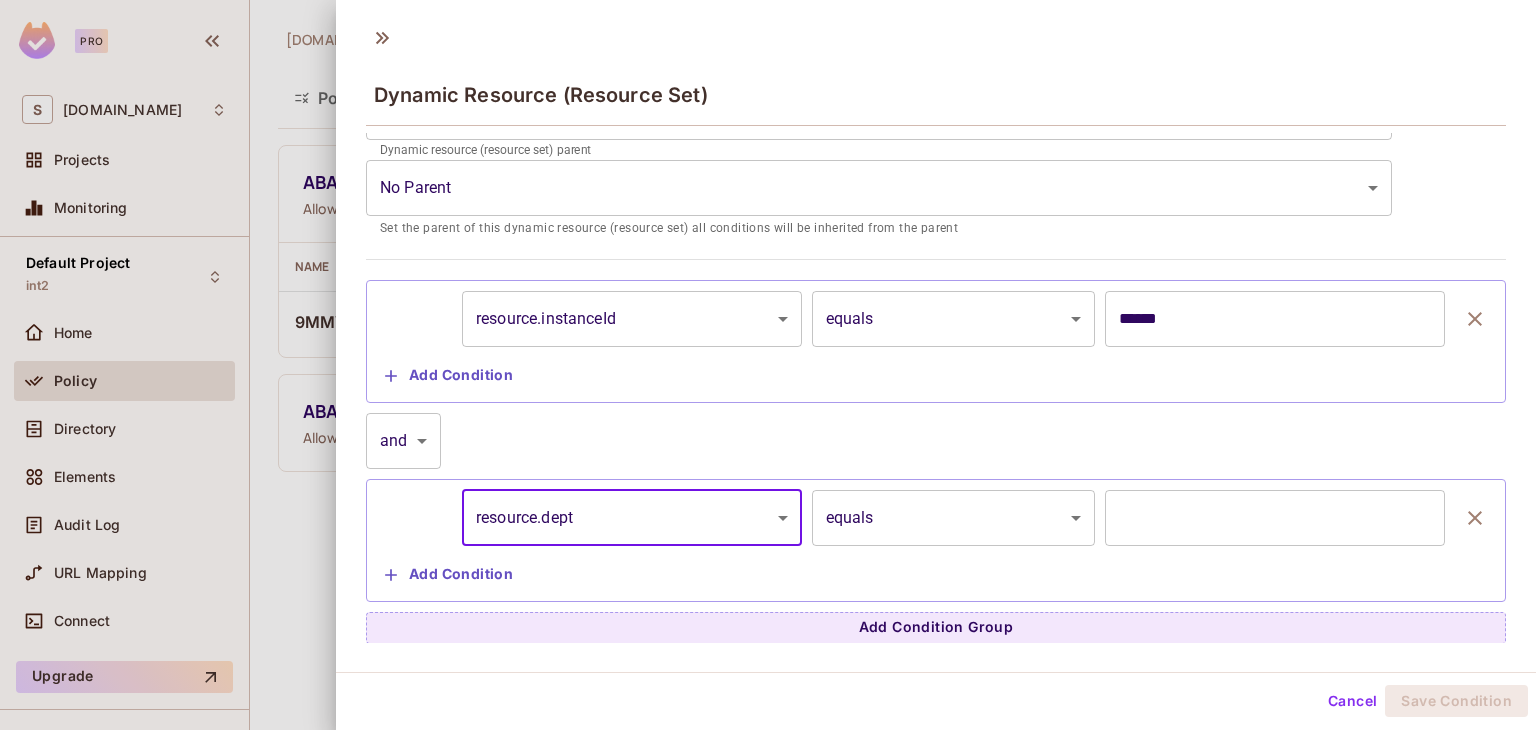click at bounding box center (1275, 518) 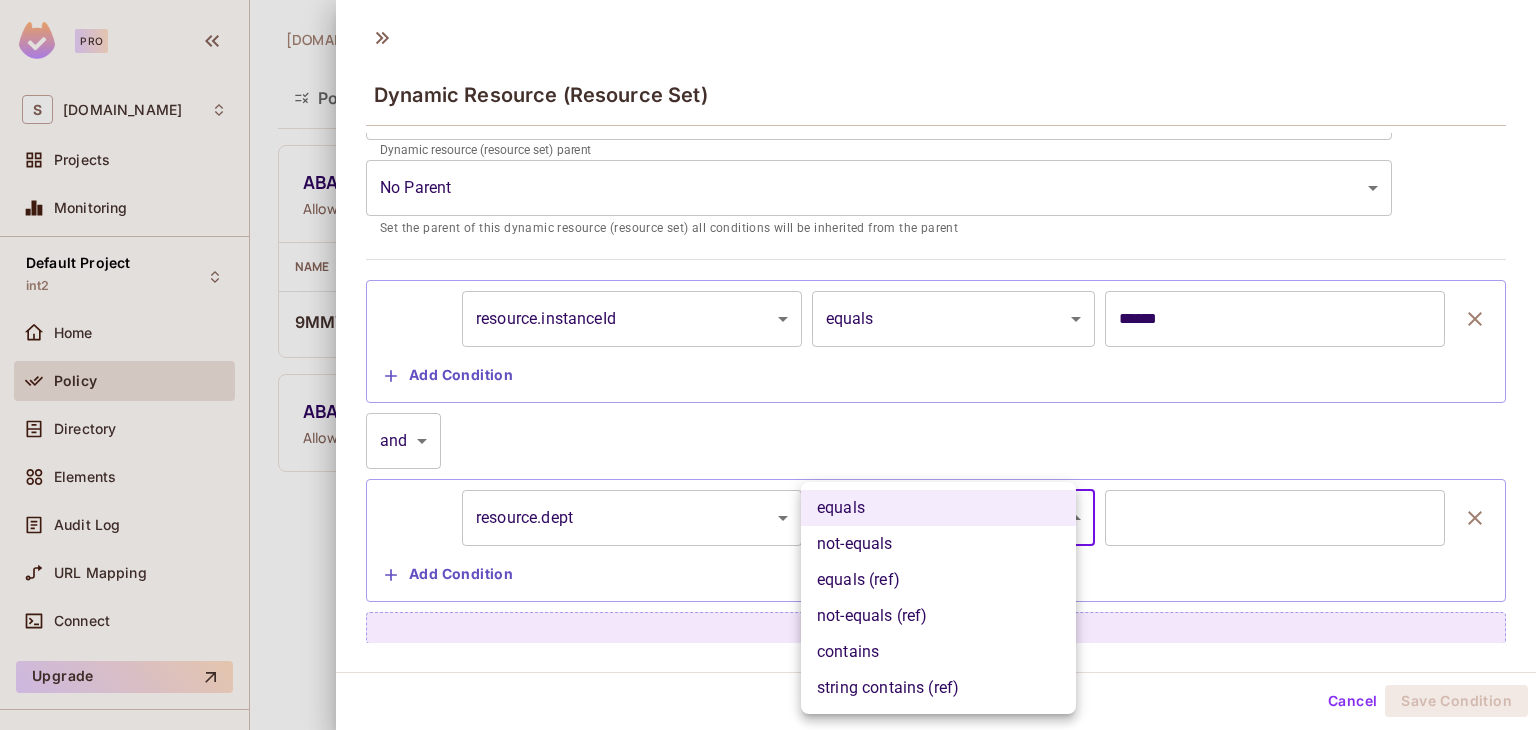 drag, startPoint x: 1060, startPoint y: 521, endPoint x: 1028, endPoint y: 526, distance: 32.38827 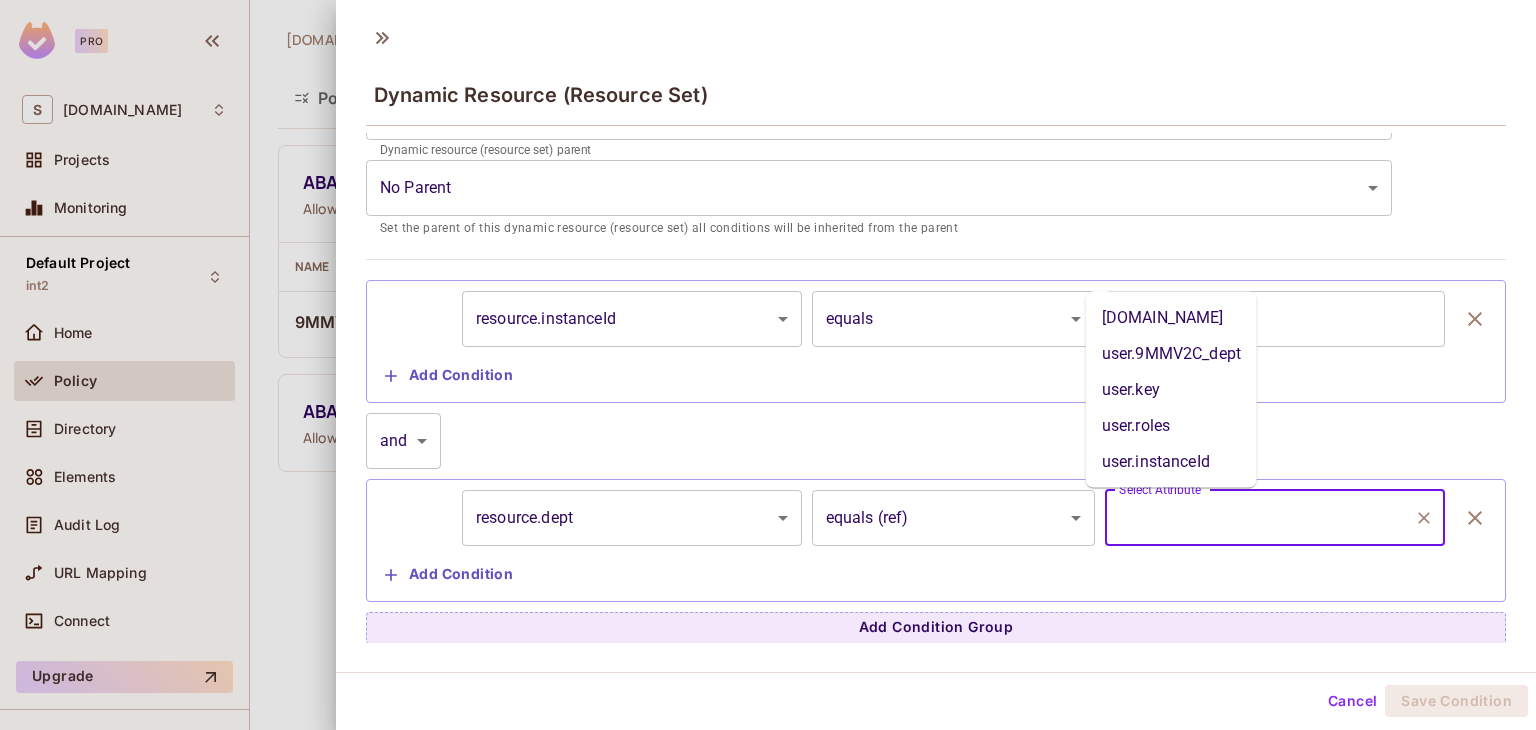click on "Select Attribute" at bounding box center [1260, 518] 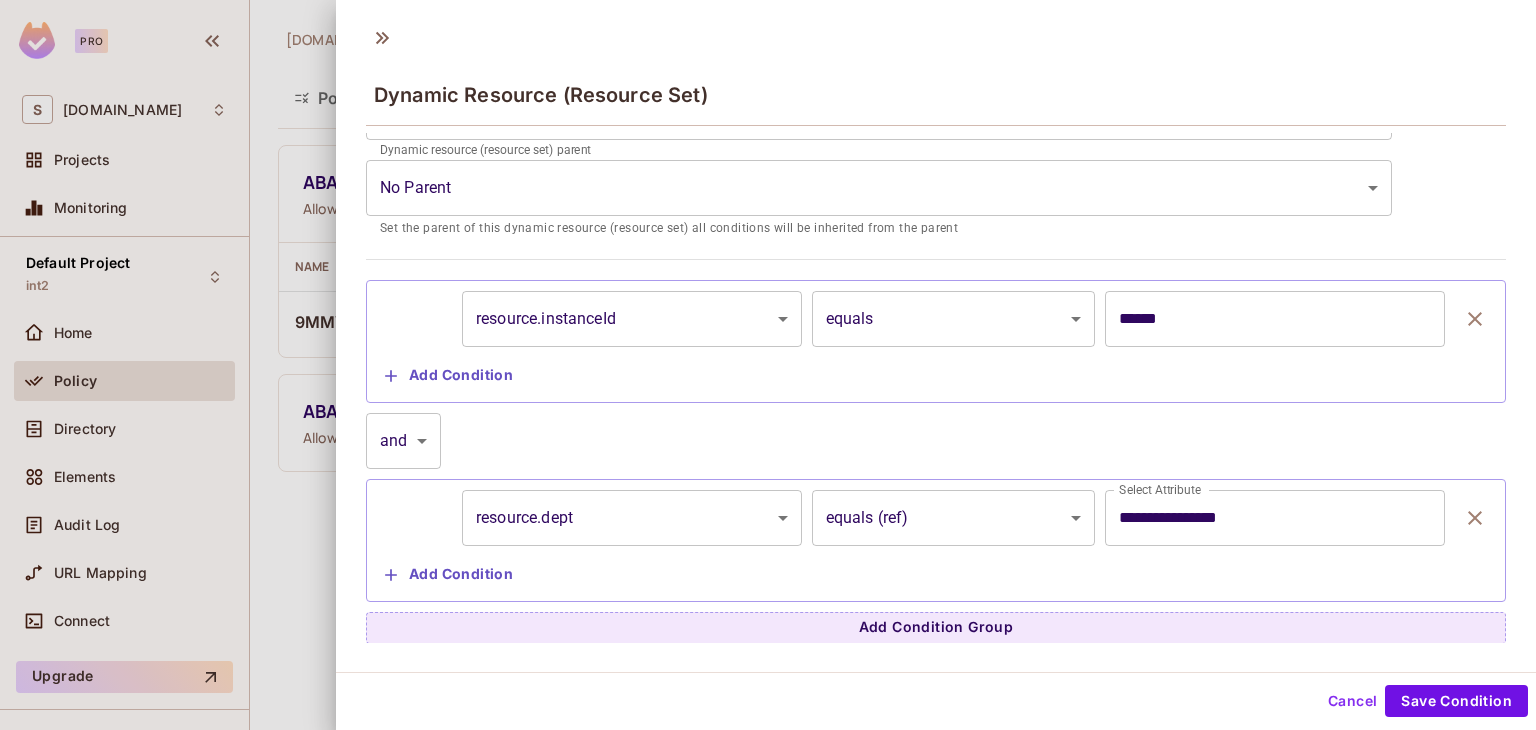 scroll, scrollTop: 3, scrollLeft: 0, axis: vertical 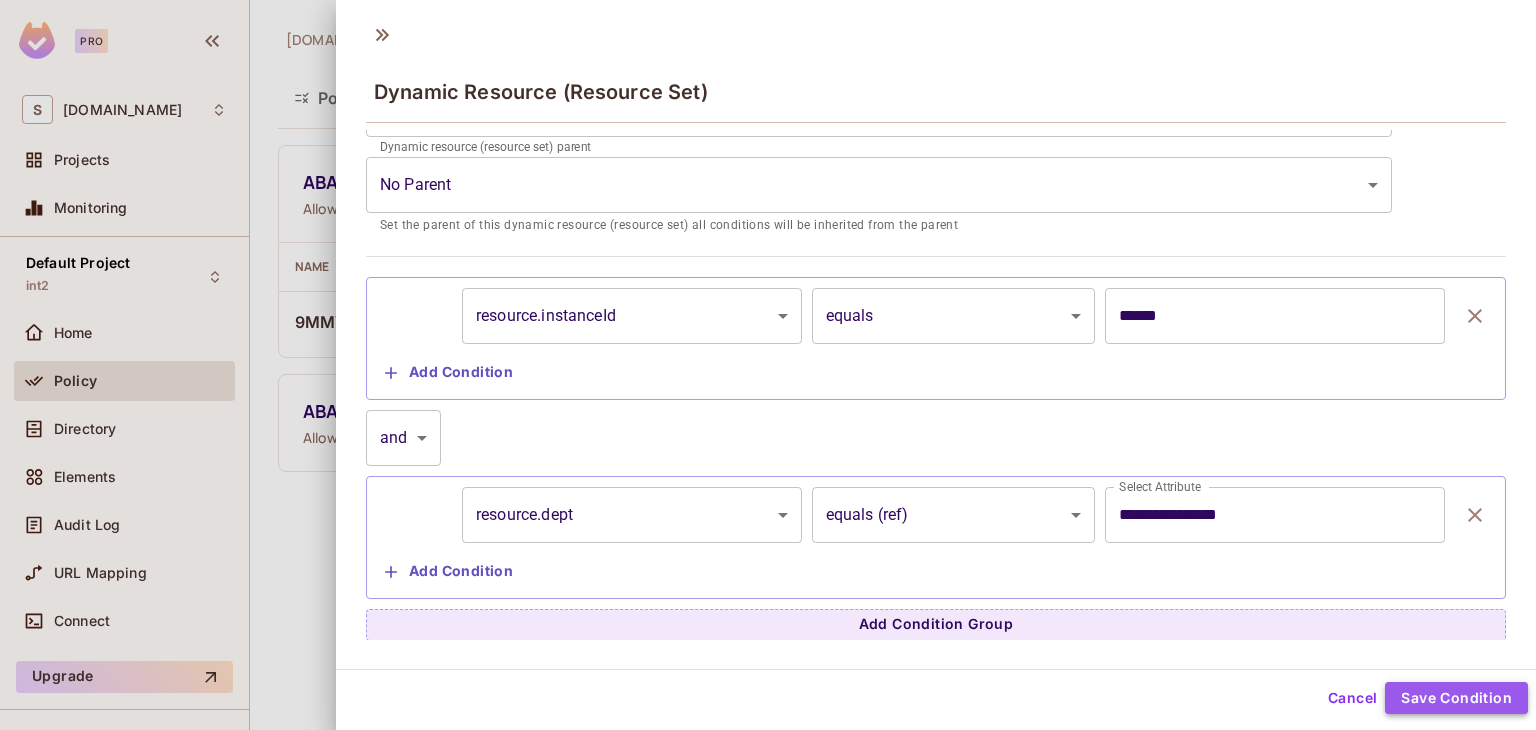 click on "Save Condition" at bounding box center [1456, 698] 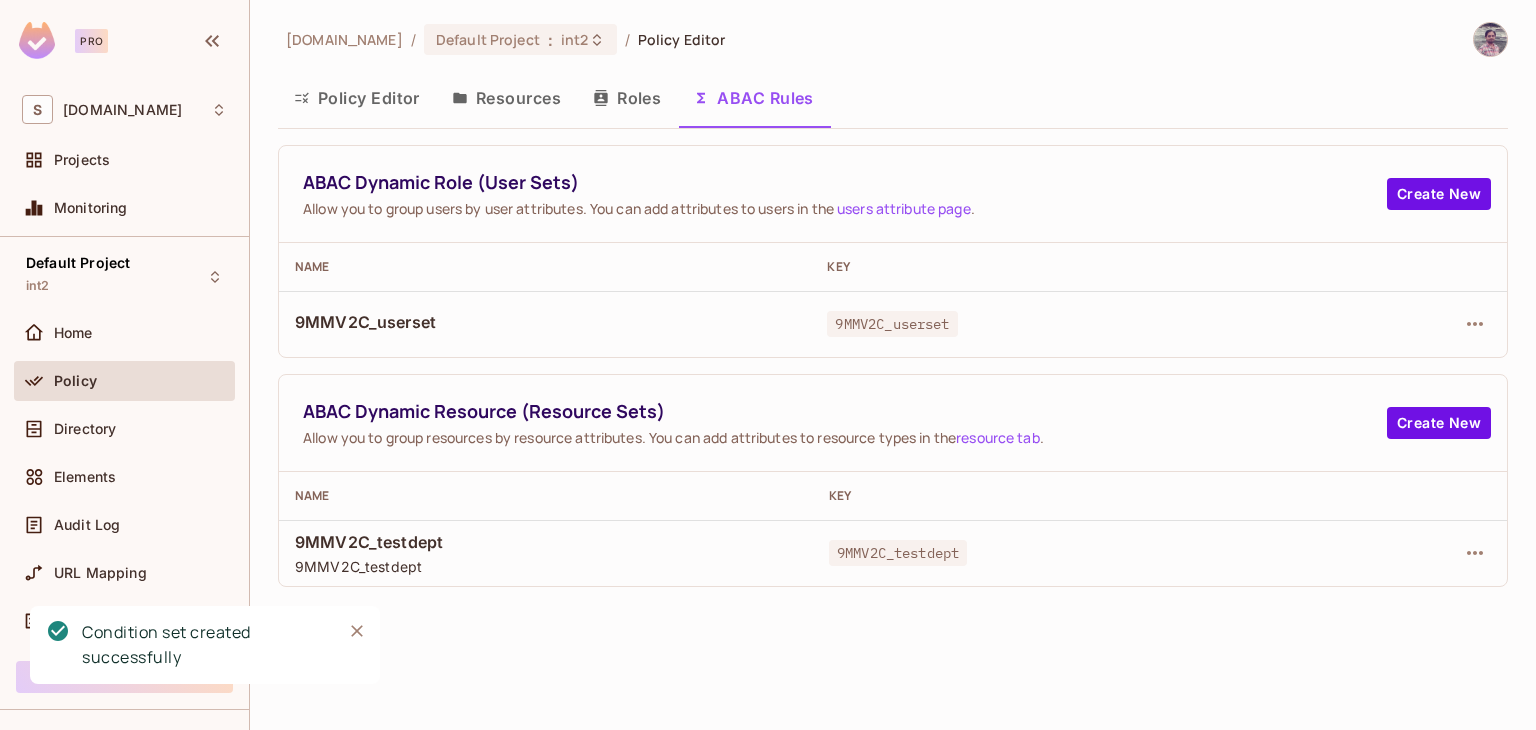 click on "Policy Editor" at bounding box center (357, 98) 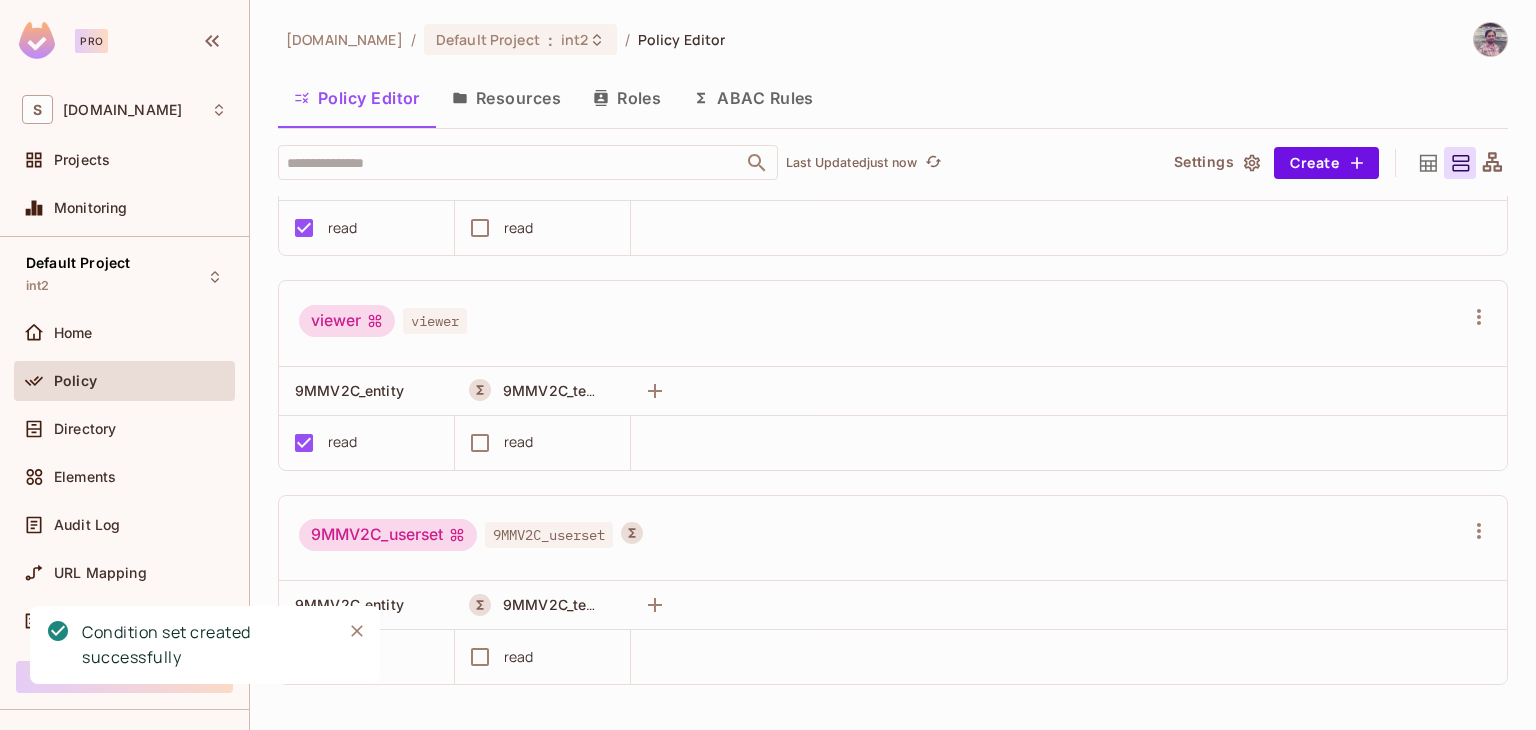 scroll, scrollTop: 346, scrollLeft: 0, axis: vertical 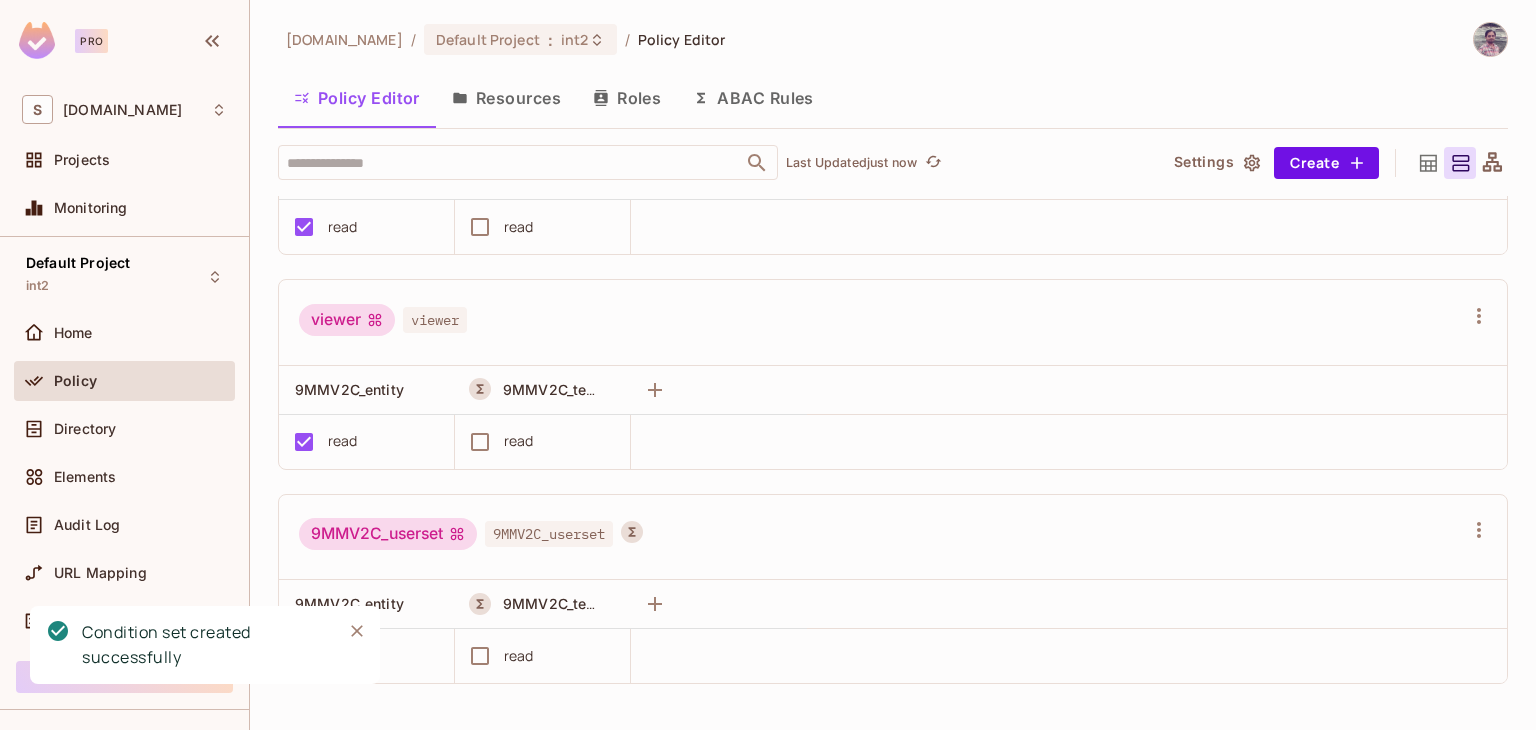 click 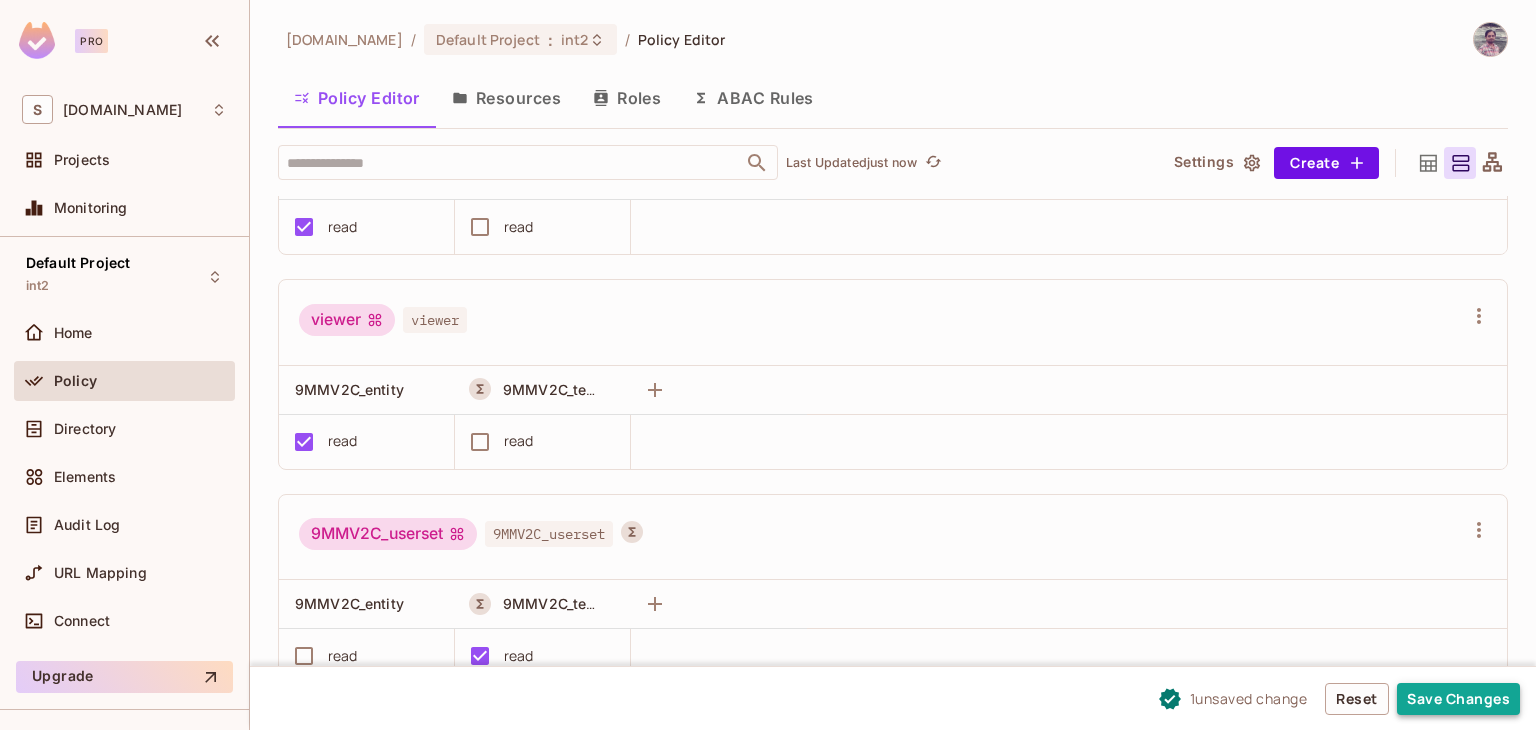 click on "Save Changes" at bounding box center [1458, 699] 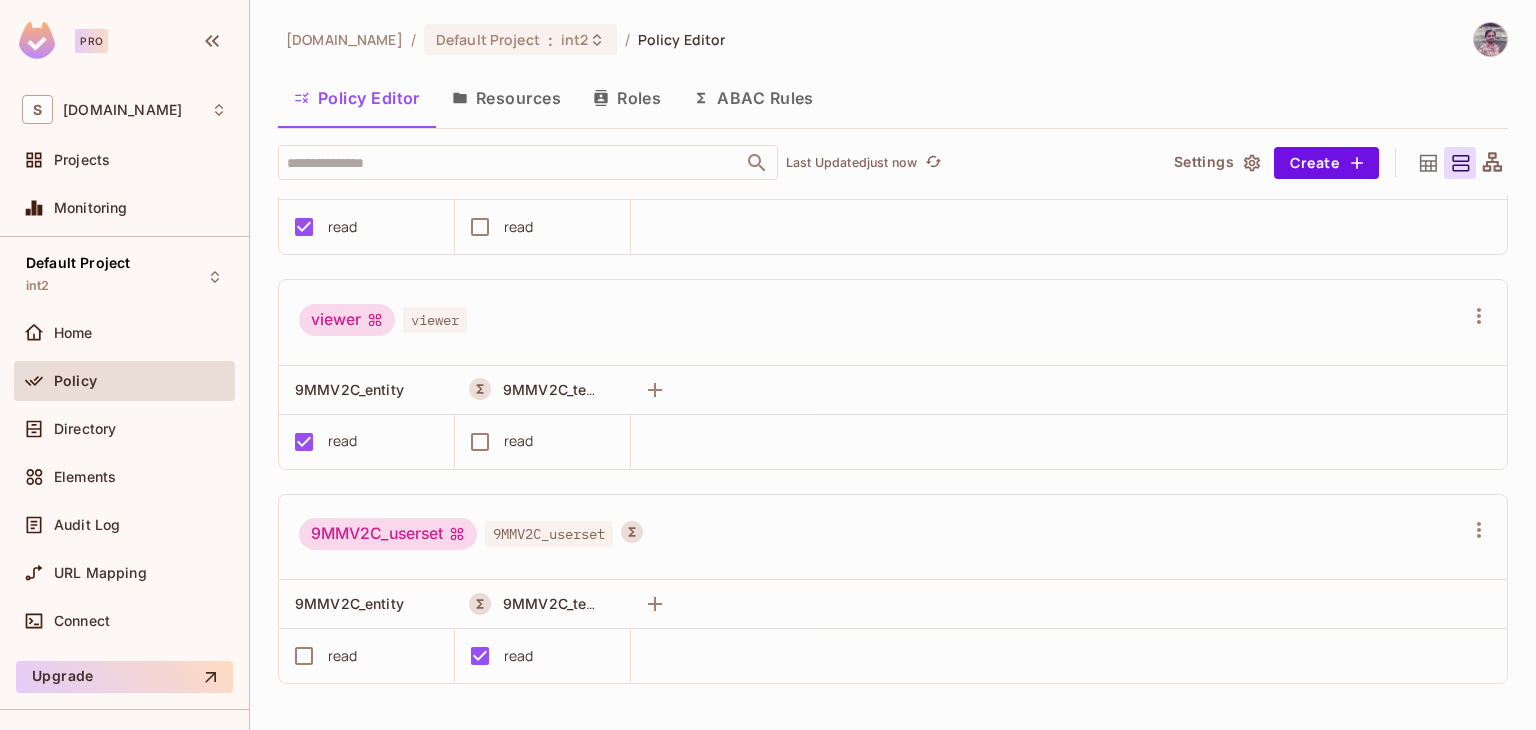 scroll, scrollTop: 0, scrollLeft: 0, axis: both 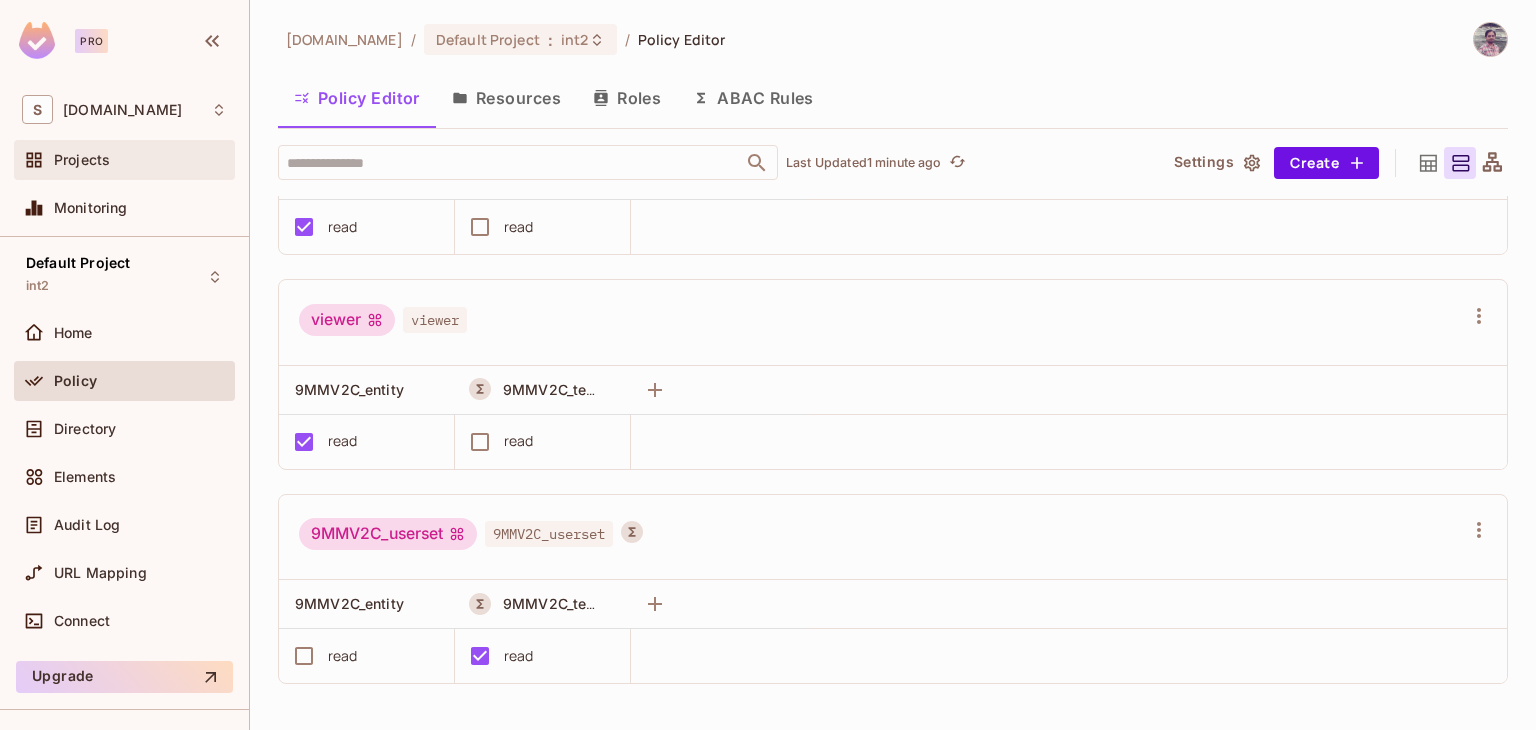 click on "Projects" at bounding box center (82, 160) 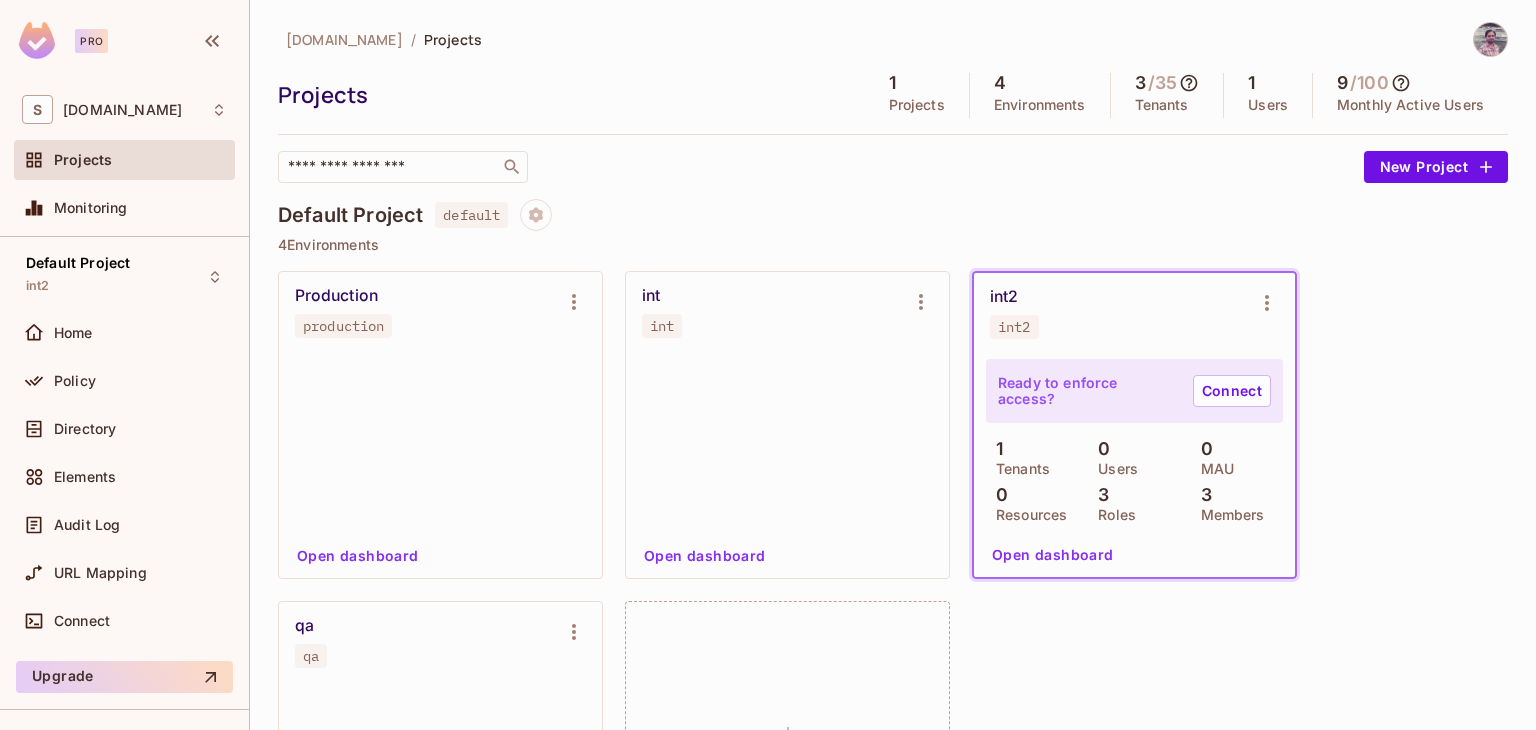 scroll, scrollTop: 0, scrollLeft: 0, axis: both 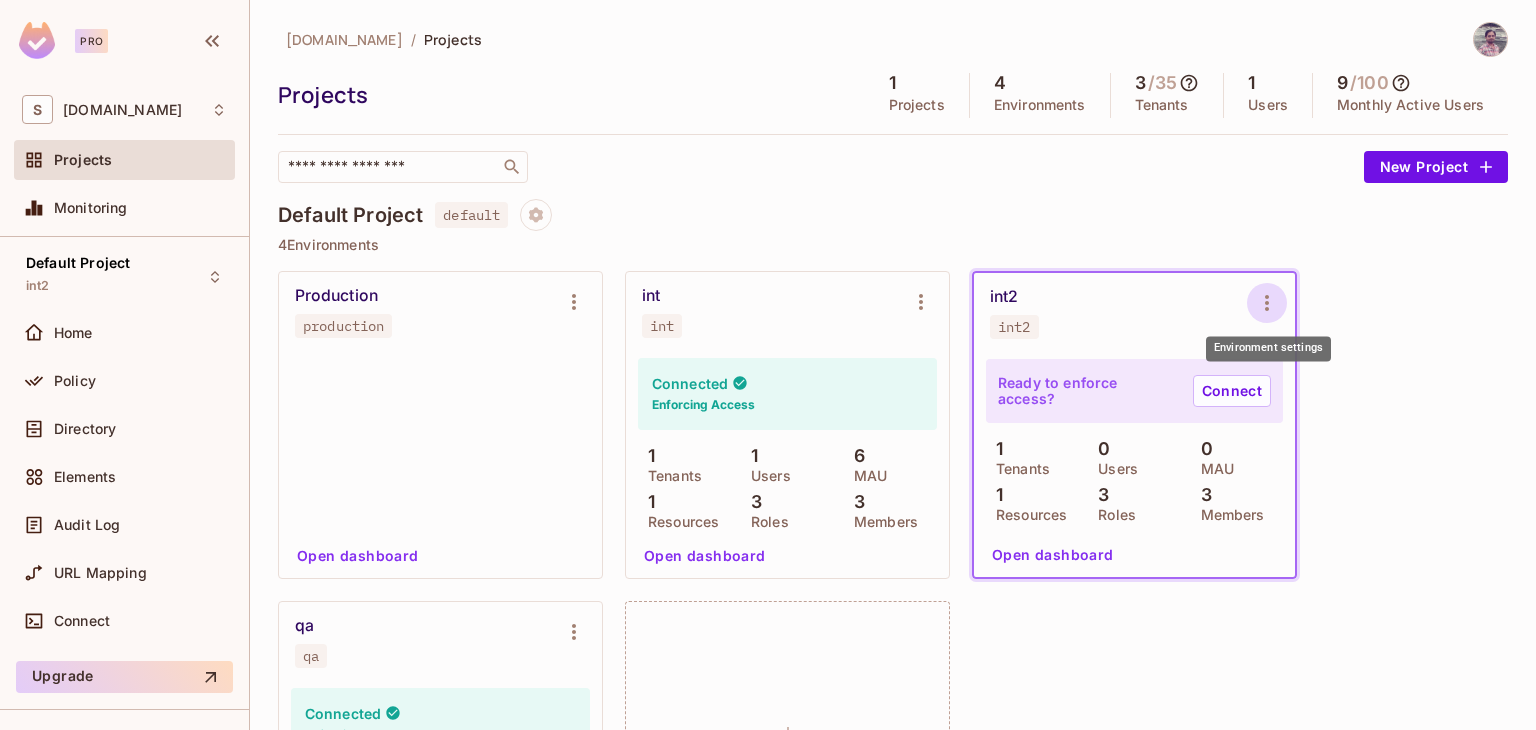 click 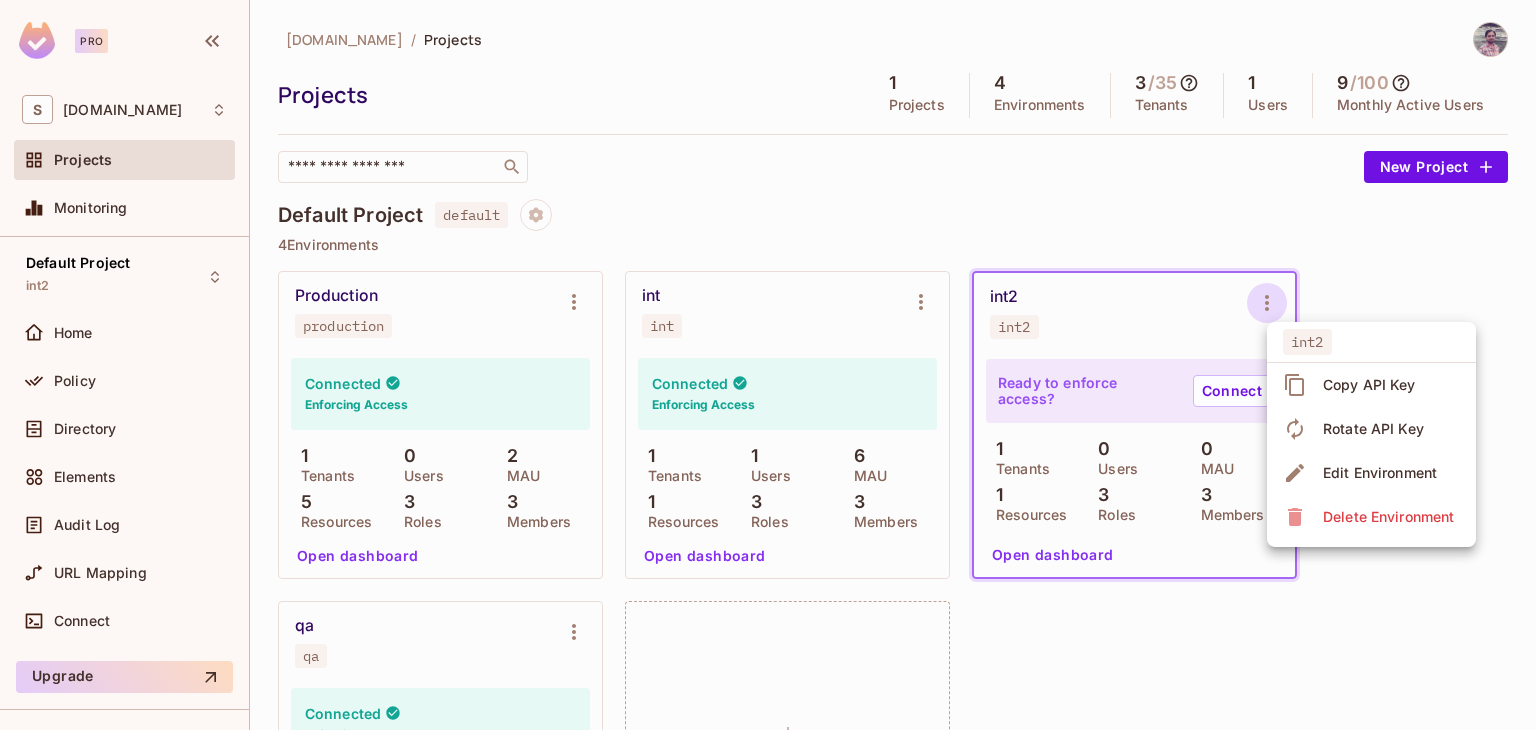 click on "Copy API Key" at bounding box center (1369, 385) 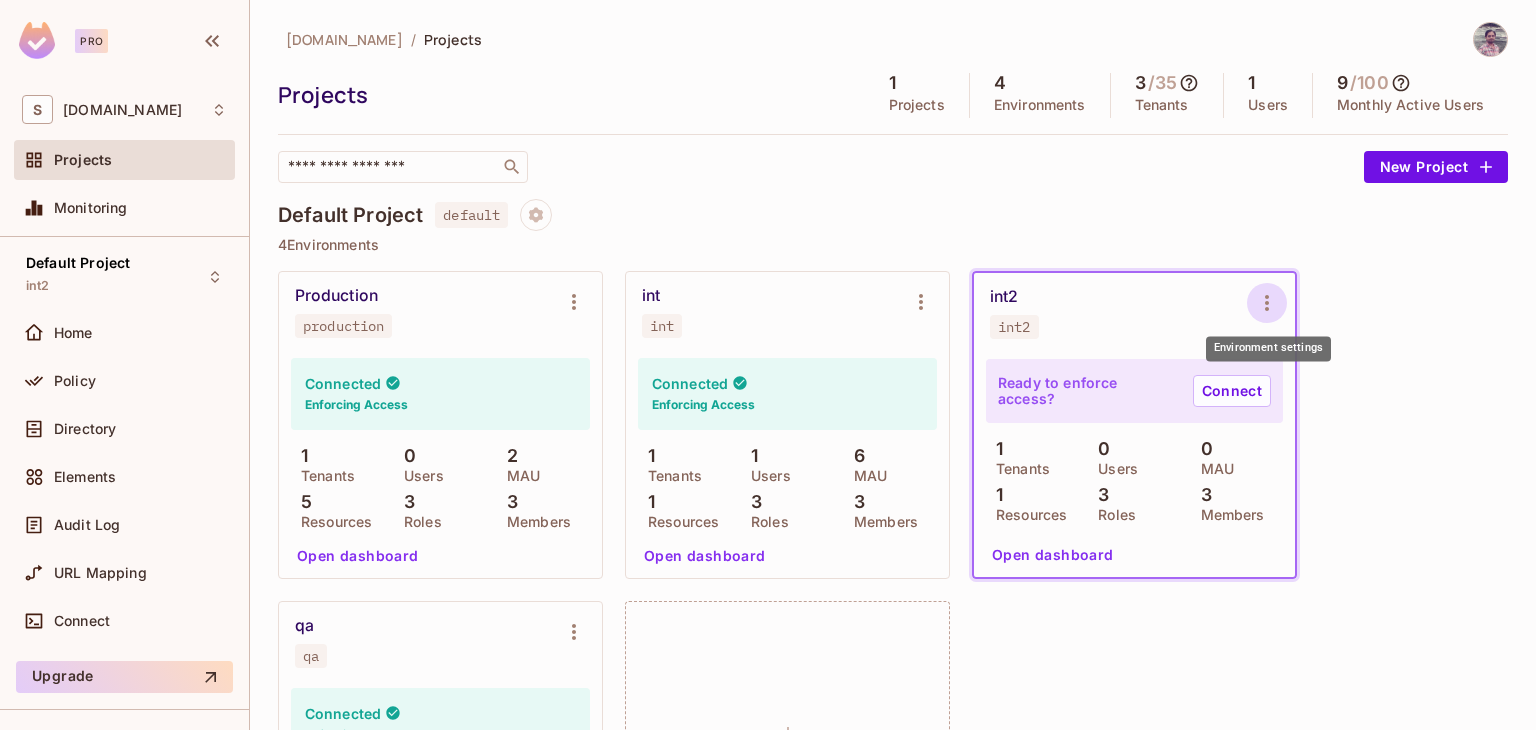 click 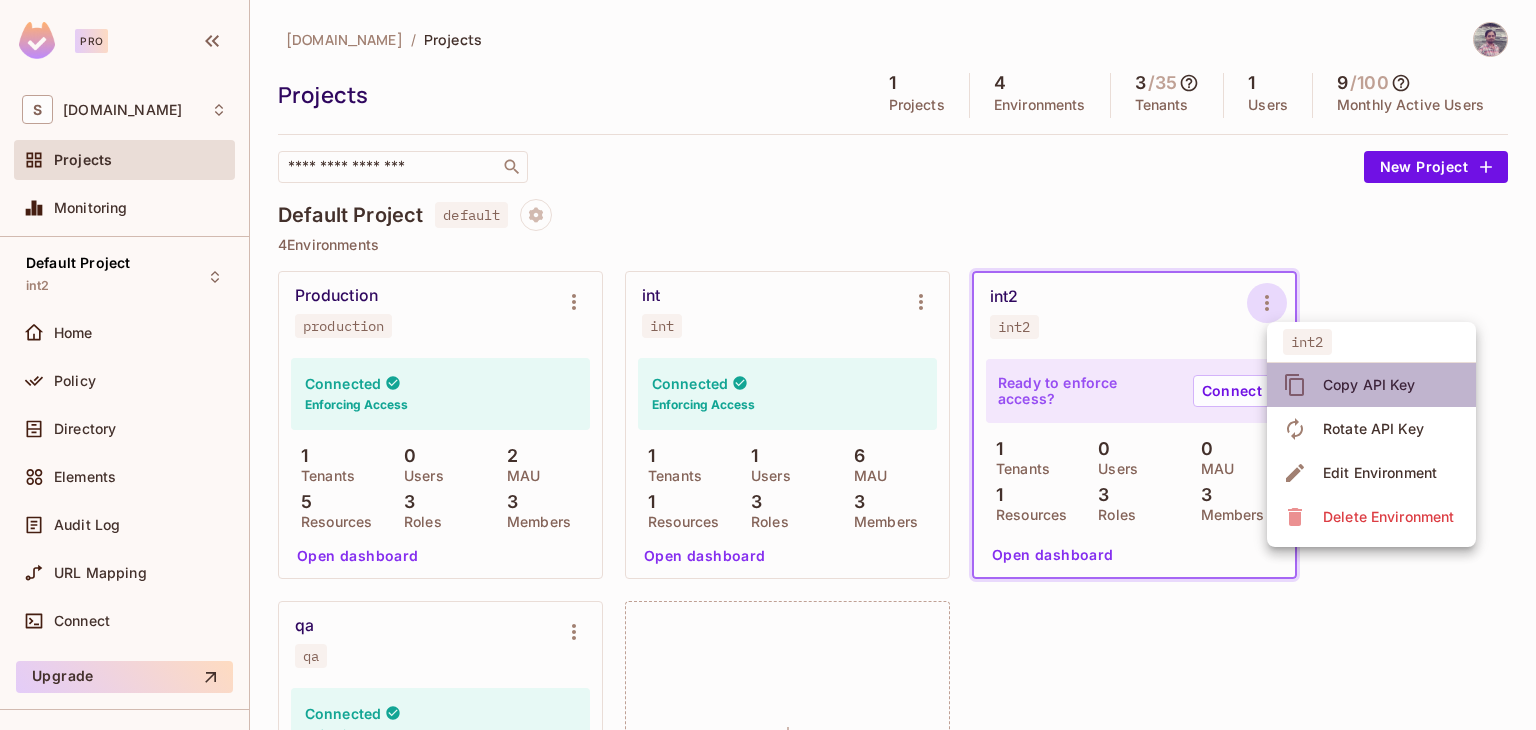 click on "Copy API Key" at bounding box center [1369, 385] 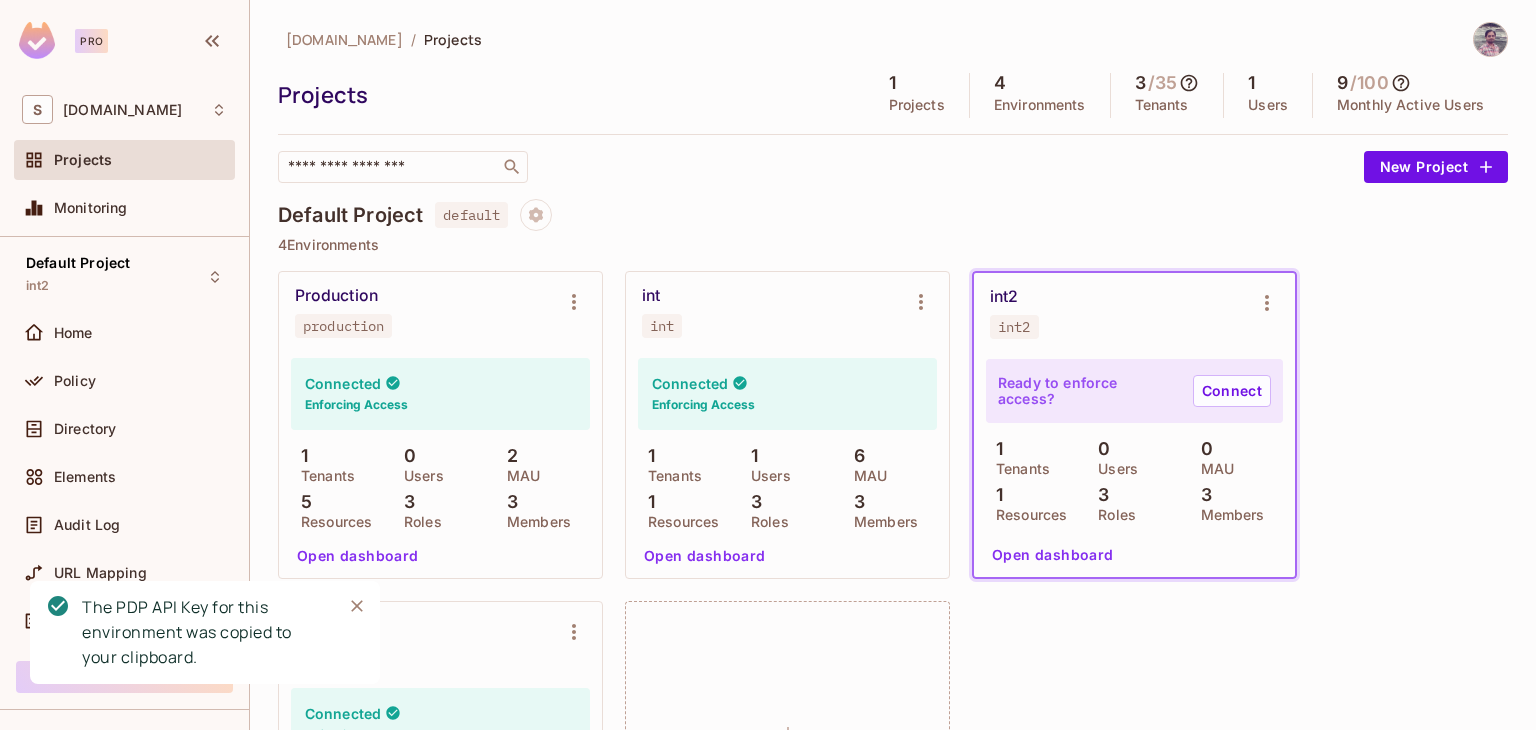 type 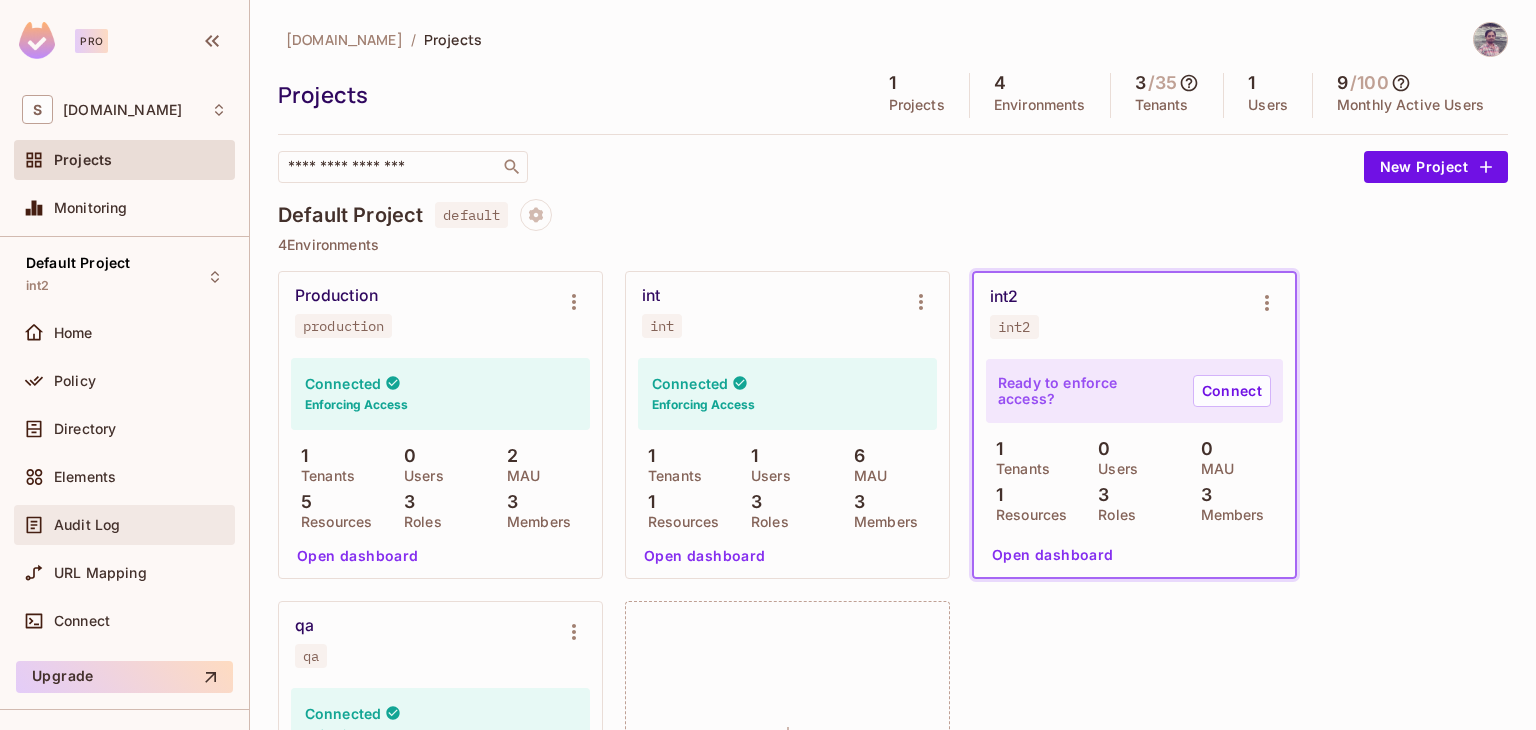 click on "Audit Log" at bounding box center (87, 525) 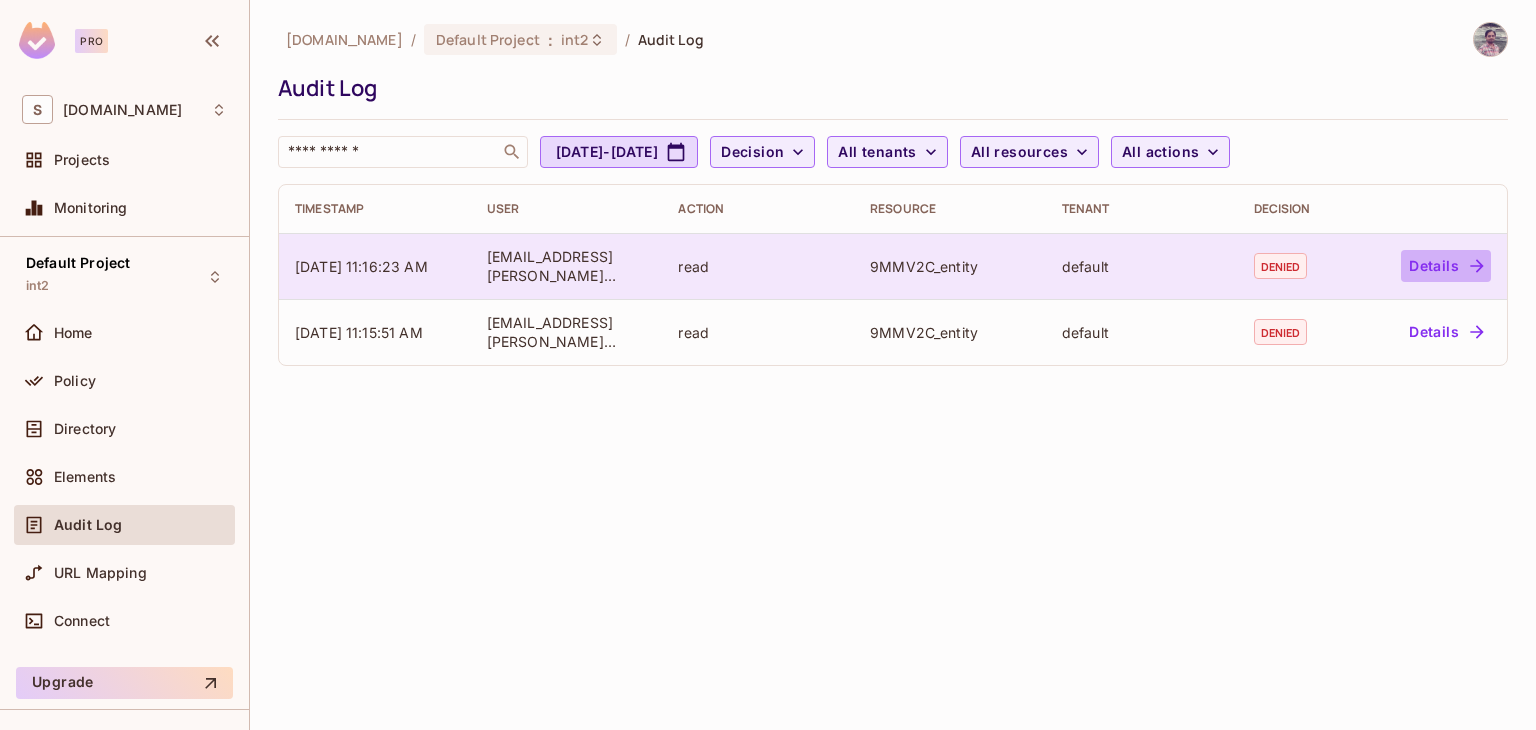 click on "Details" at bounding box center [1446, 266] 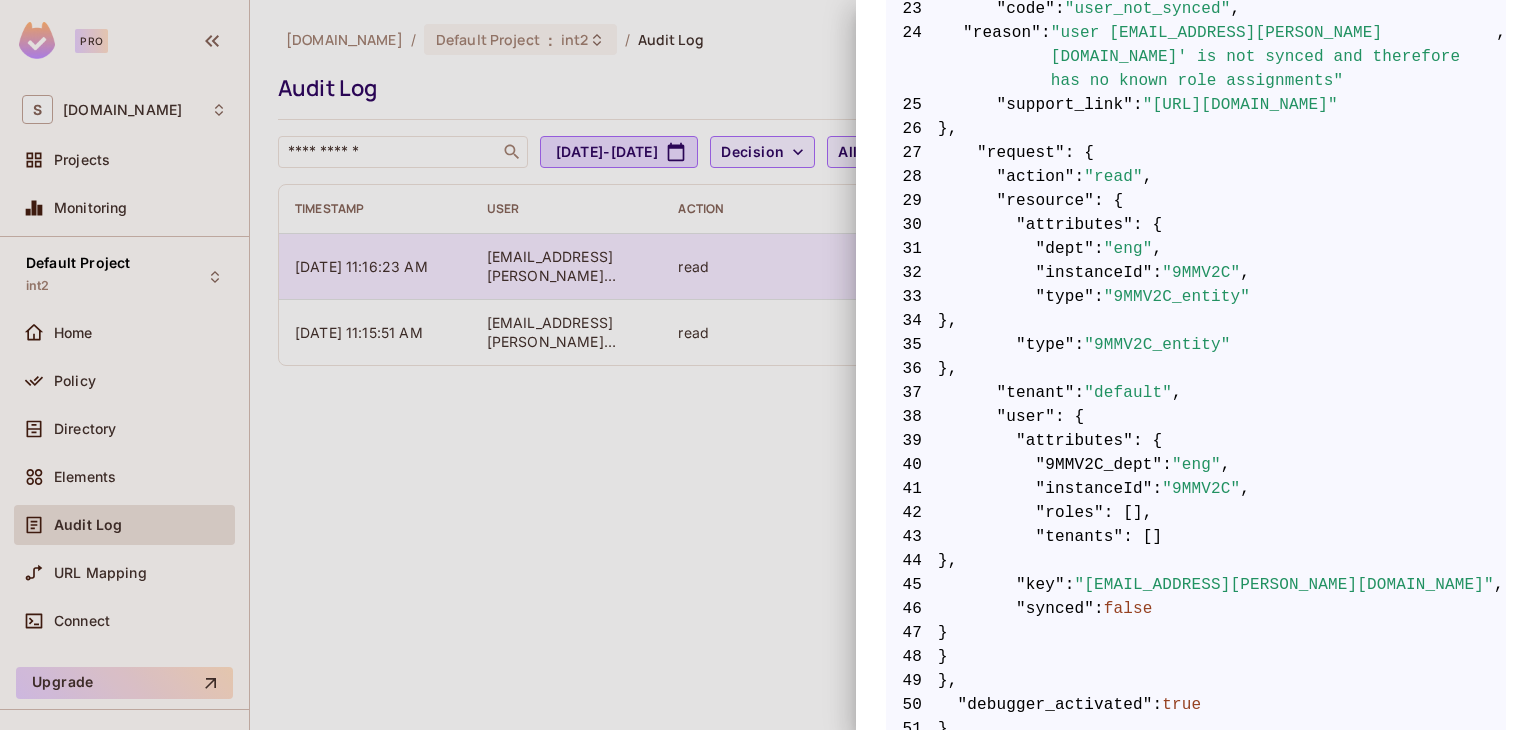 scroll, scrollTop: 1028, scrollLeft: 0, axis: vertical 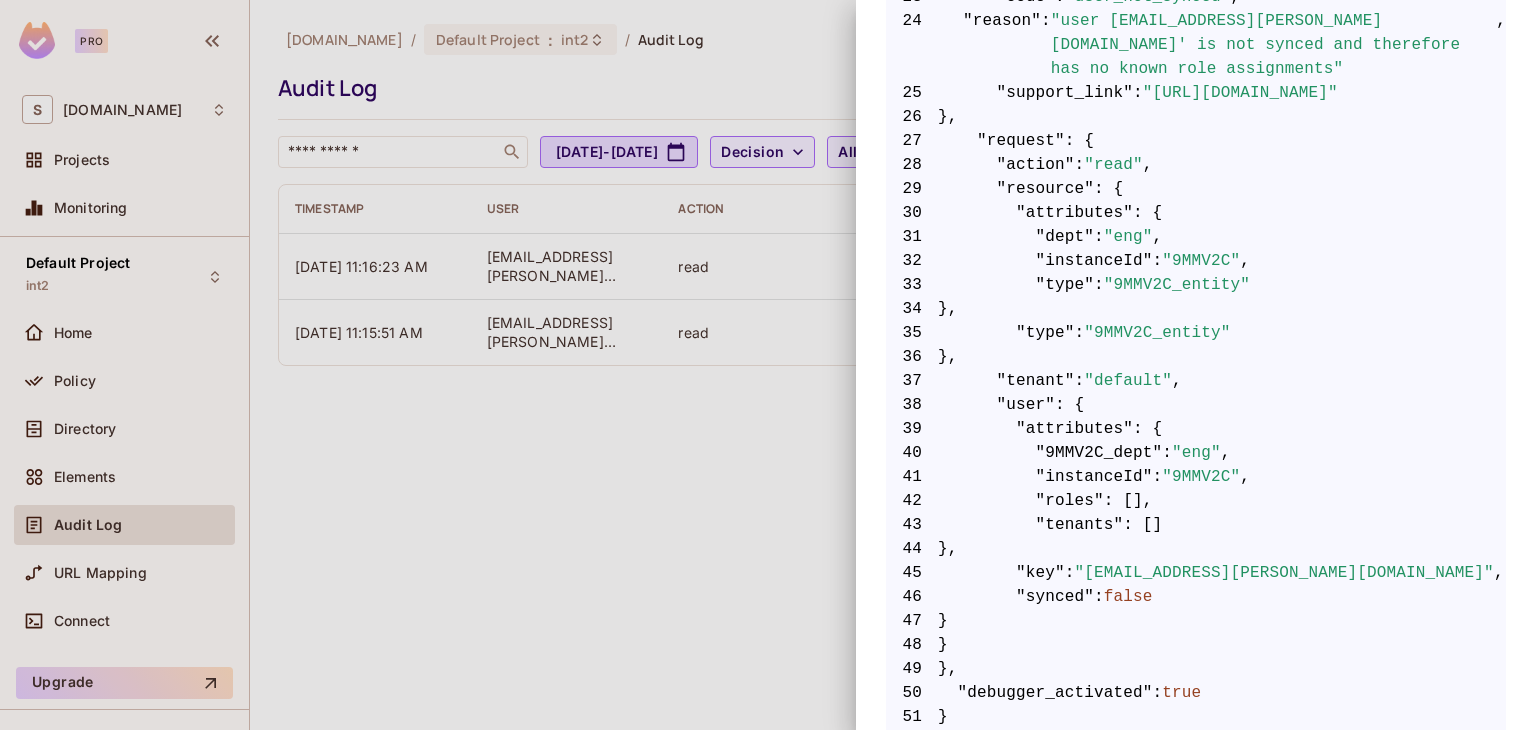 click at bounding box center [768, 365] 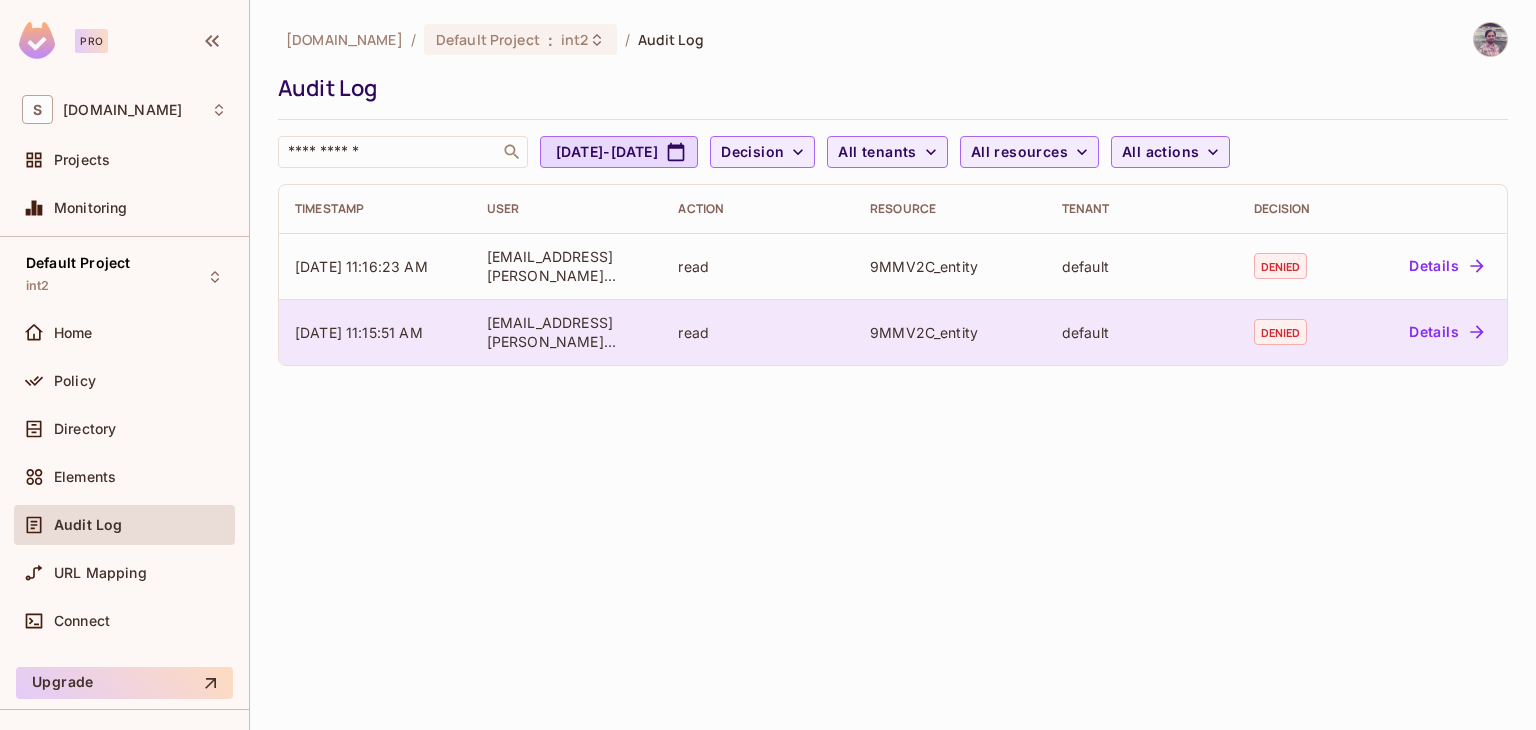 click on "Details" at bounding box center (1446, 332) 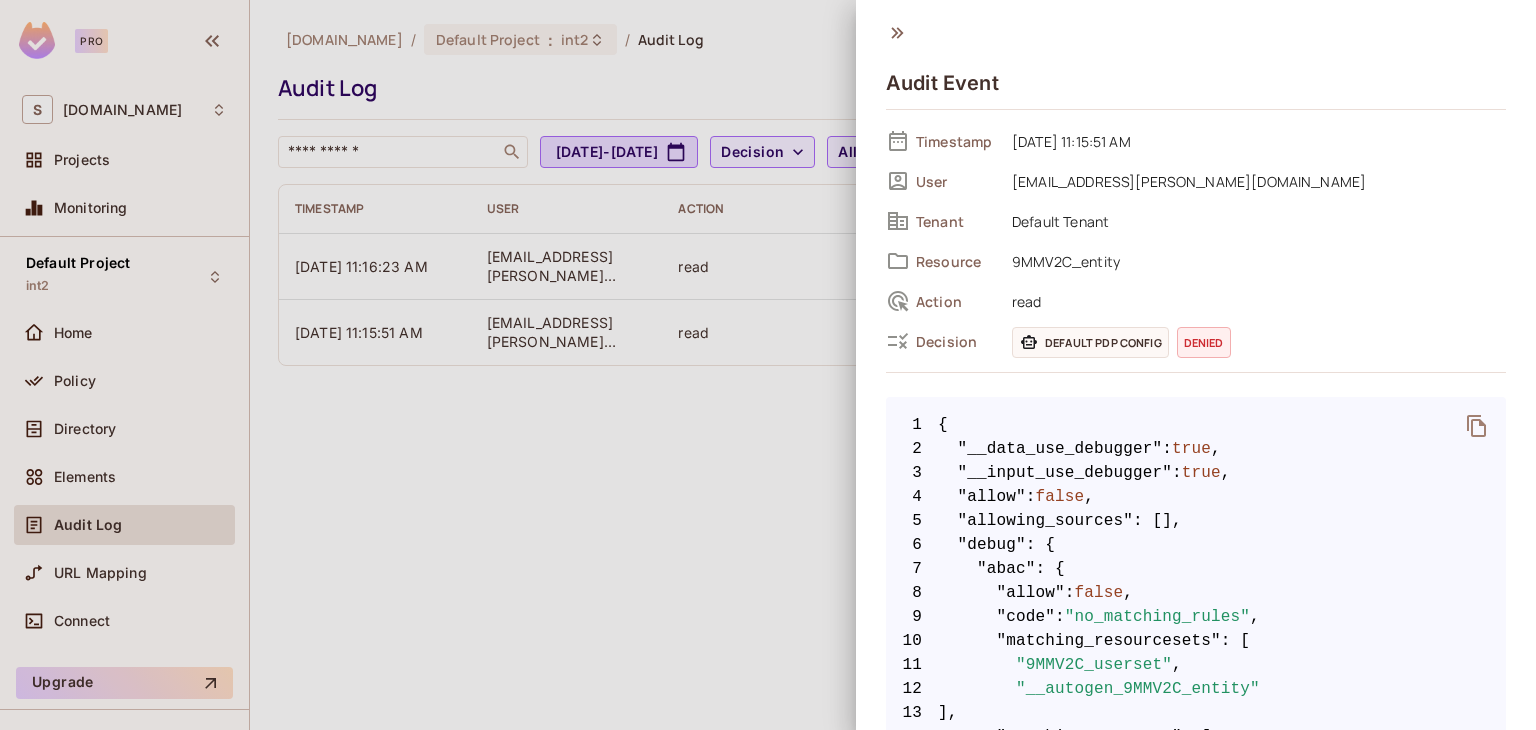 click at bounding box center [768, 365] 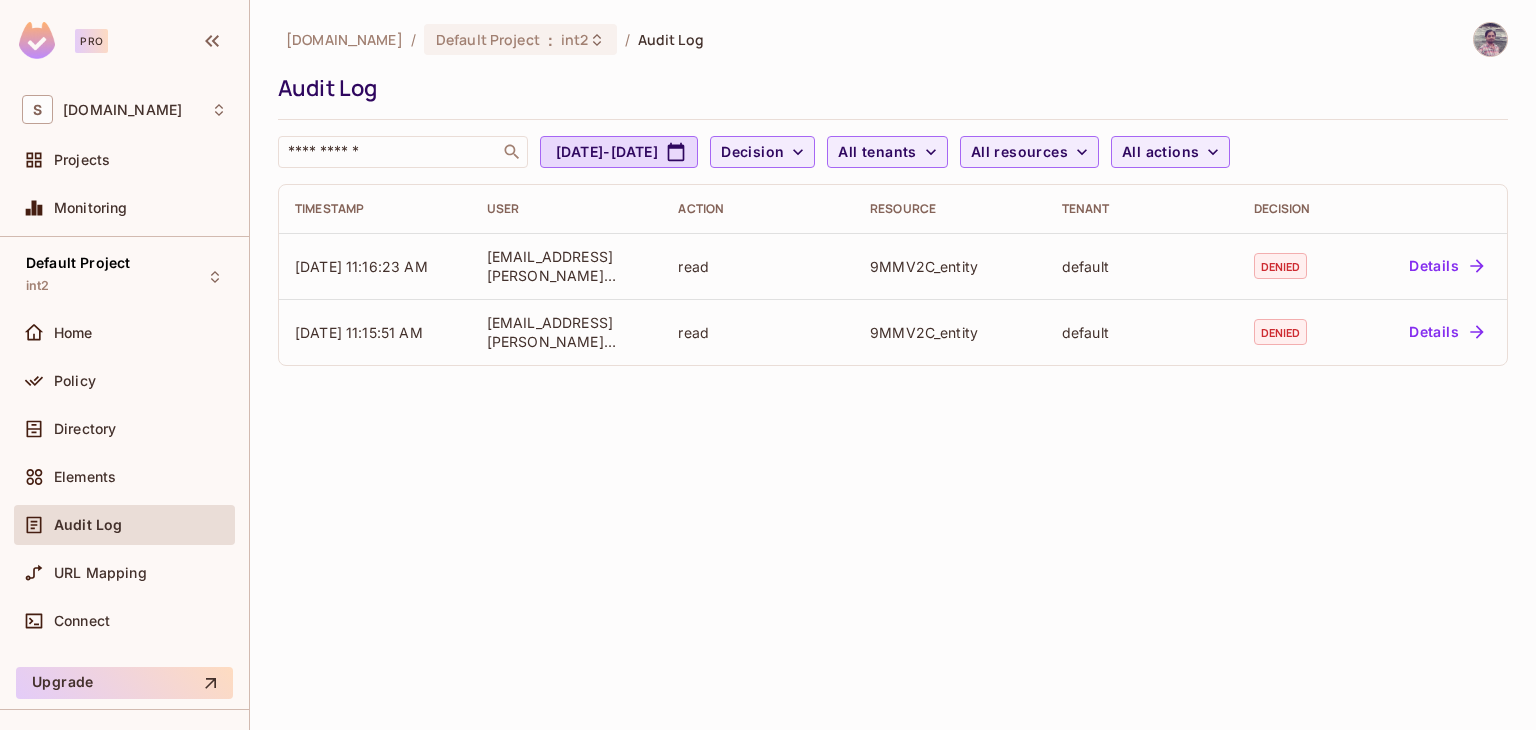 click on "Policy" at bounding box center (75, 381) 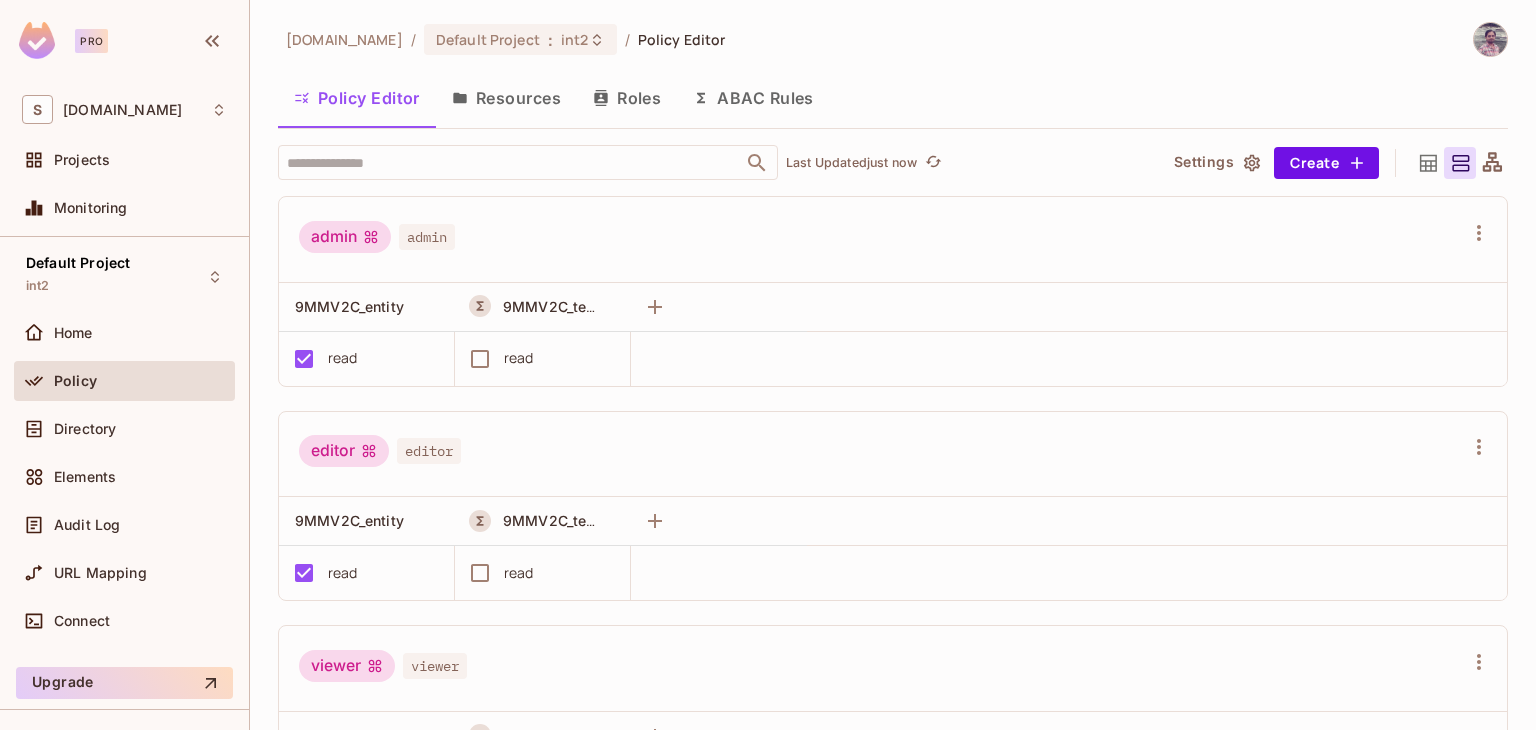 click on "ABAC Rules" at bounding box center [753, 98] 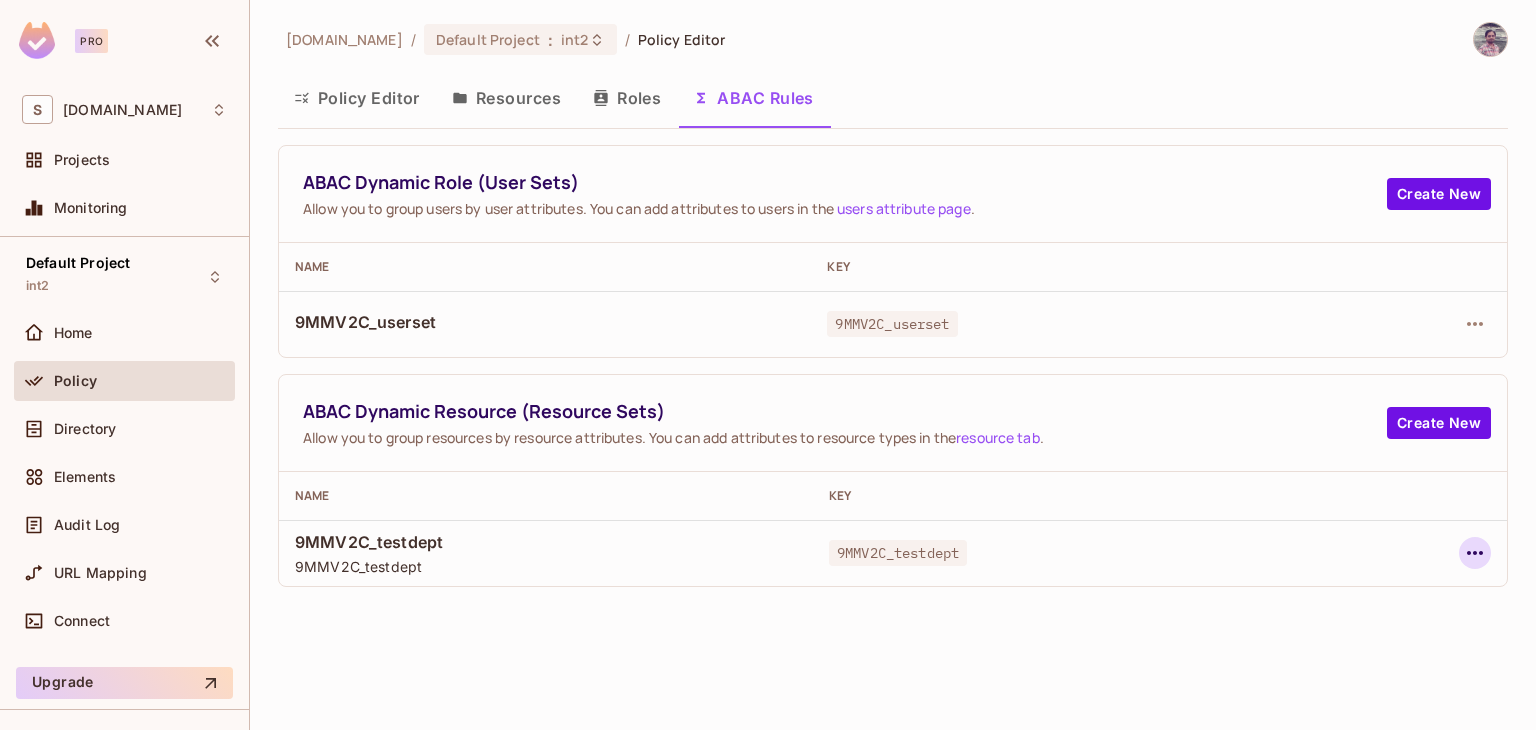 click at bounding box center (1475, 553) 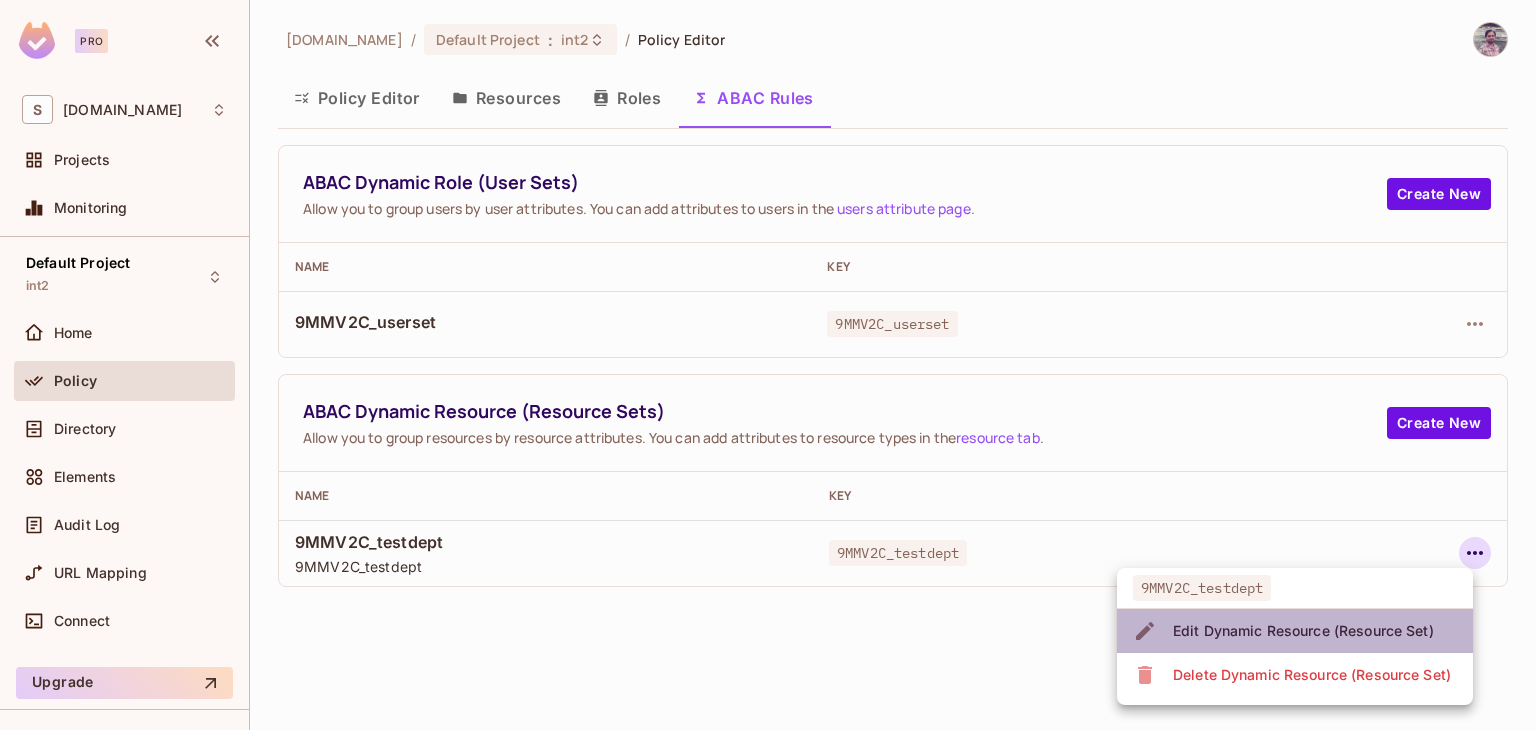 click on "Edit Dynamic Resource (Resource Set)" at bounding box center (1303, 631) 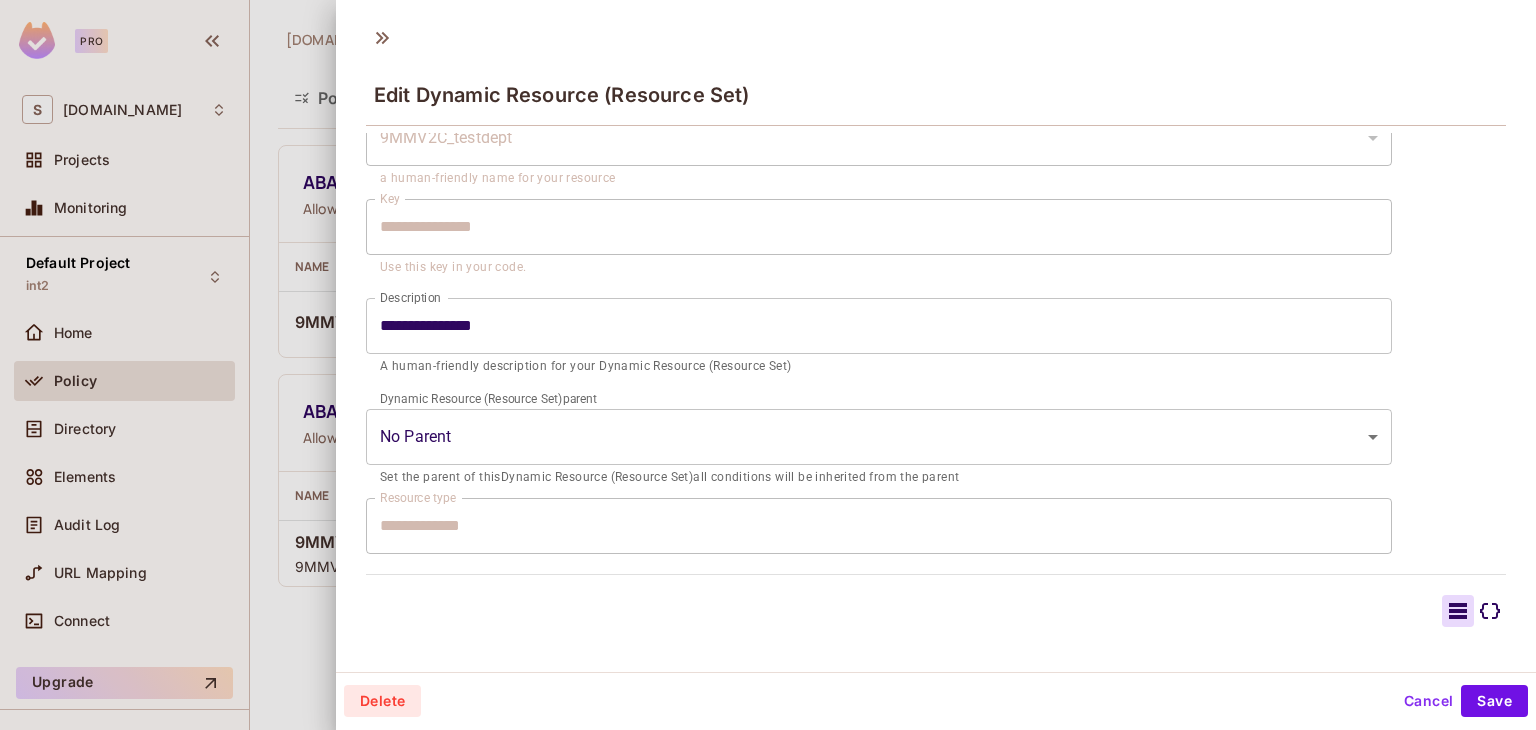scroll, scrollTop: 479, scrollLeft: 0, axis: vertical 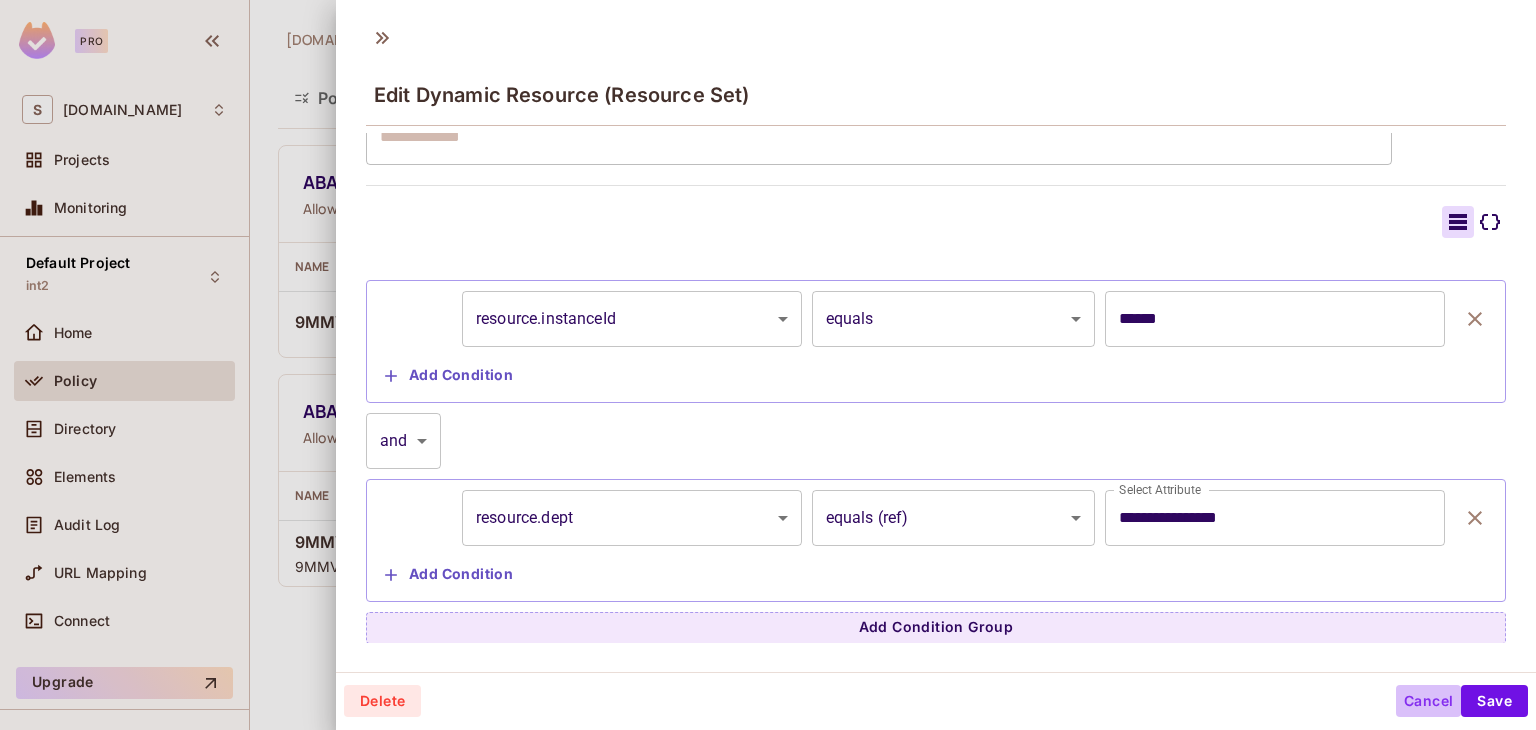 click on "Cancel" at bounding box center (1428, 701) 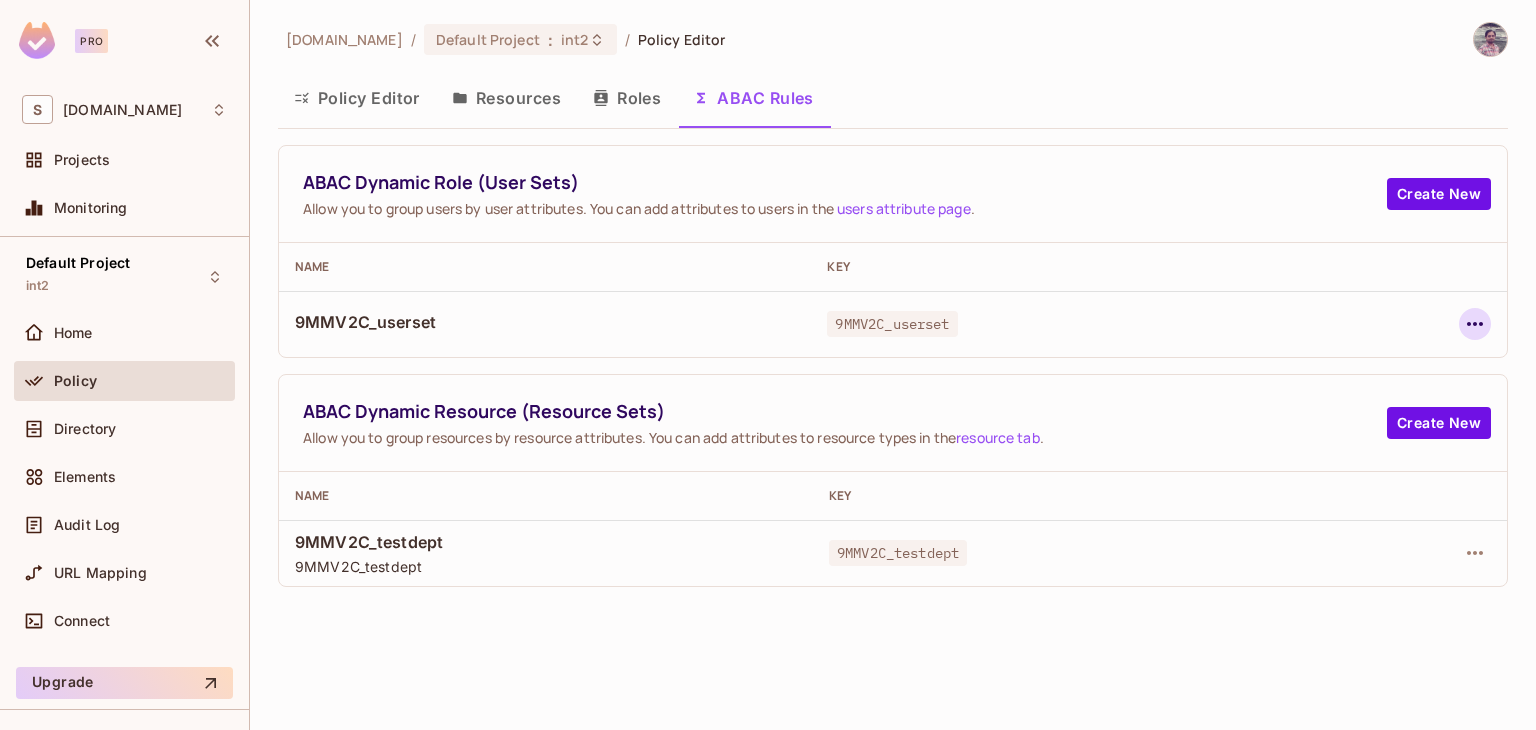 click 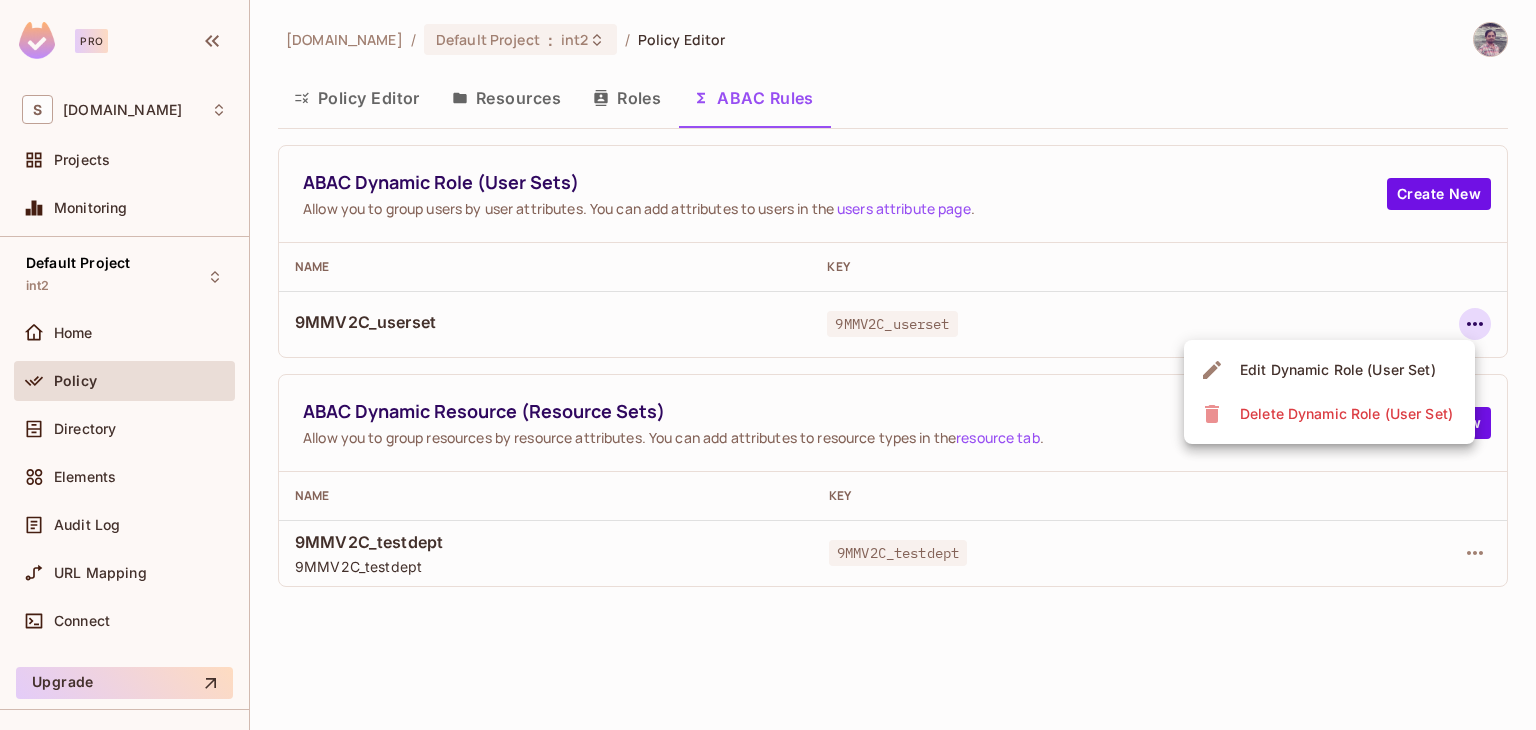 click on "Edit Dynamic Role (User Set)" at bounding box center [1338, 370] 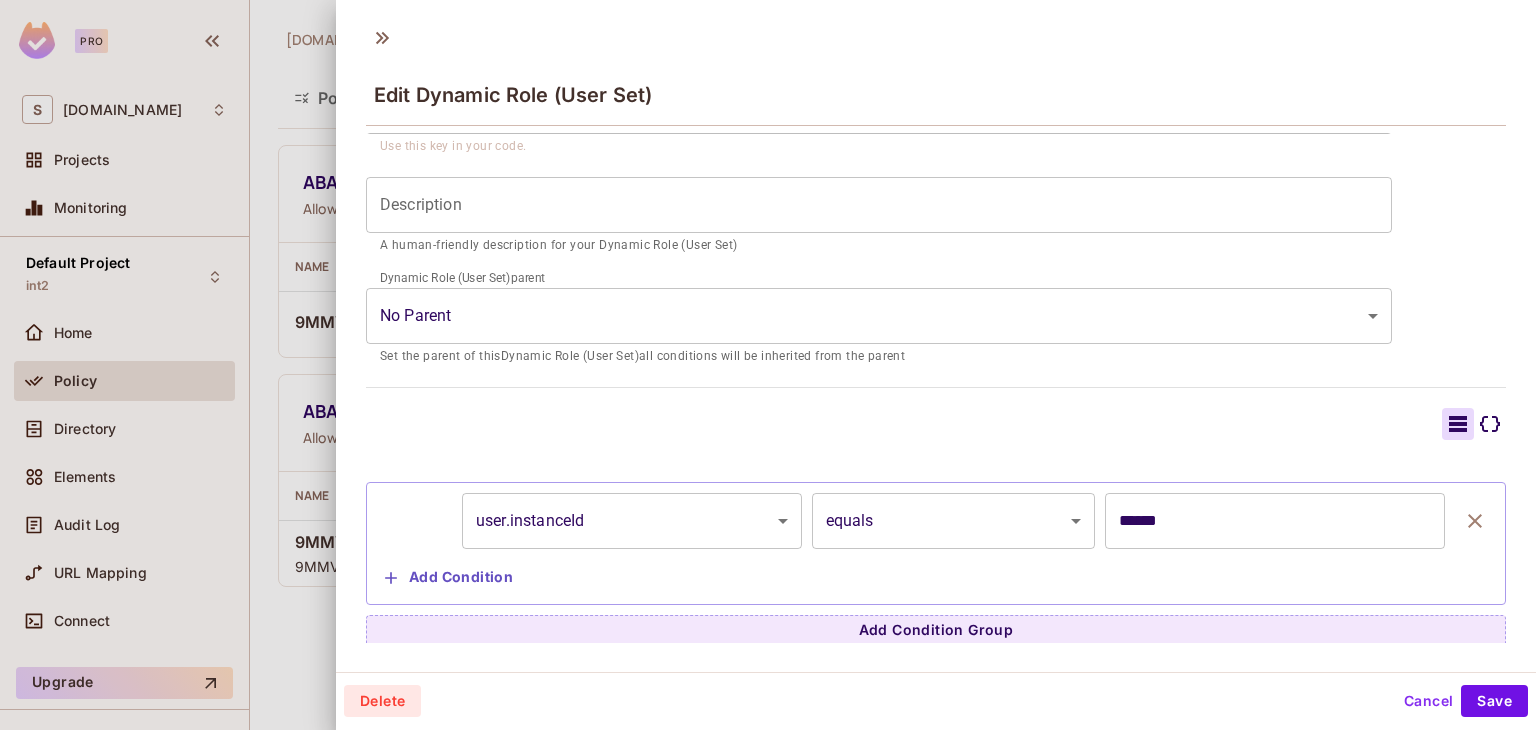 scroll, scrollTop: 214, scrollLeft: 0, axis: vertical 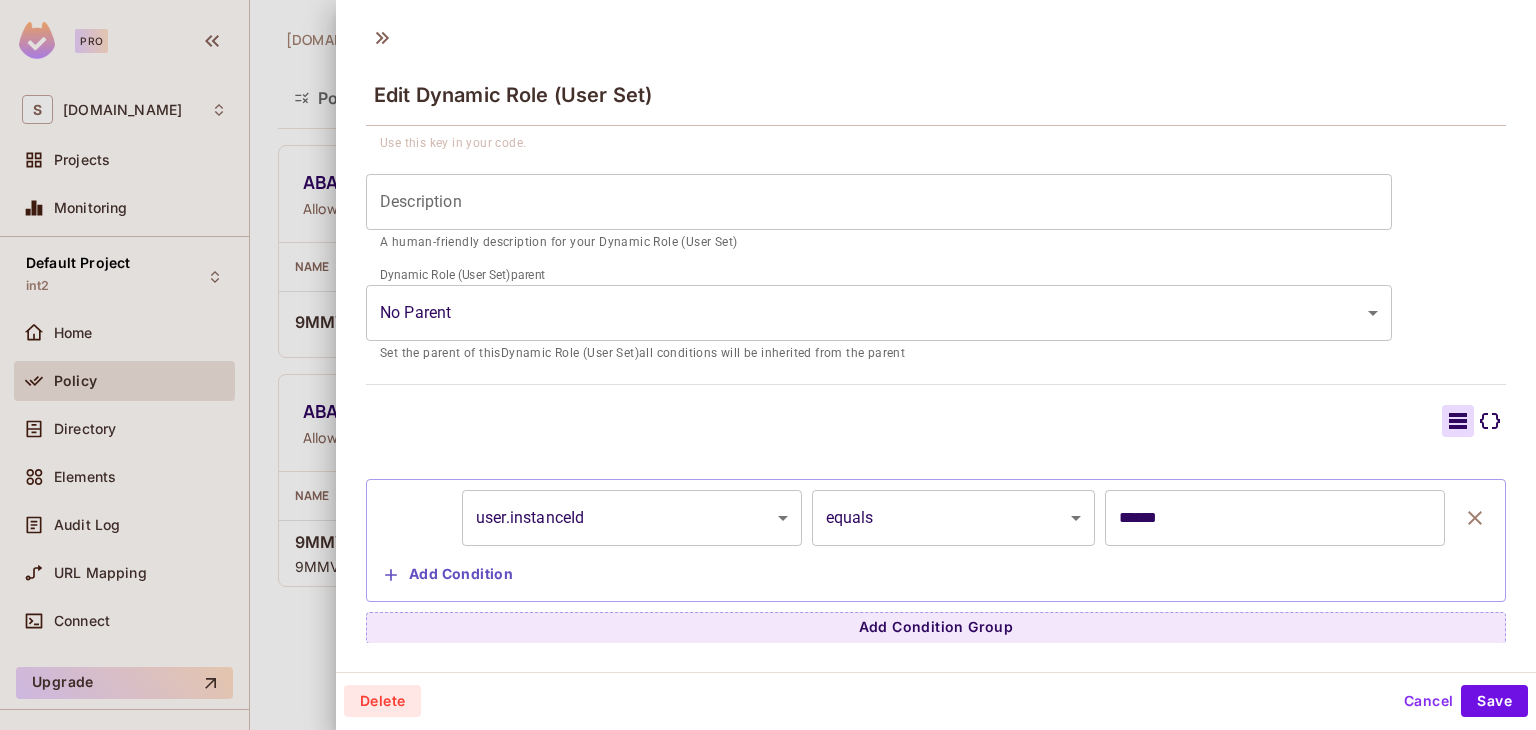 click on "Cancel" at bounding box center [1428, 701] 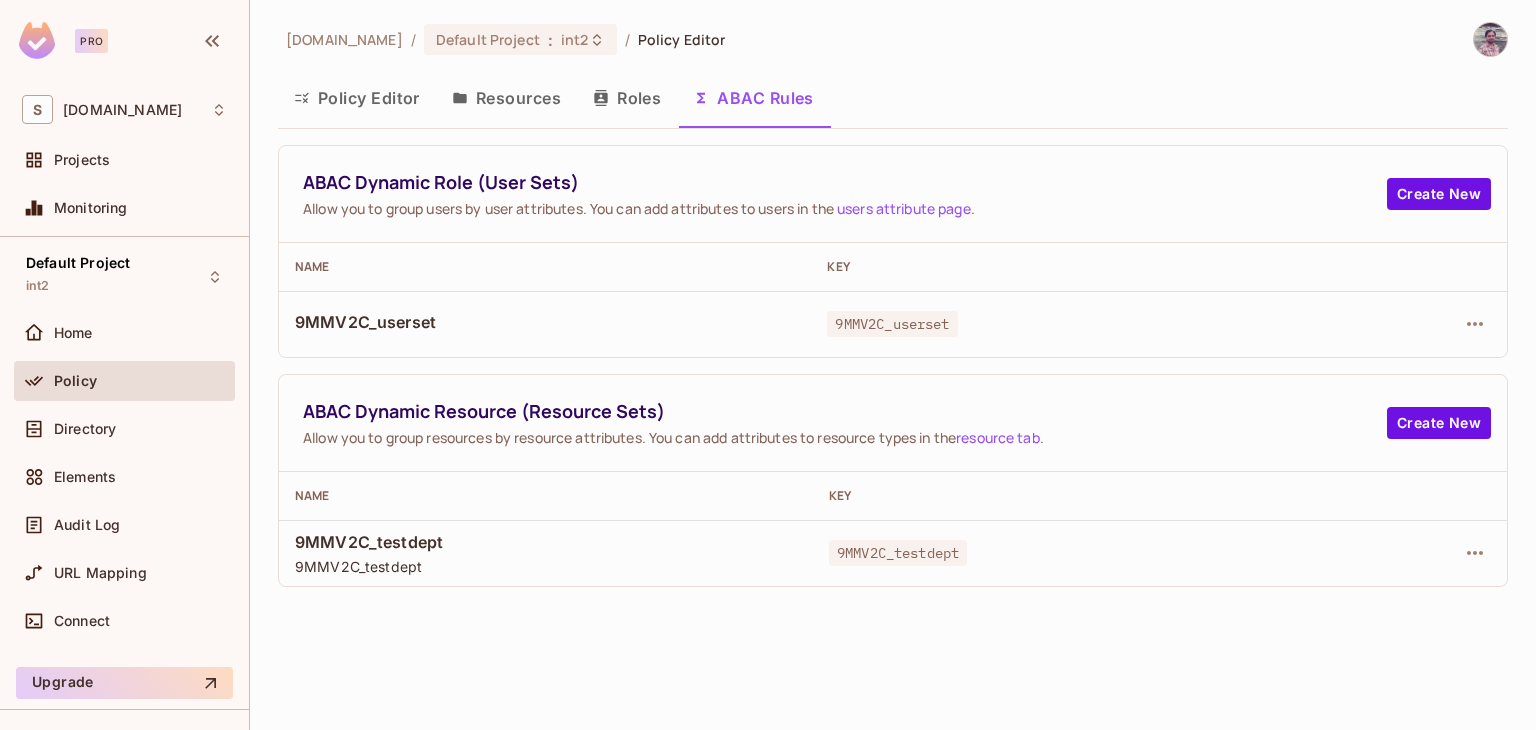 click on "Policy Editor Resources Roles ABAC Rules" at bounding box center (893, 98) 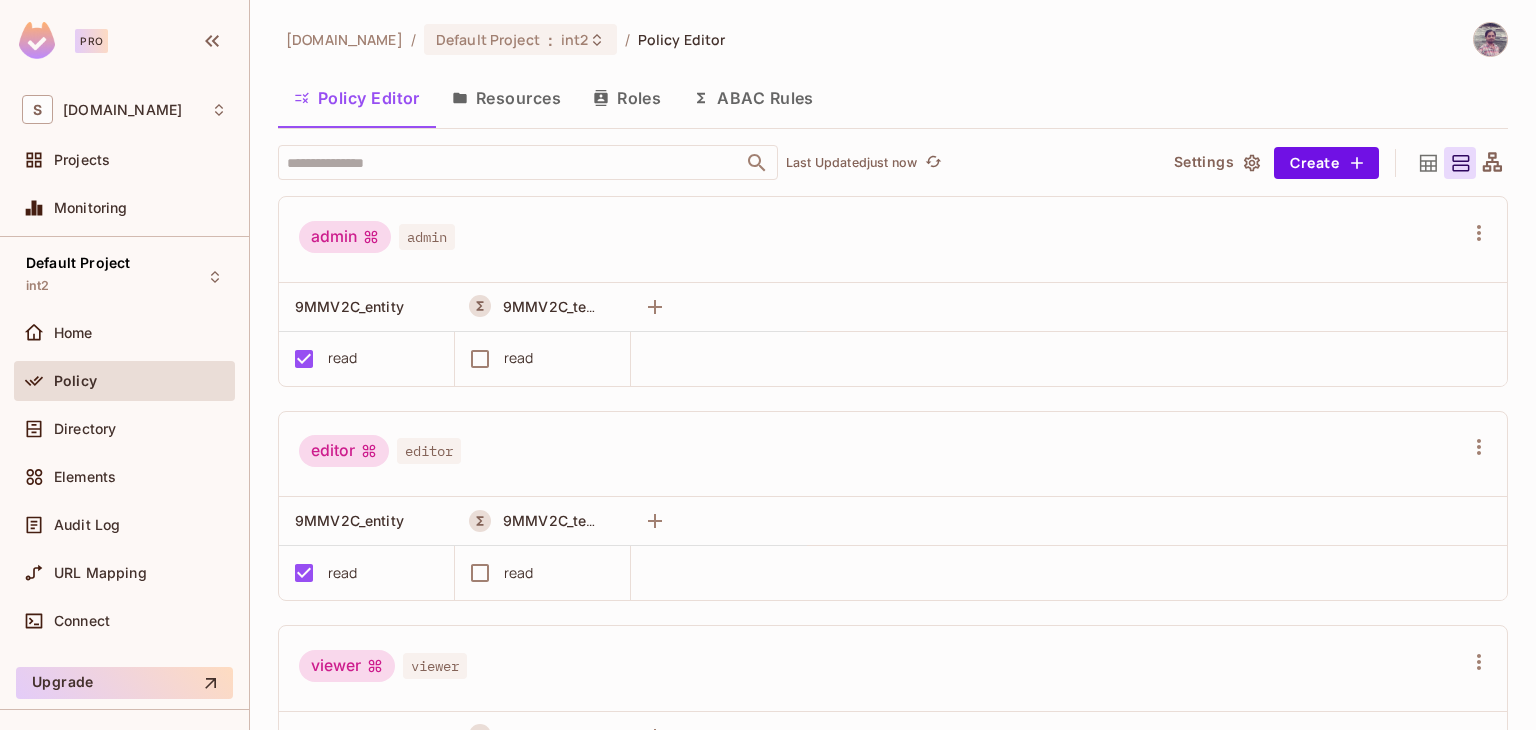 scroll, scrollTop: 0, scrollLeft: 0, axis: both 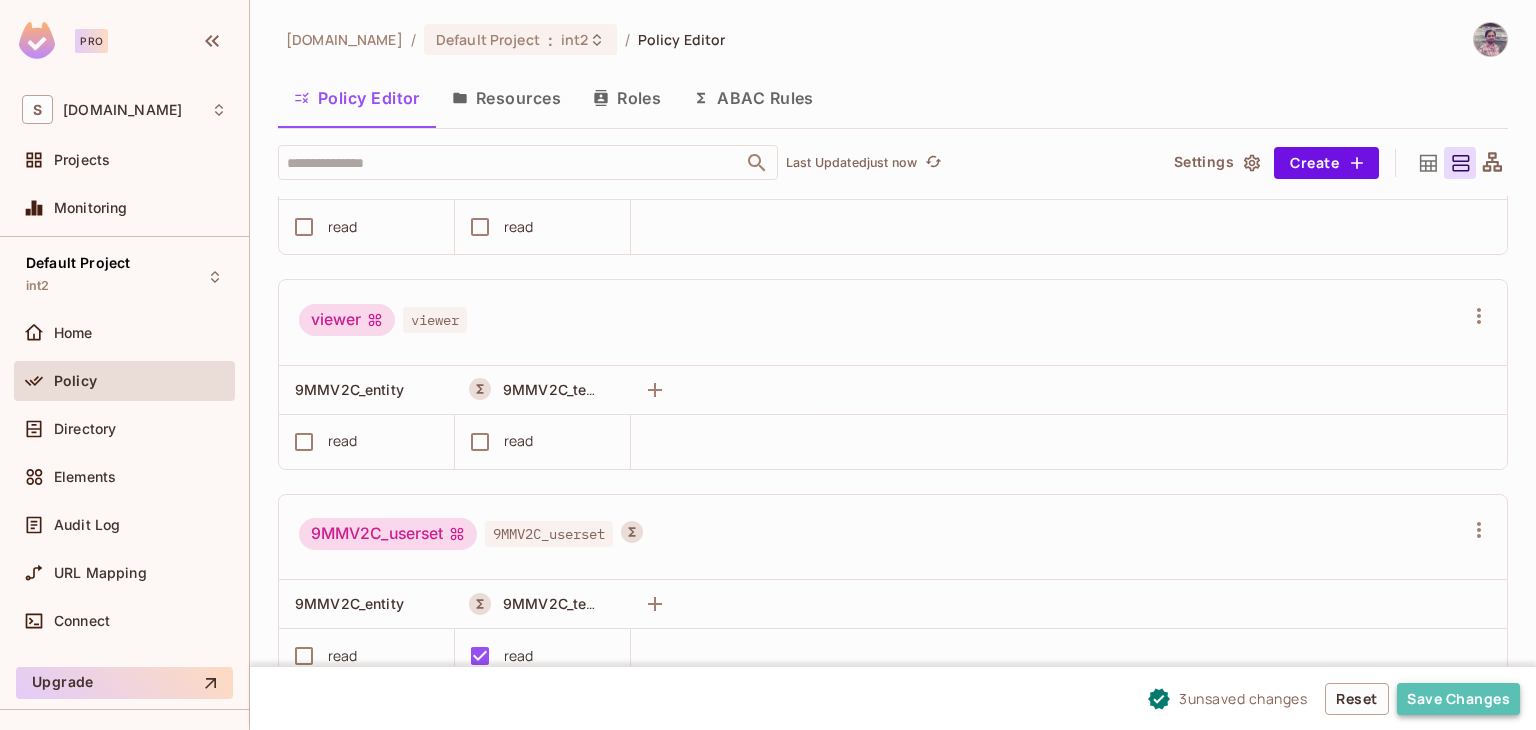 click on "Save Changes" at bounding box center (1458, 699) 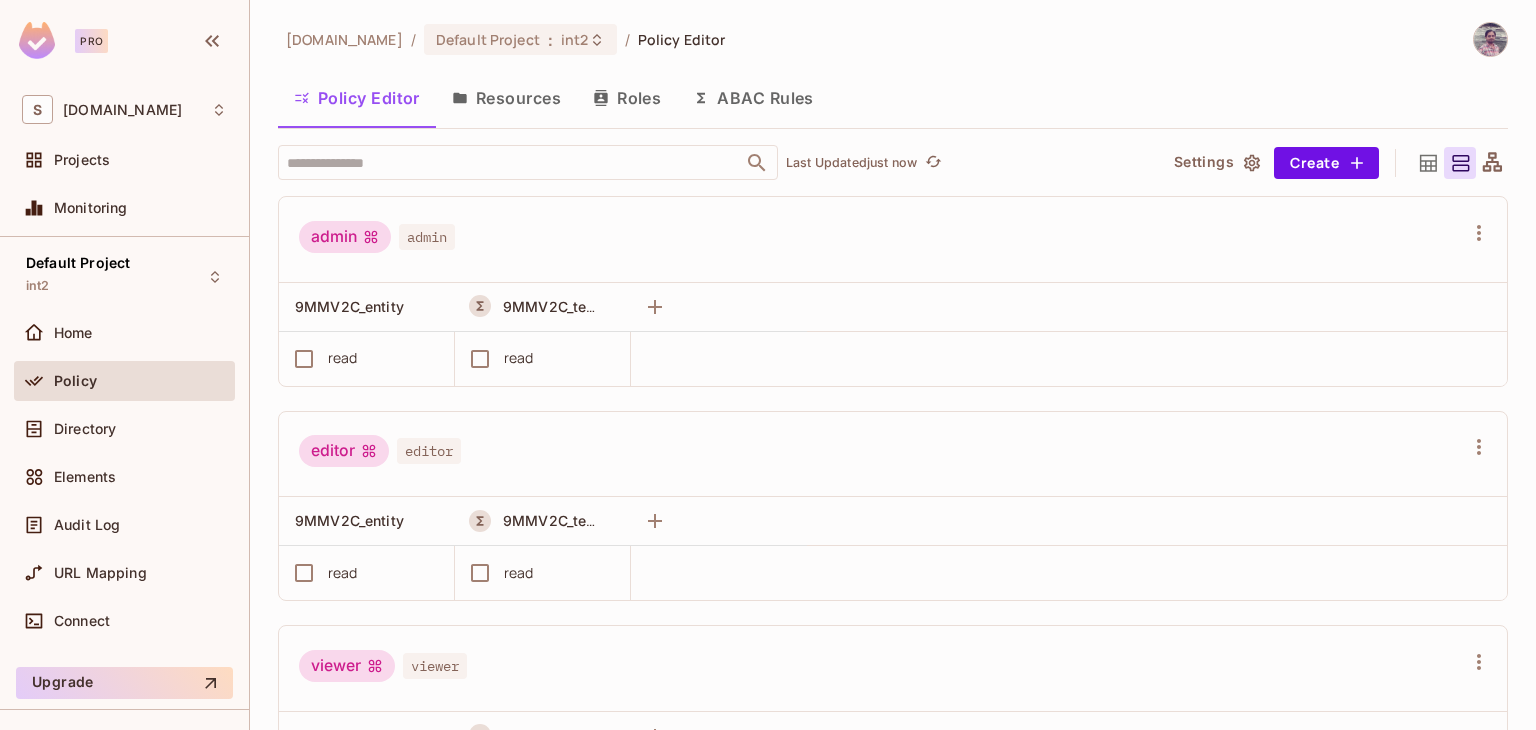 scroll, scrollTop: 0, scrollLeft: 0, axis: both 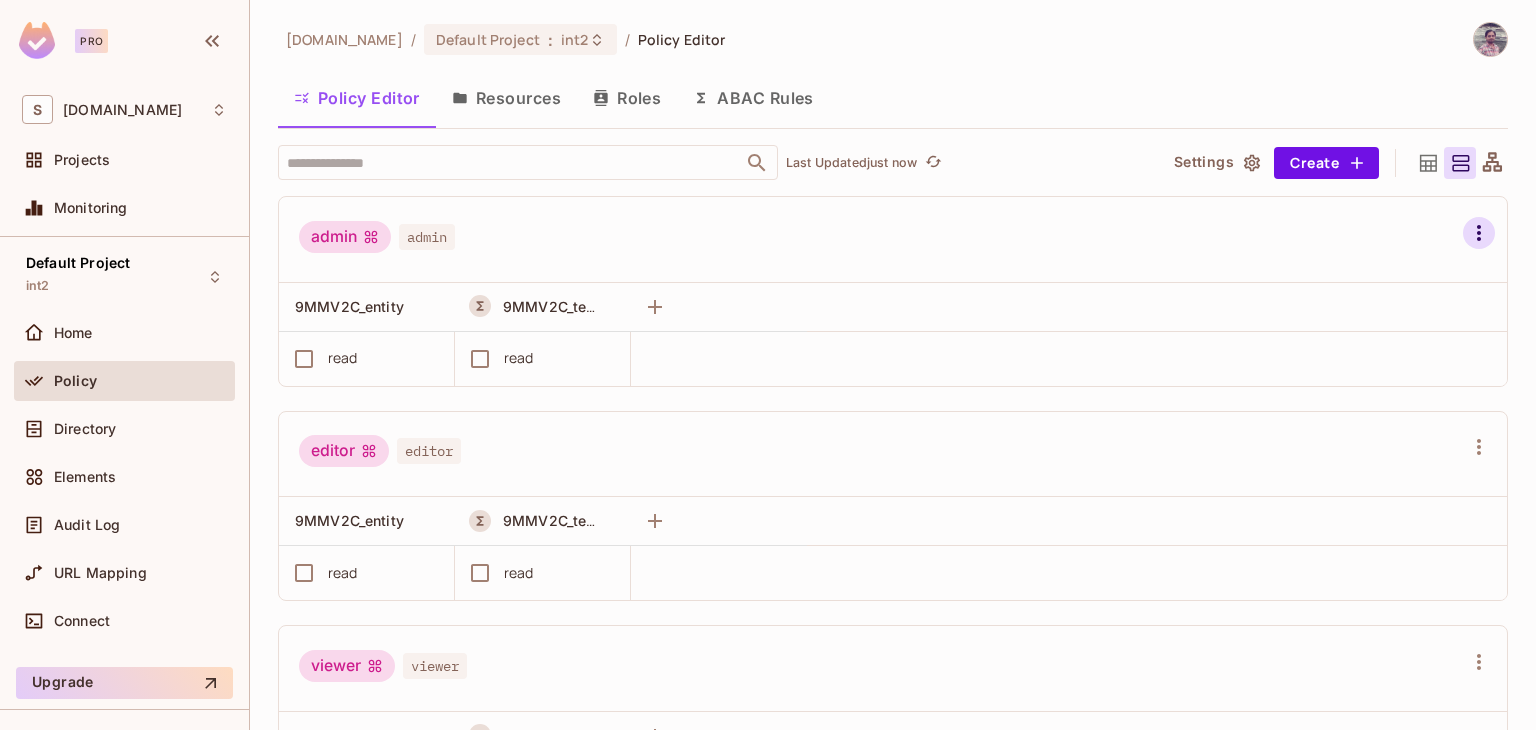 click 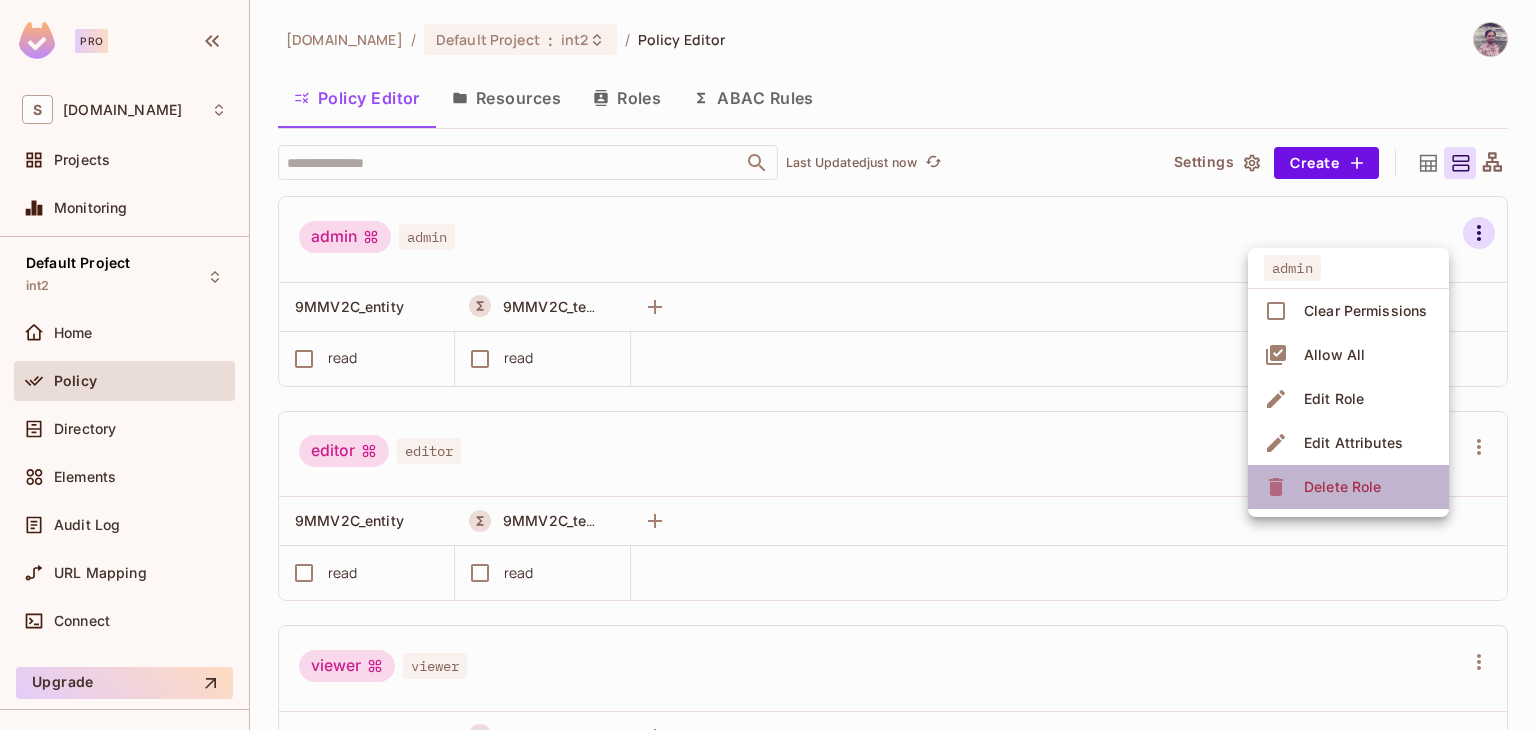 click on "Delete Role" at bounding box center (1342, 487) 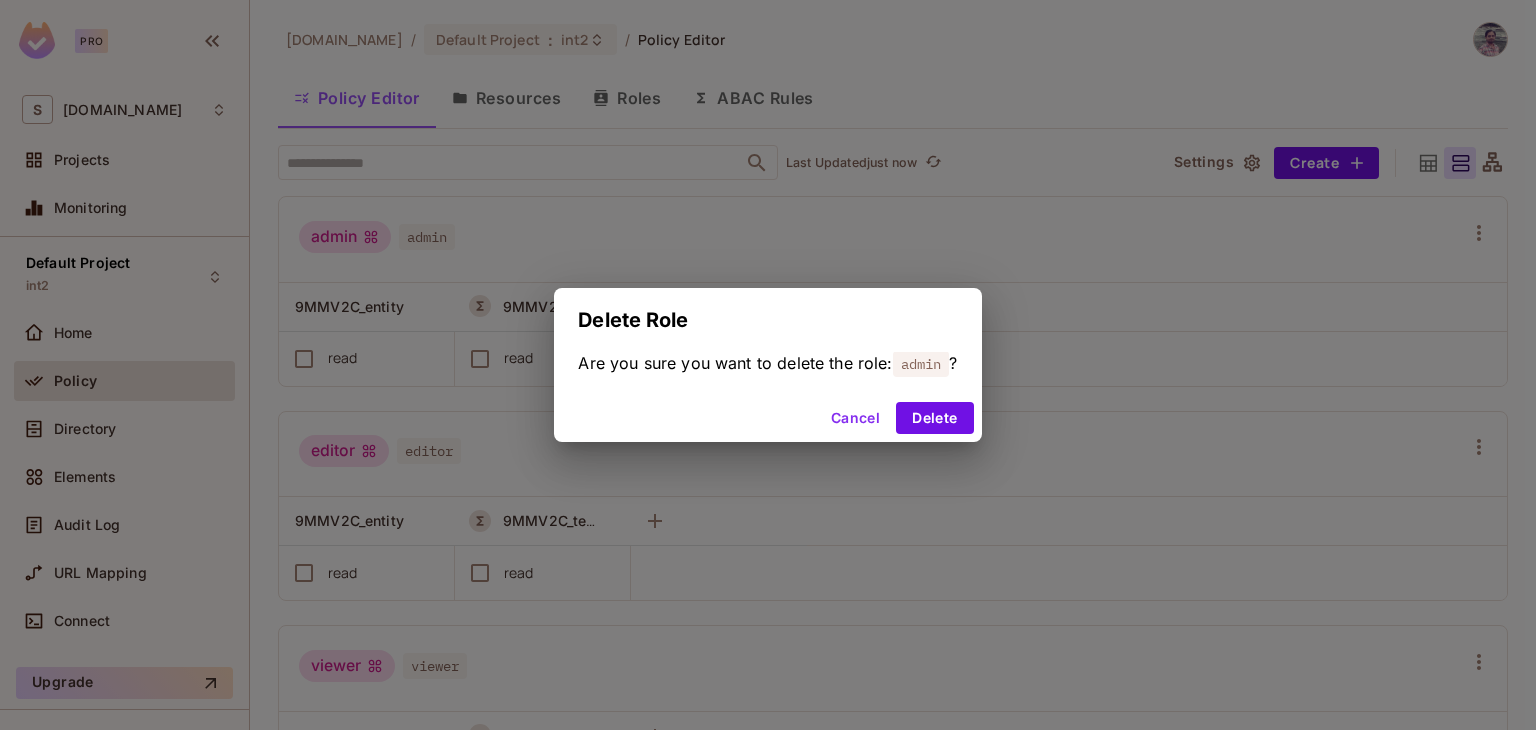 click on "Cancel" at bounding box center (855, 418) 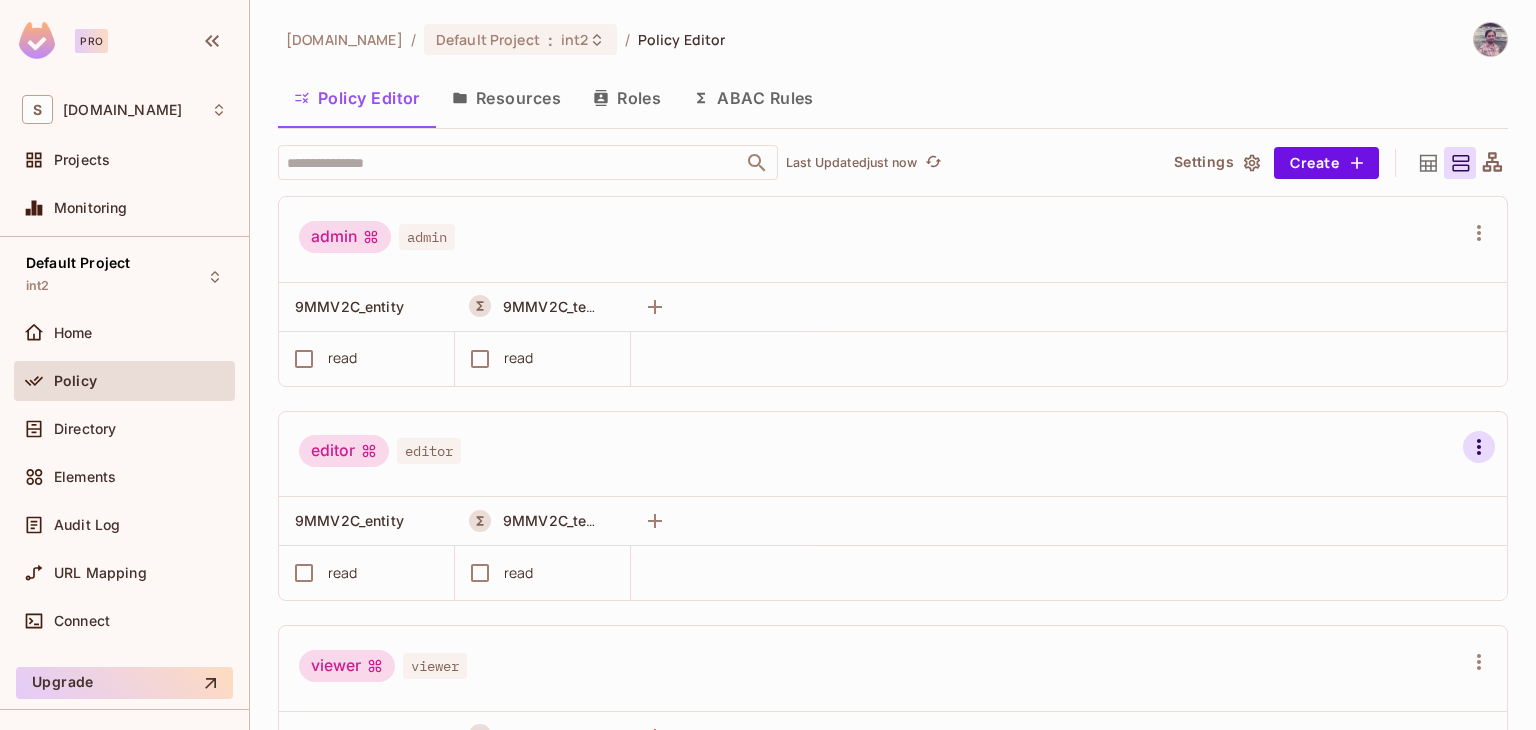 click 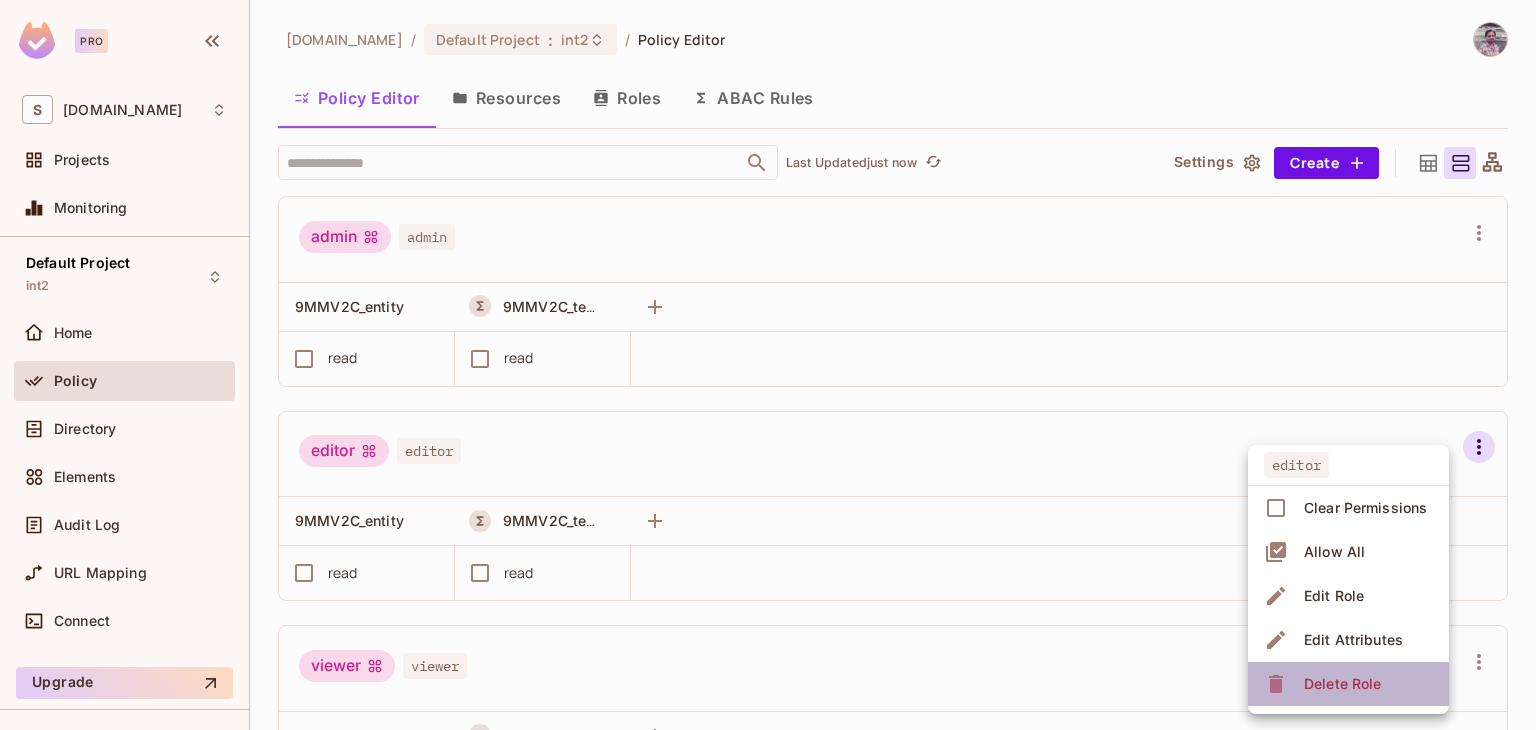 click on "Delete Role" at bounding box center (1342, 684) 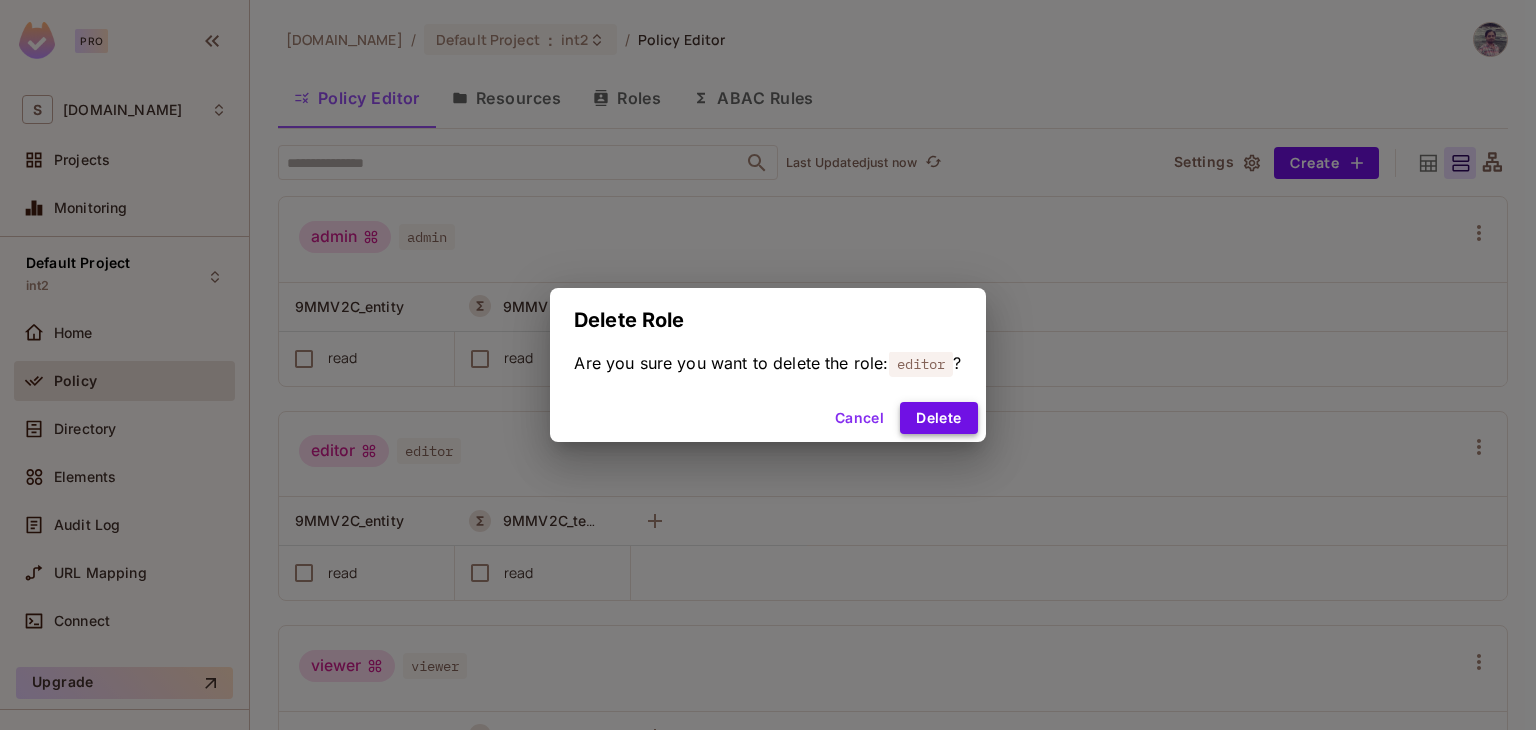 click on "Delete" at bounding box center [938, 418] 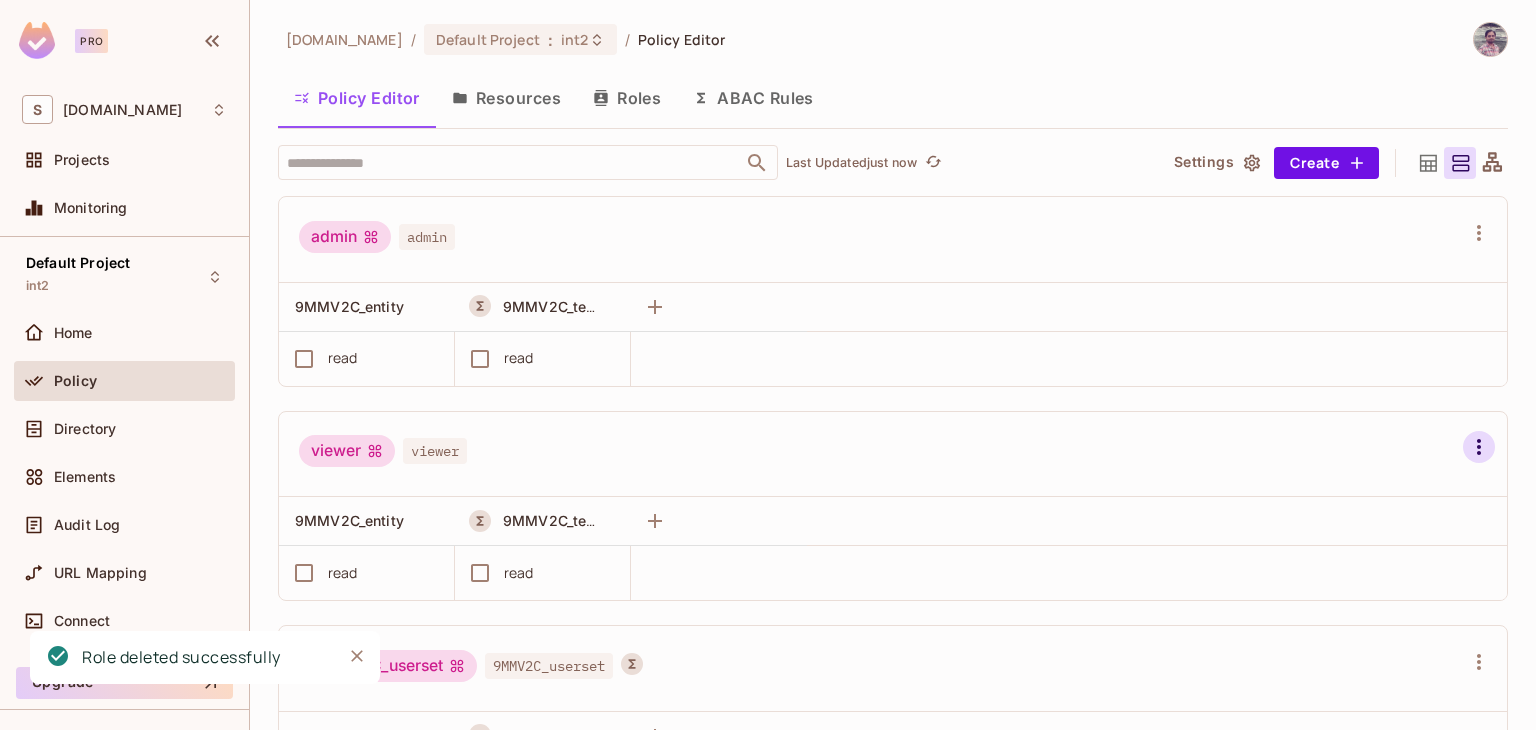 click 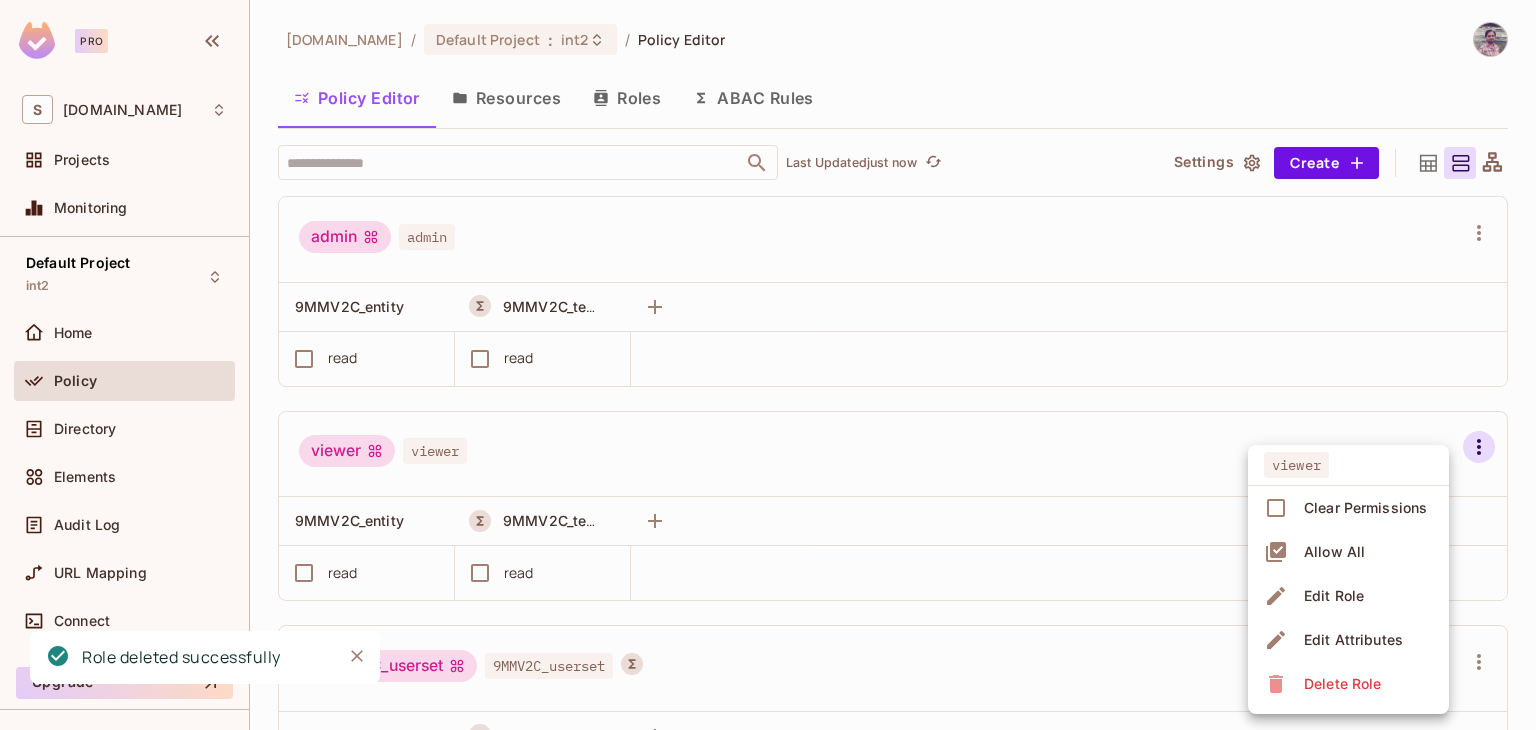 click on "Delete Role" at bounding box center (1342, 684) 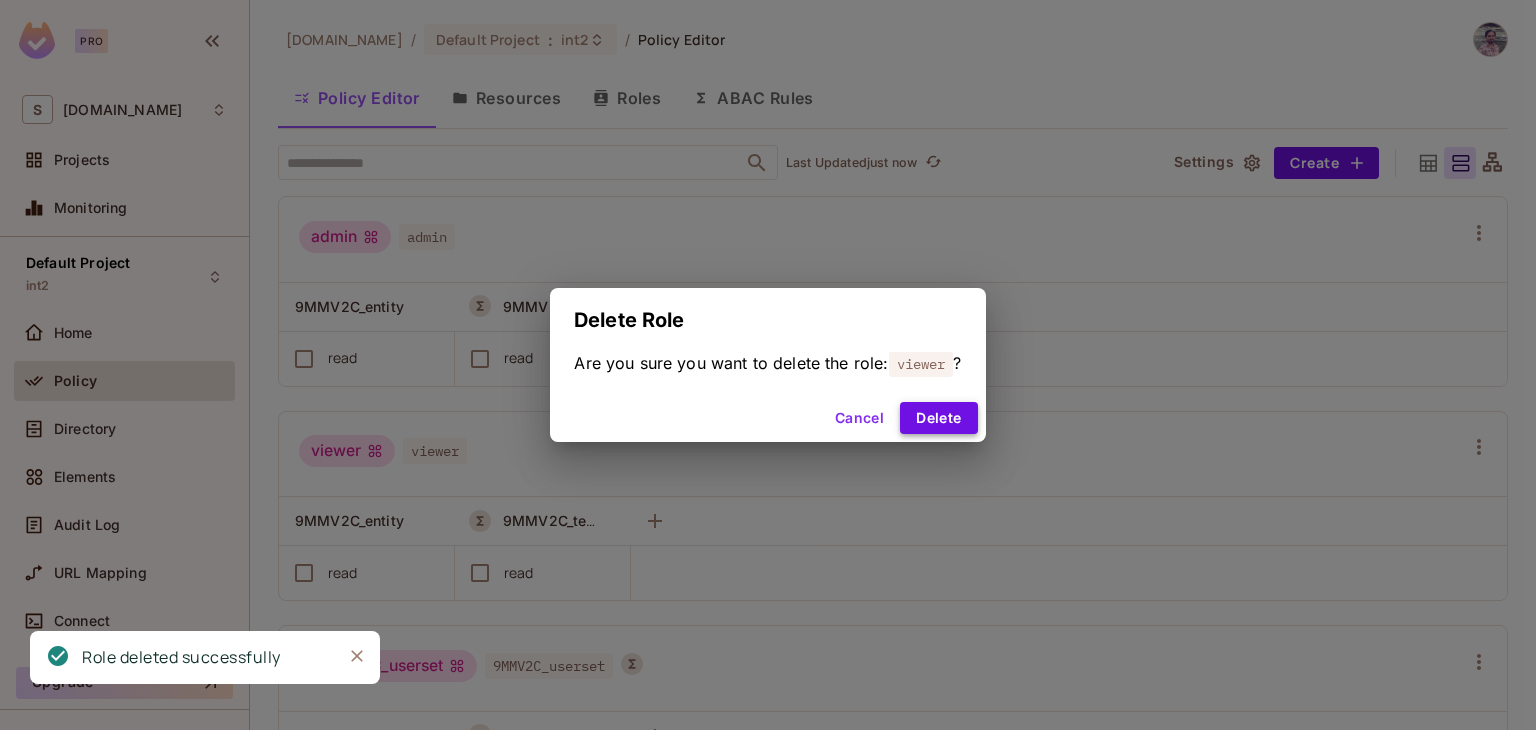 click on "Delete" at bounding box center [938, 418] 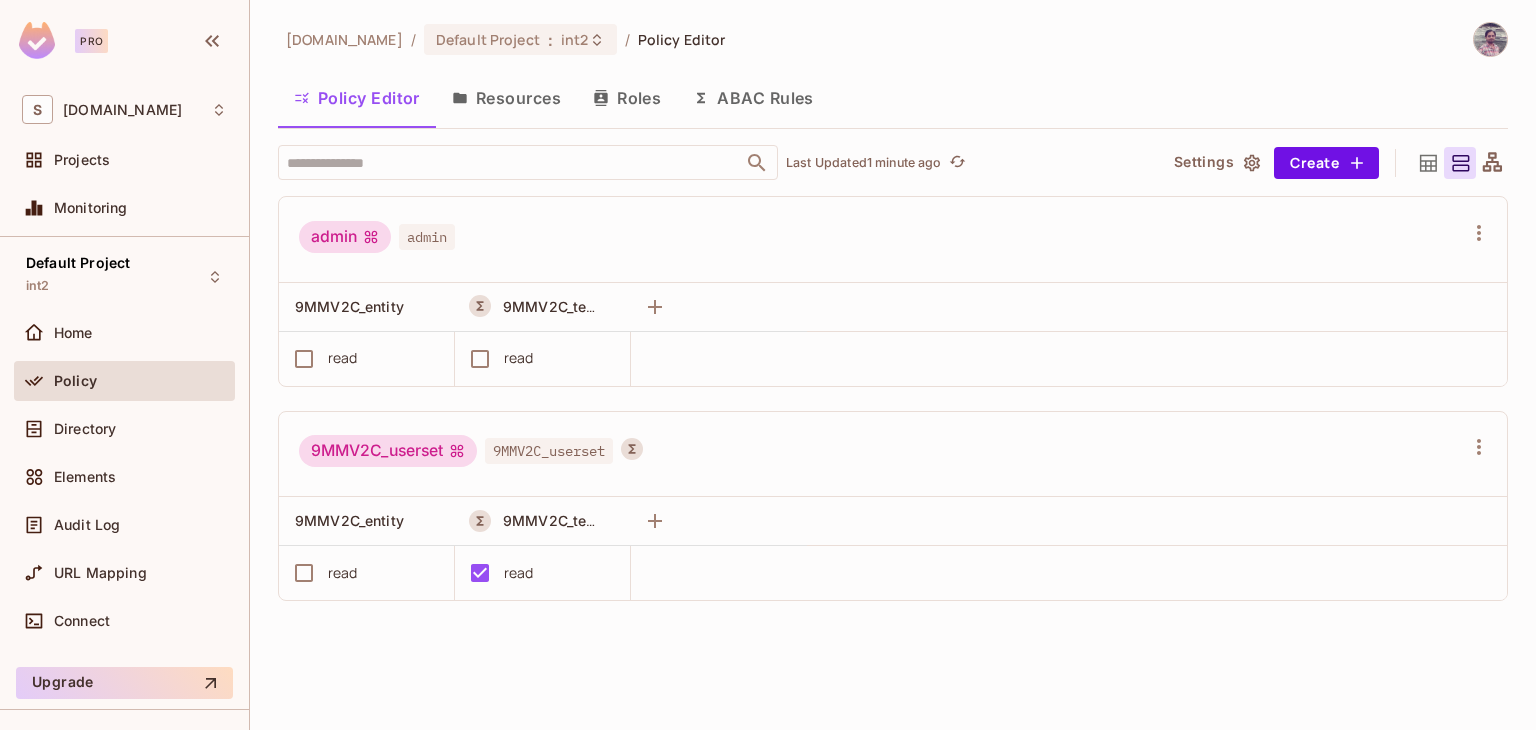click on "Roles" at bounding box center (627, 98) 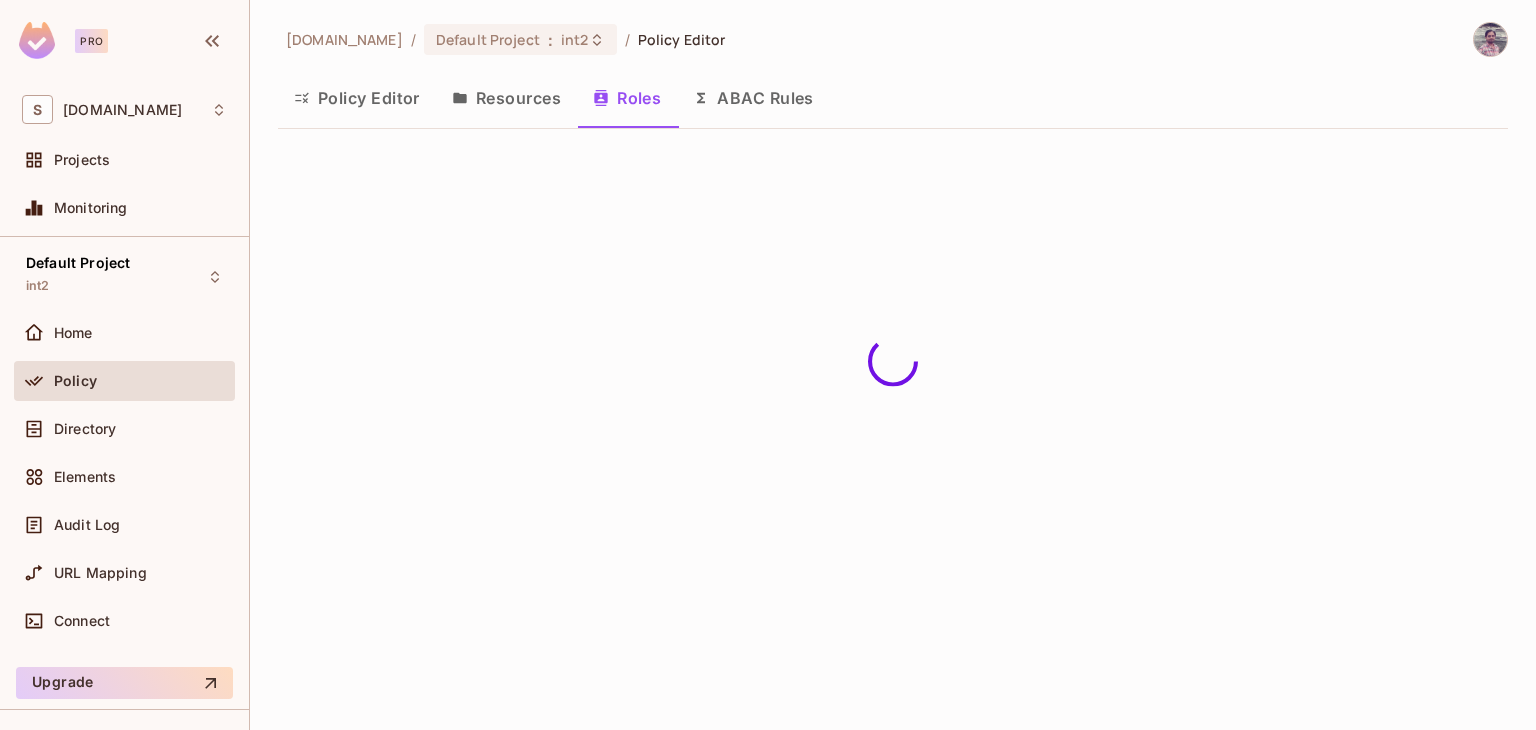 click on "Resources" at bounding box center (506, 98) 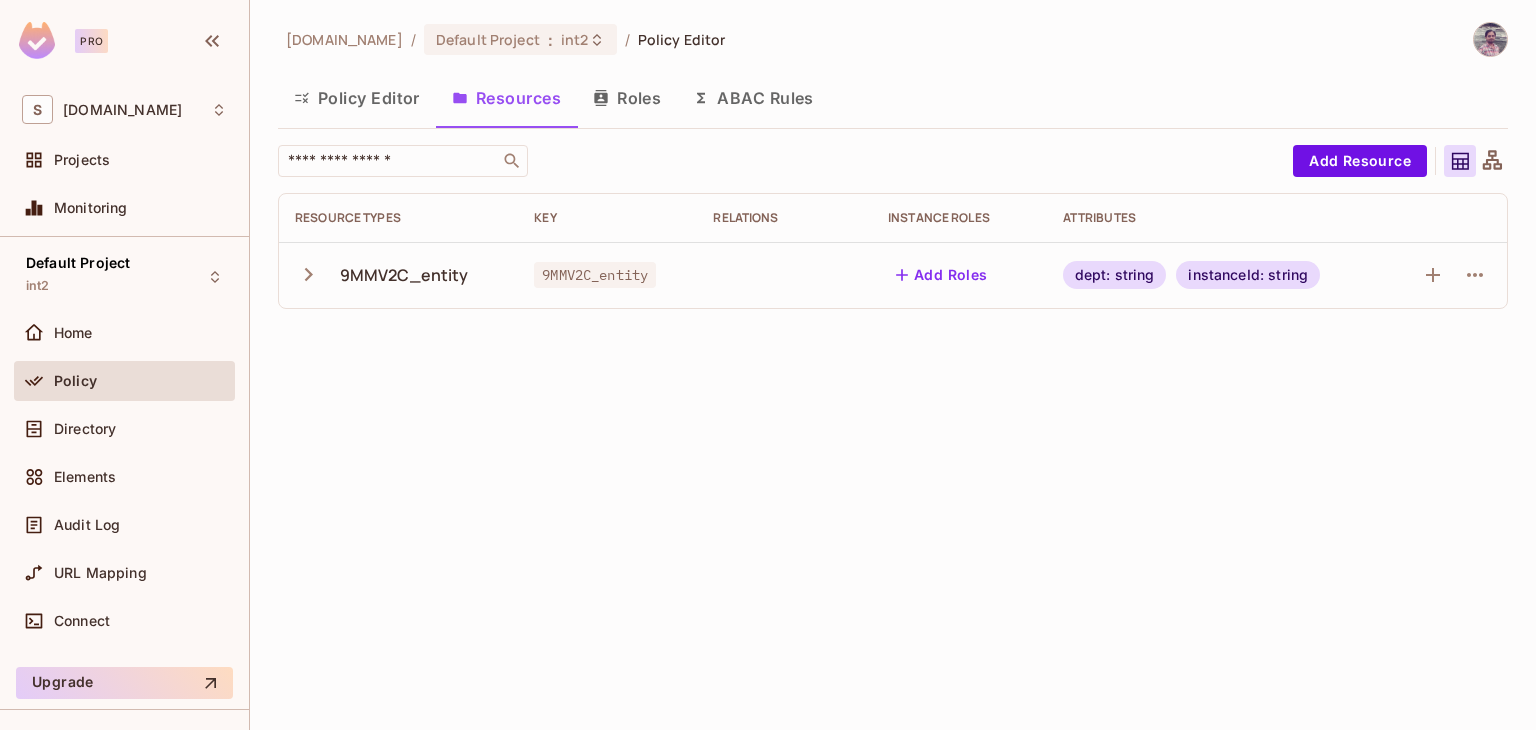 click 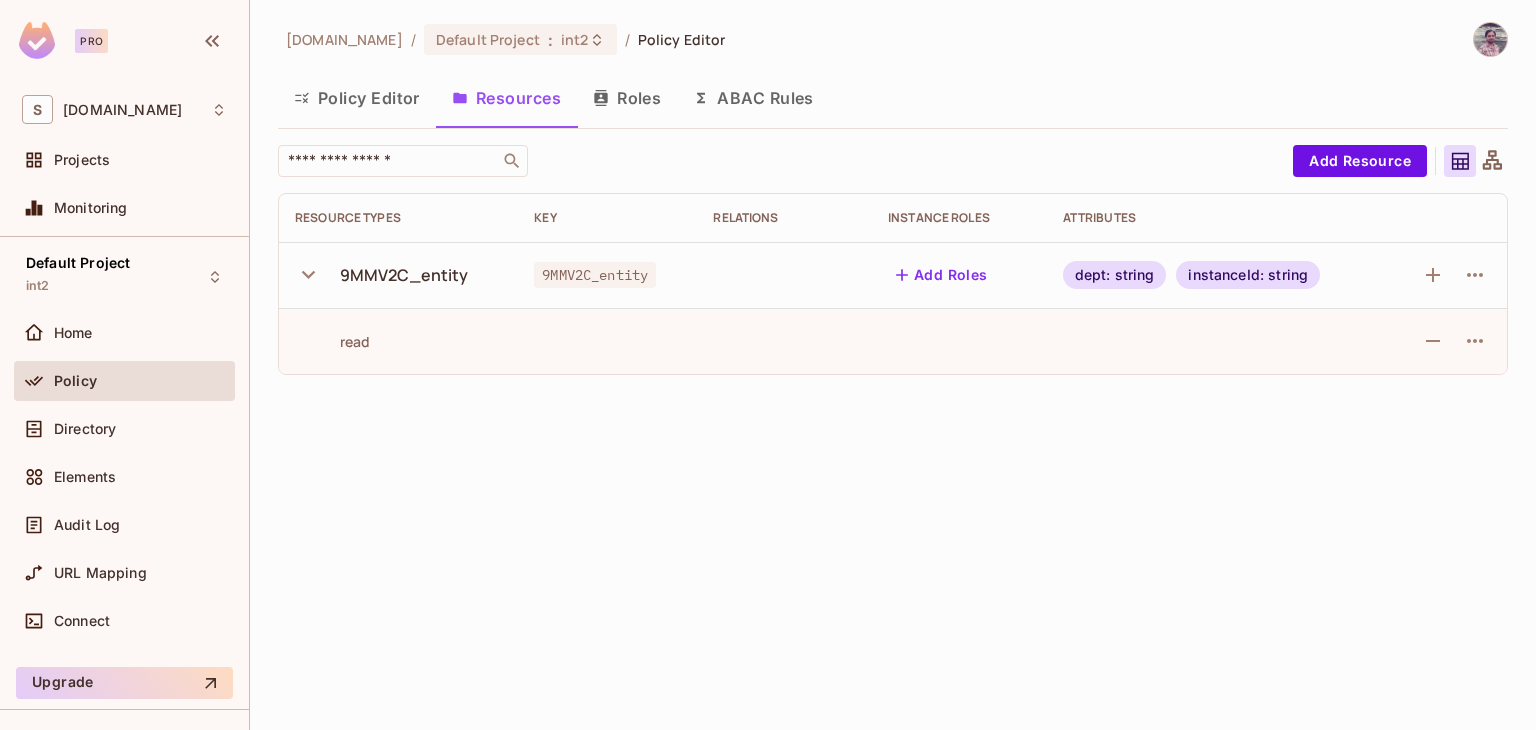 click on "ABAC Rules" at bounding box center (753, 98) 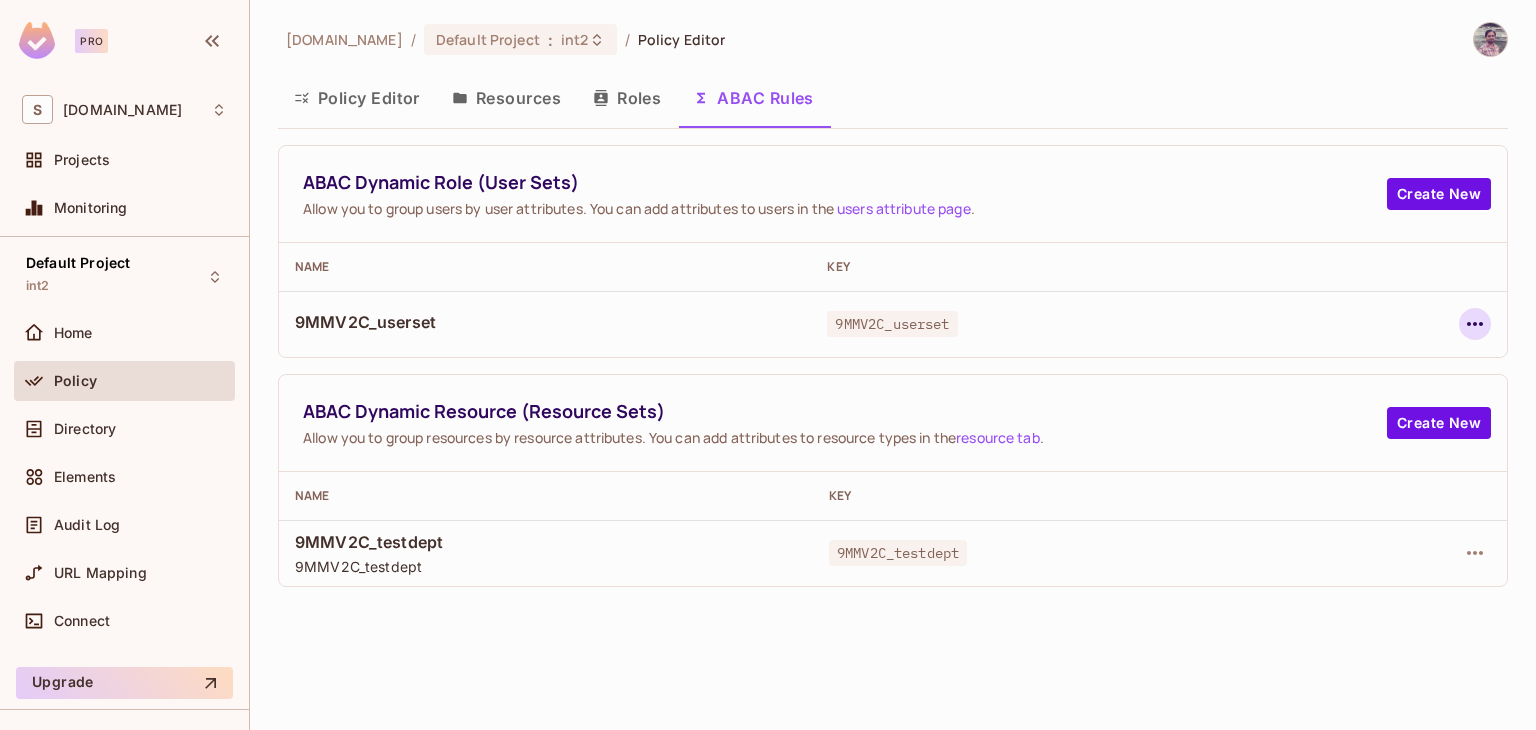 click 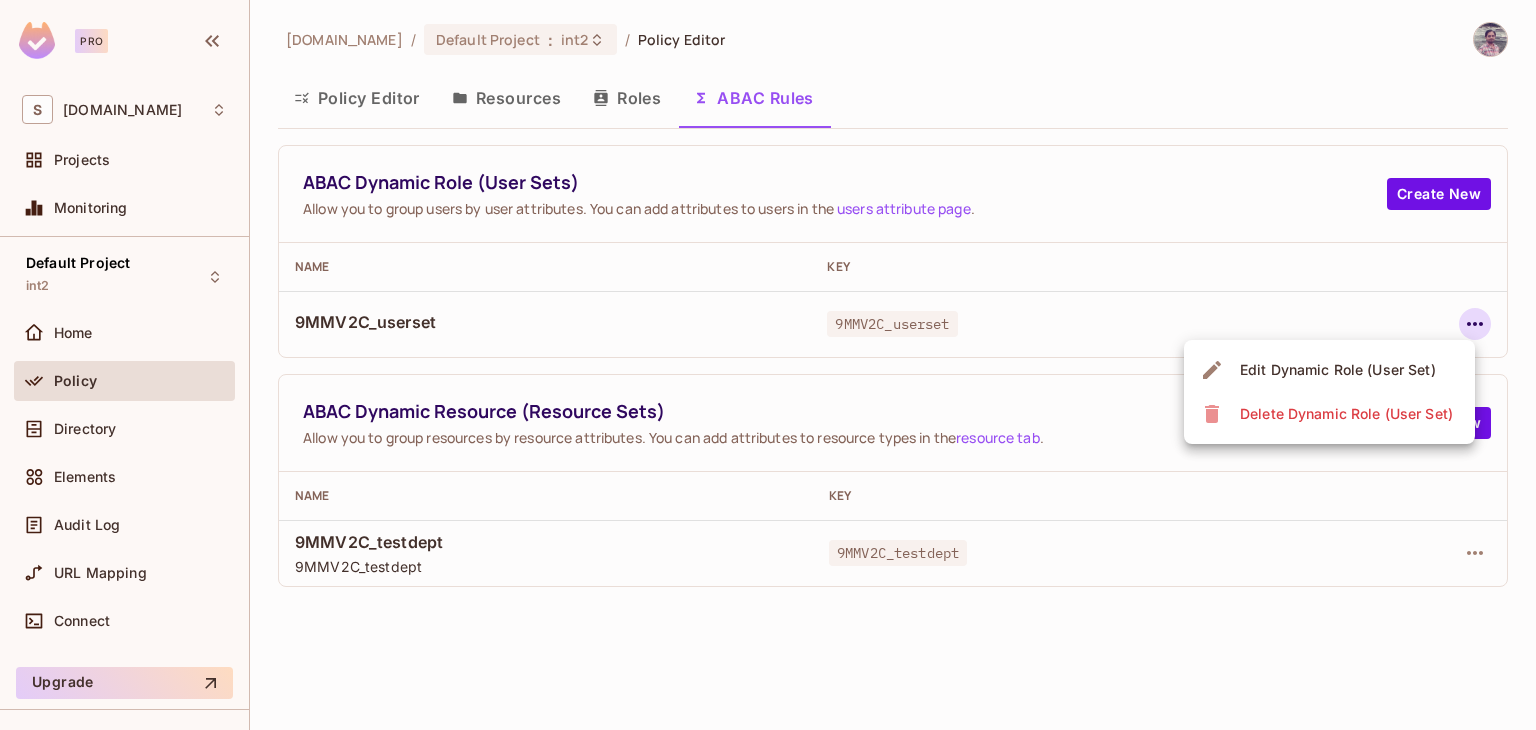 click on "Edit Dynamic Role (User Set)" at bounding box center [1338, 370] 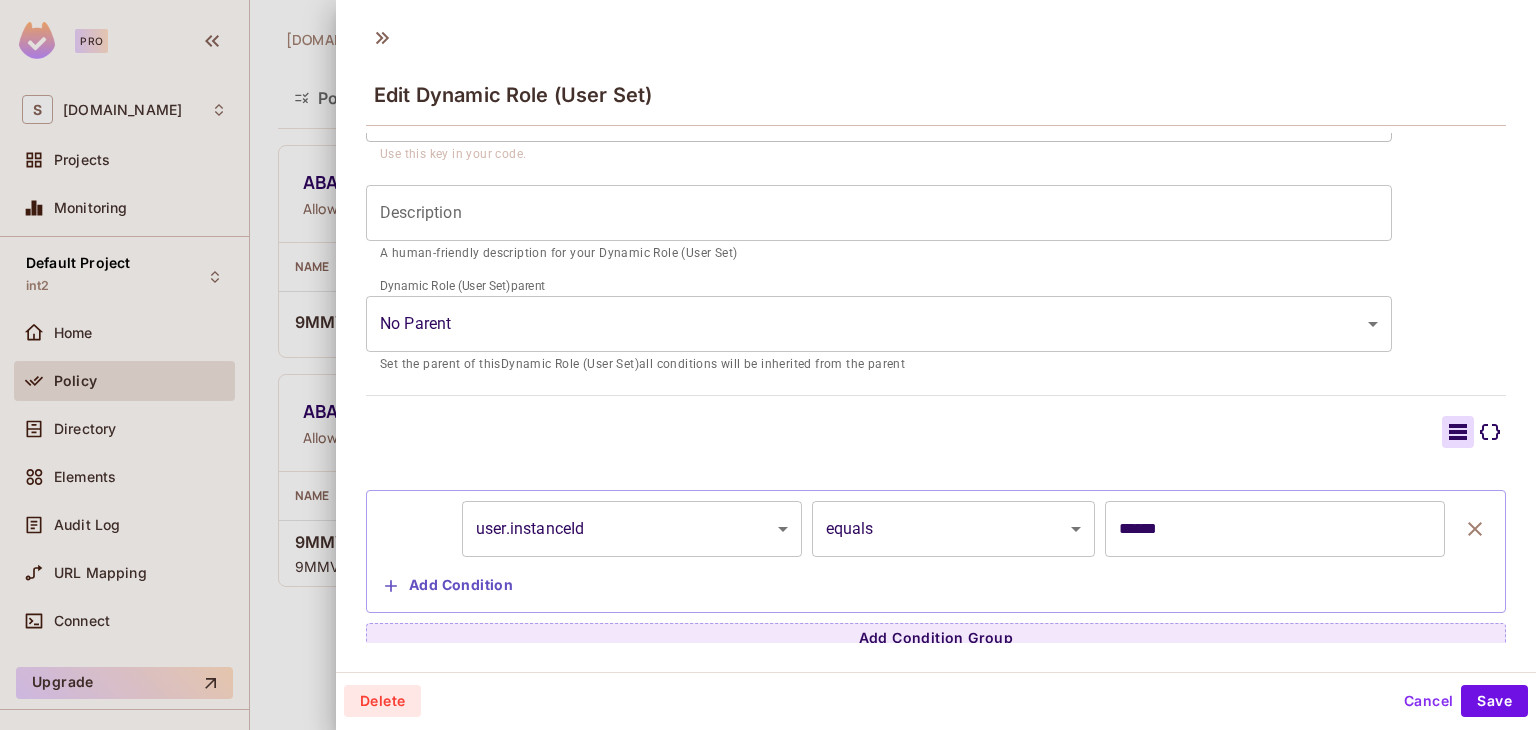 scroll, scrollTop: 214, scrollLeft: 0, axis: vertical 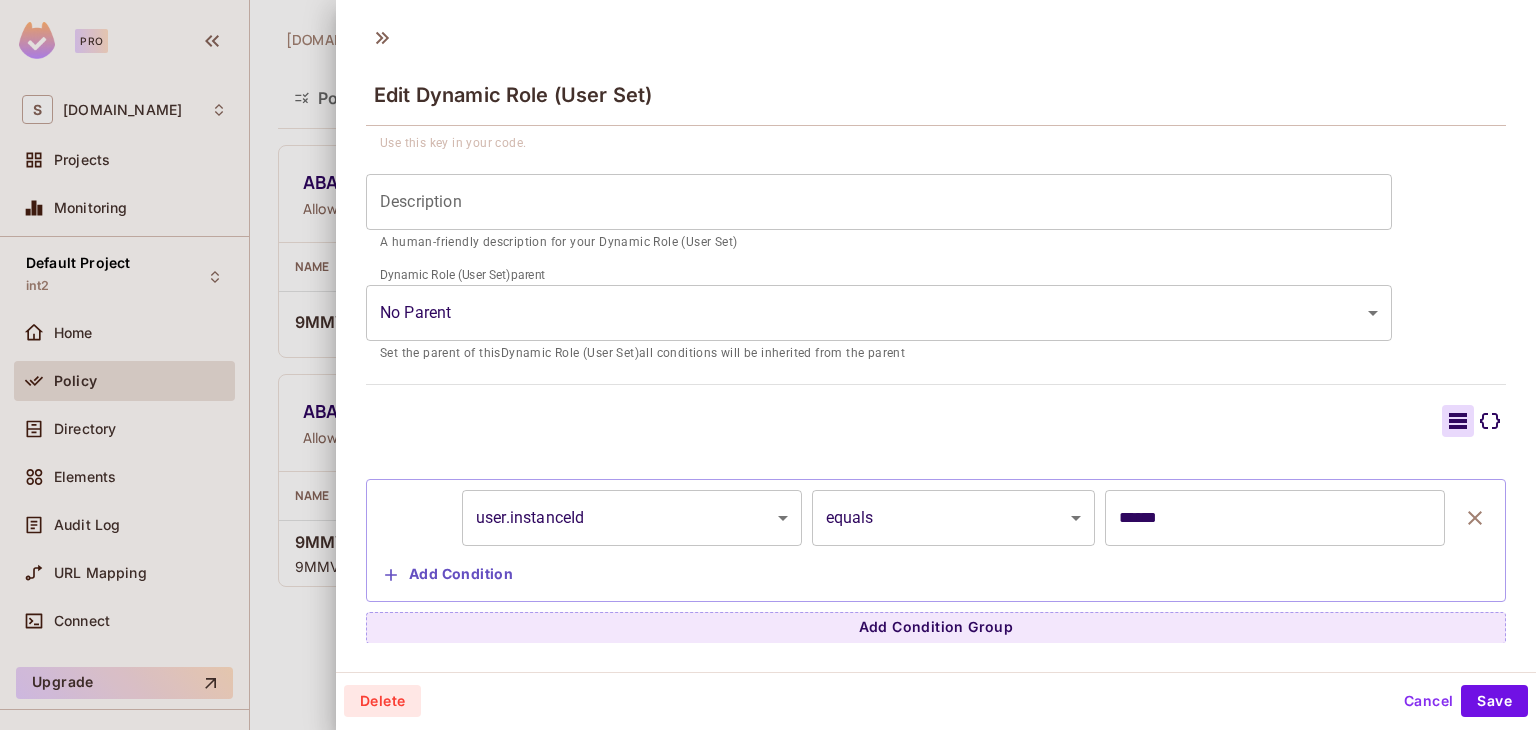 click on "Cancel" at bounding box center [1428, 701] 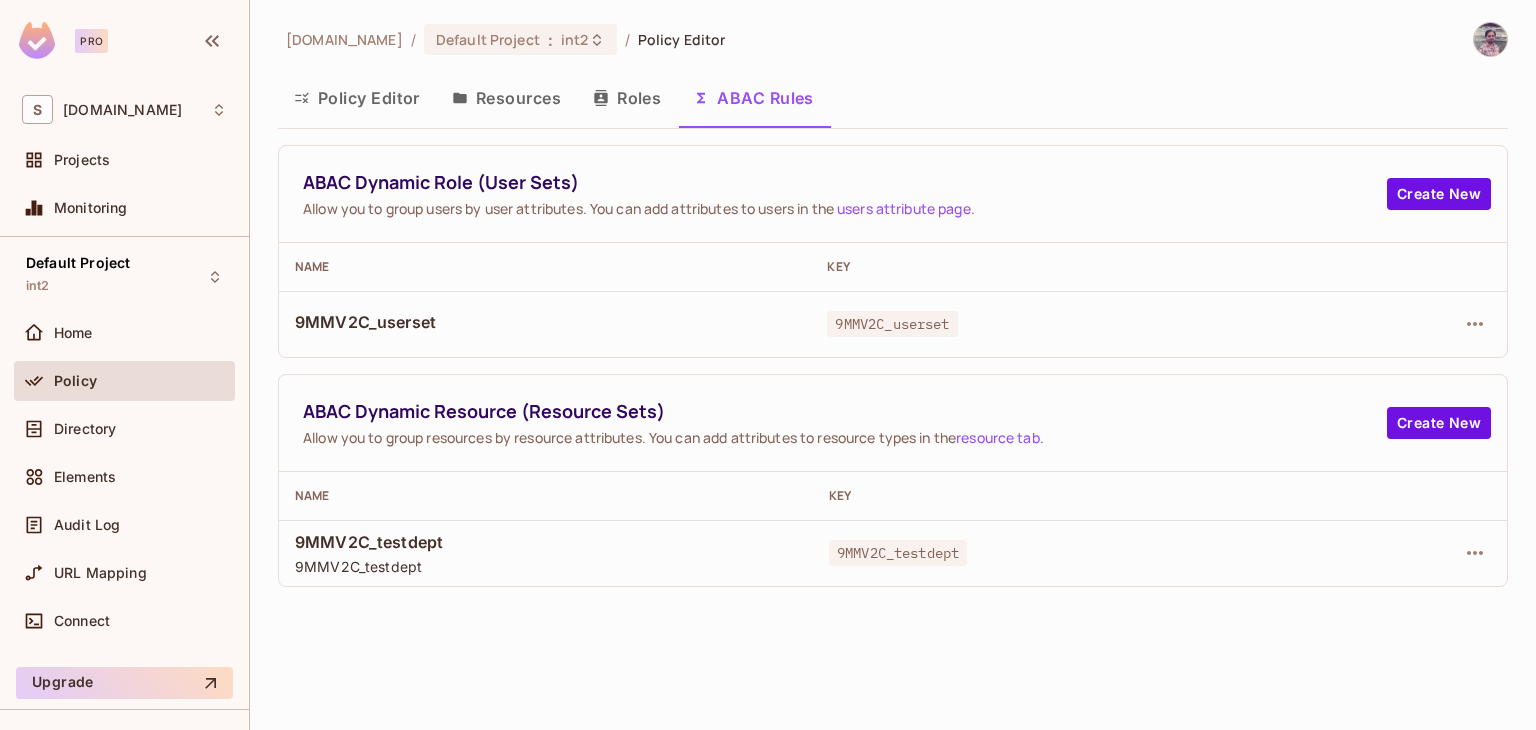 type 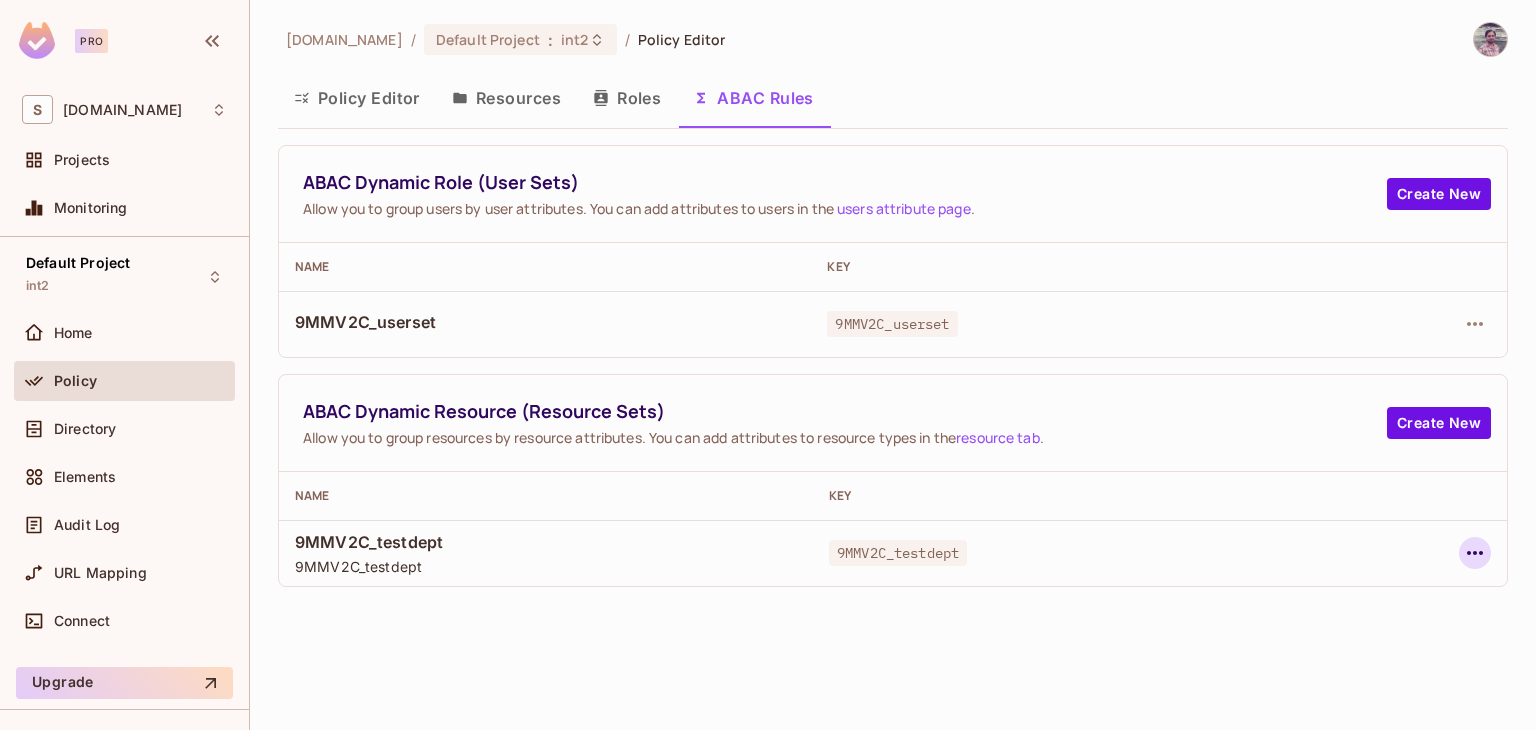 click 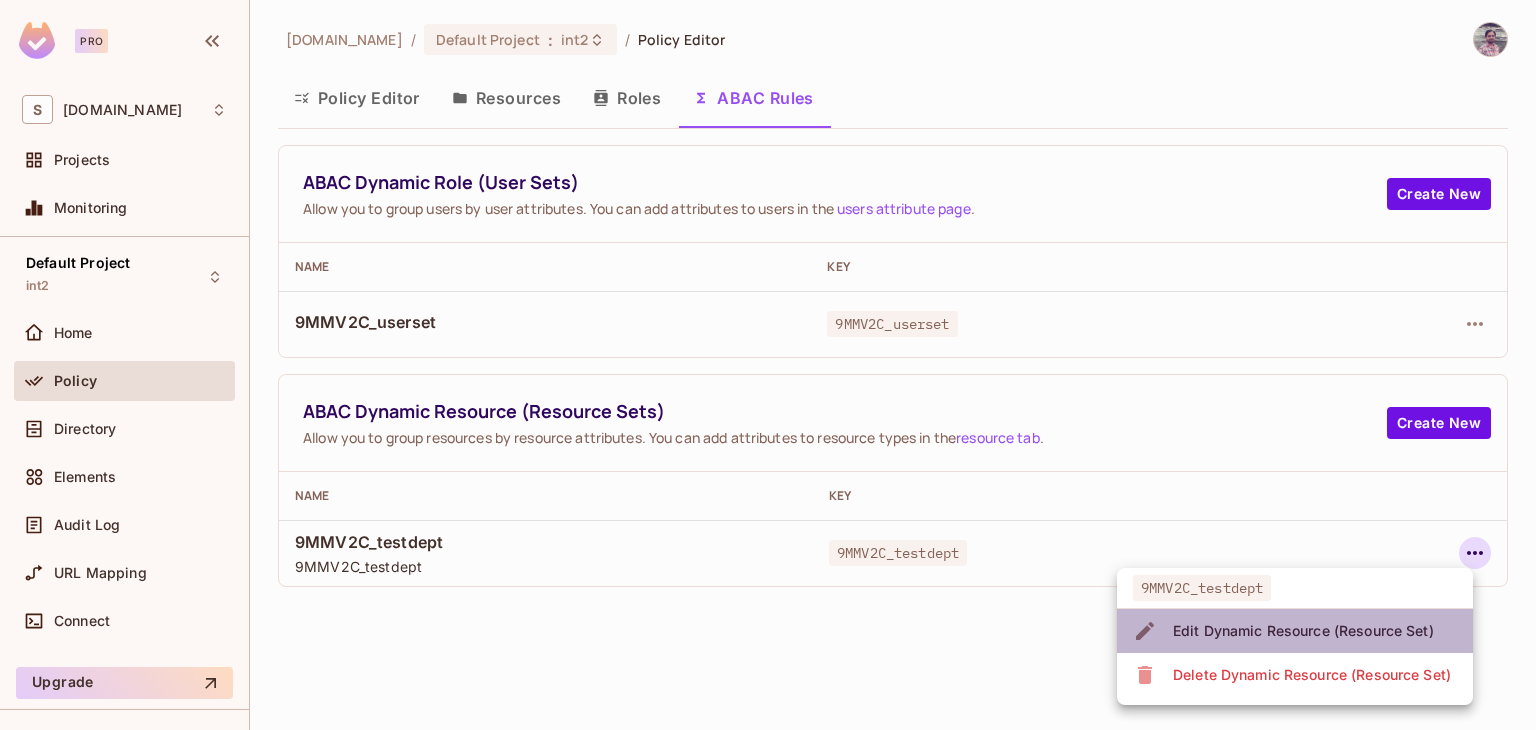click on "Edit Dynamic Resource (Resource Set)" at bounding box center [1303, 631] 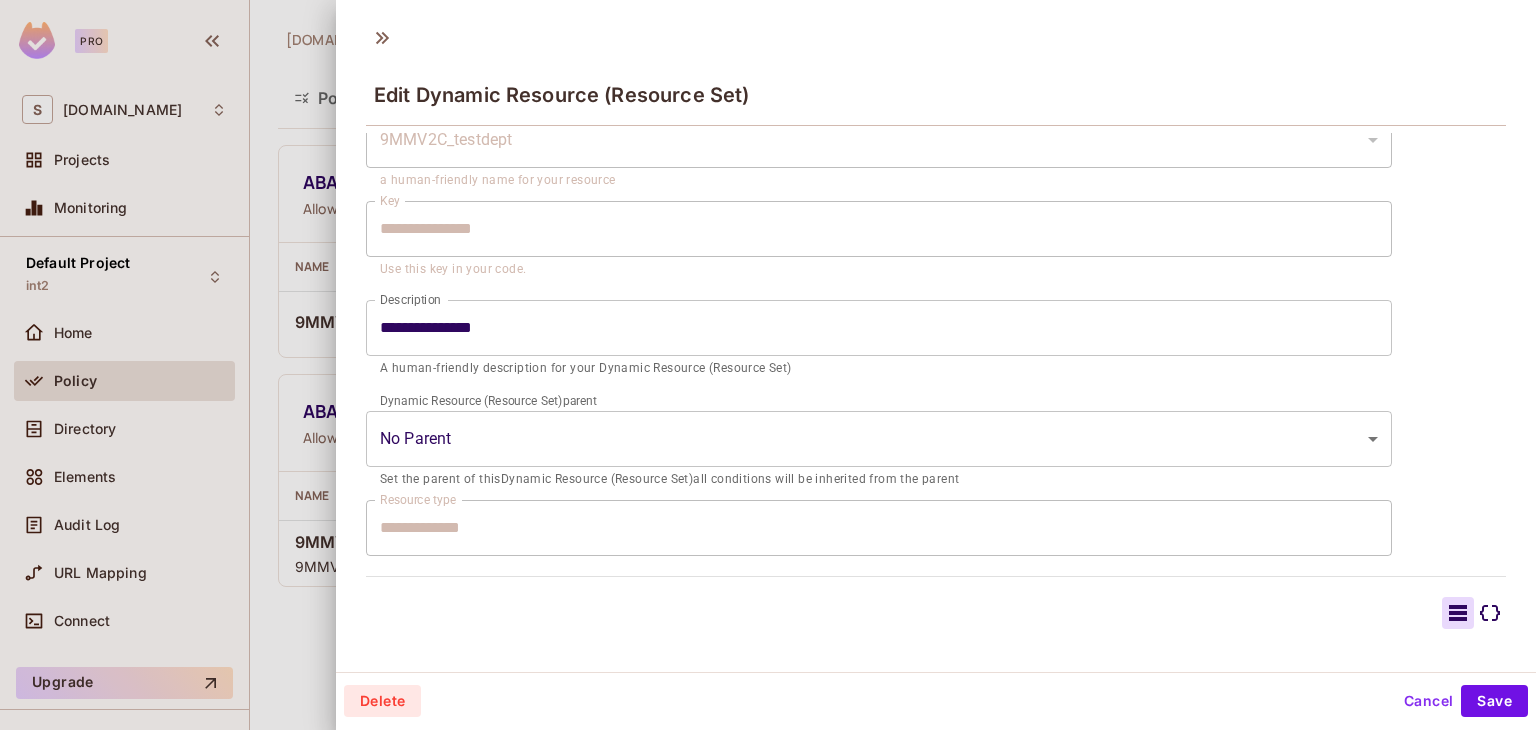 scroll, scrollTop: 89, scrollLeft: 0, axis: vertical 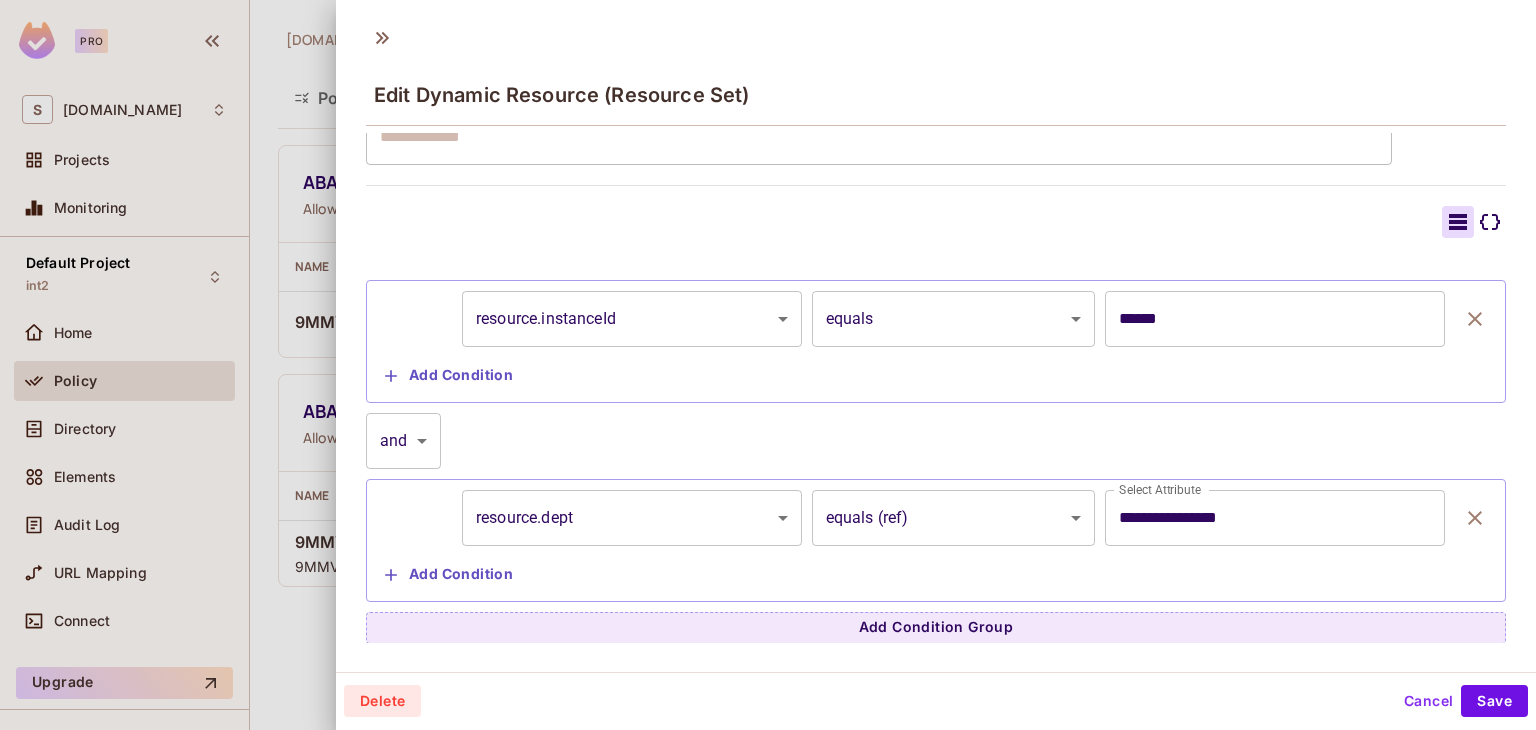 click on "Cancel" at bounding box center [1428, 701] 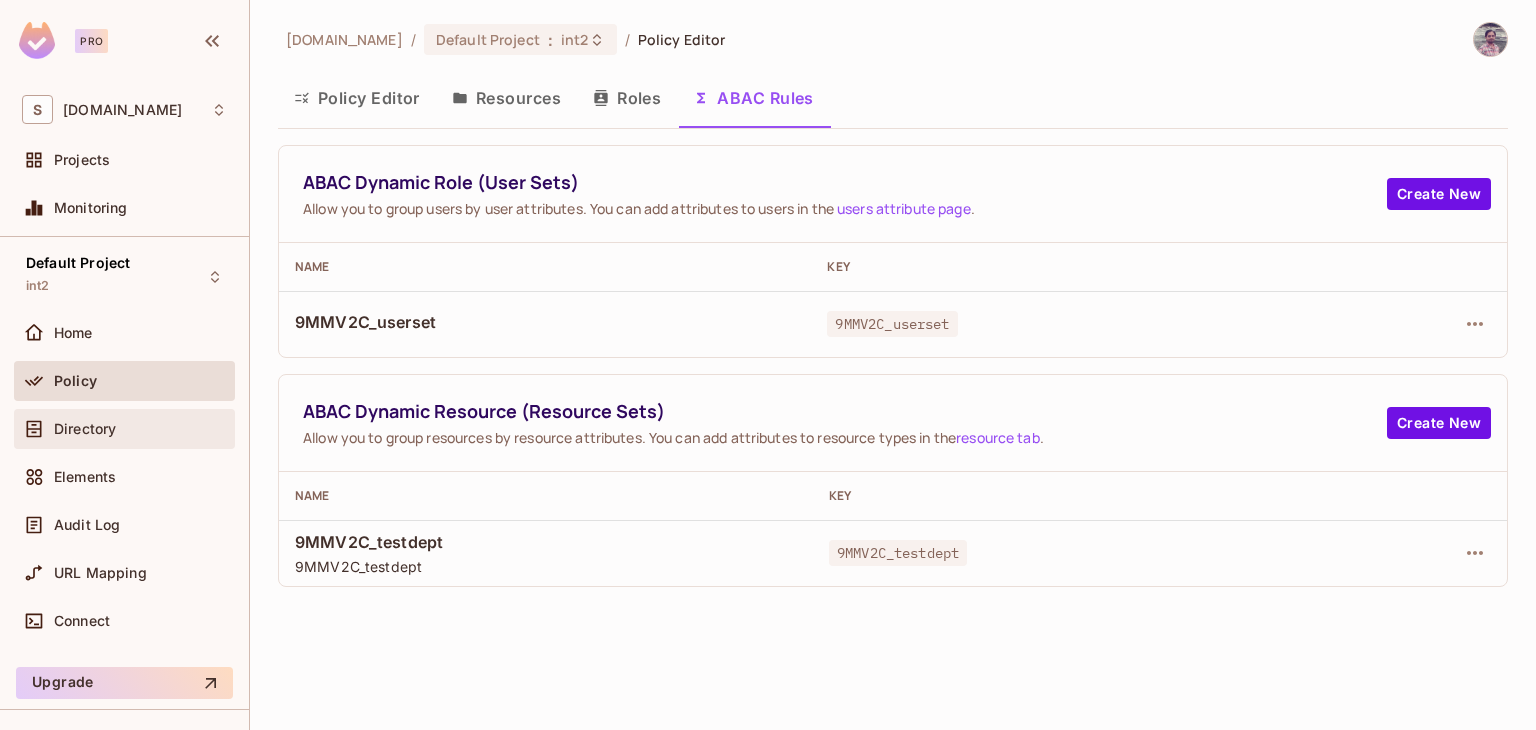click on "Directory" at bounding box center [124, 429] 